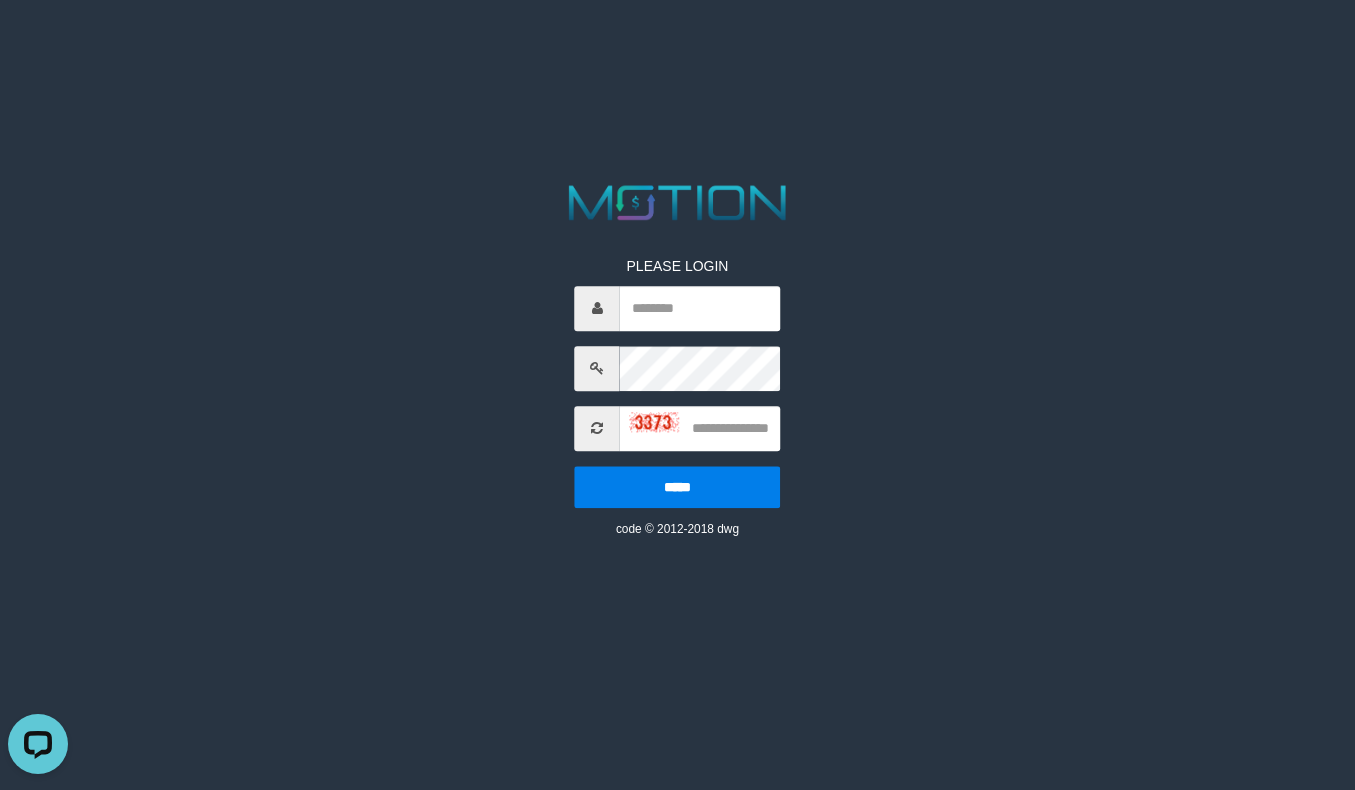 scroll, scrollTop: 0, scrollLeft: 0, axis: both 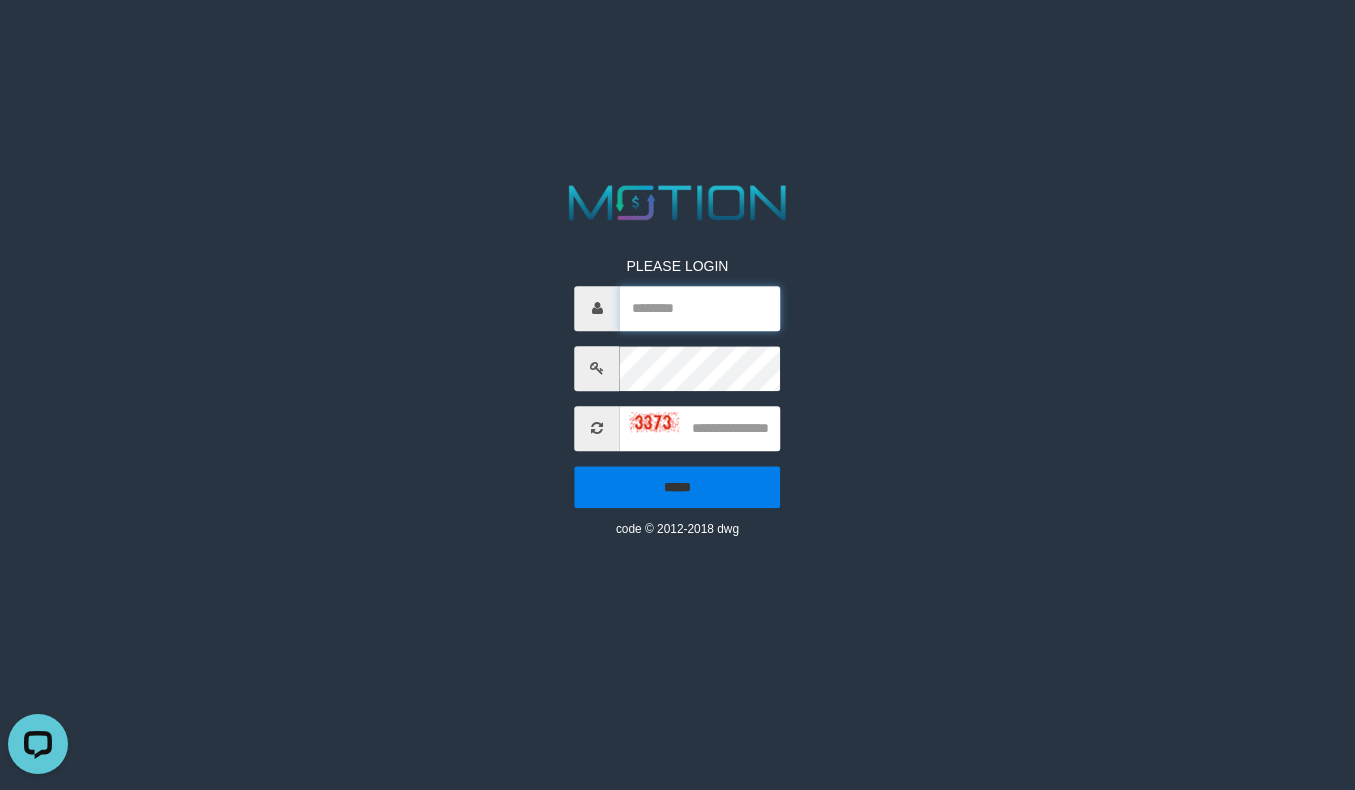 paste on "******" 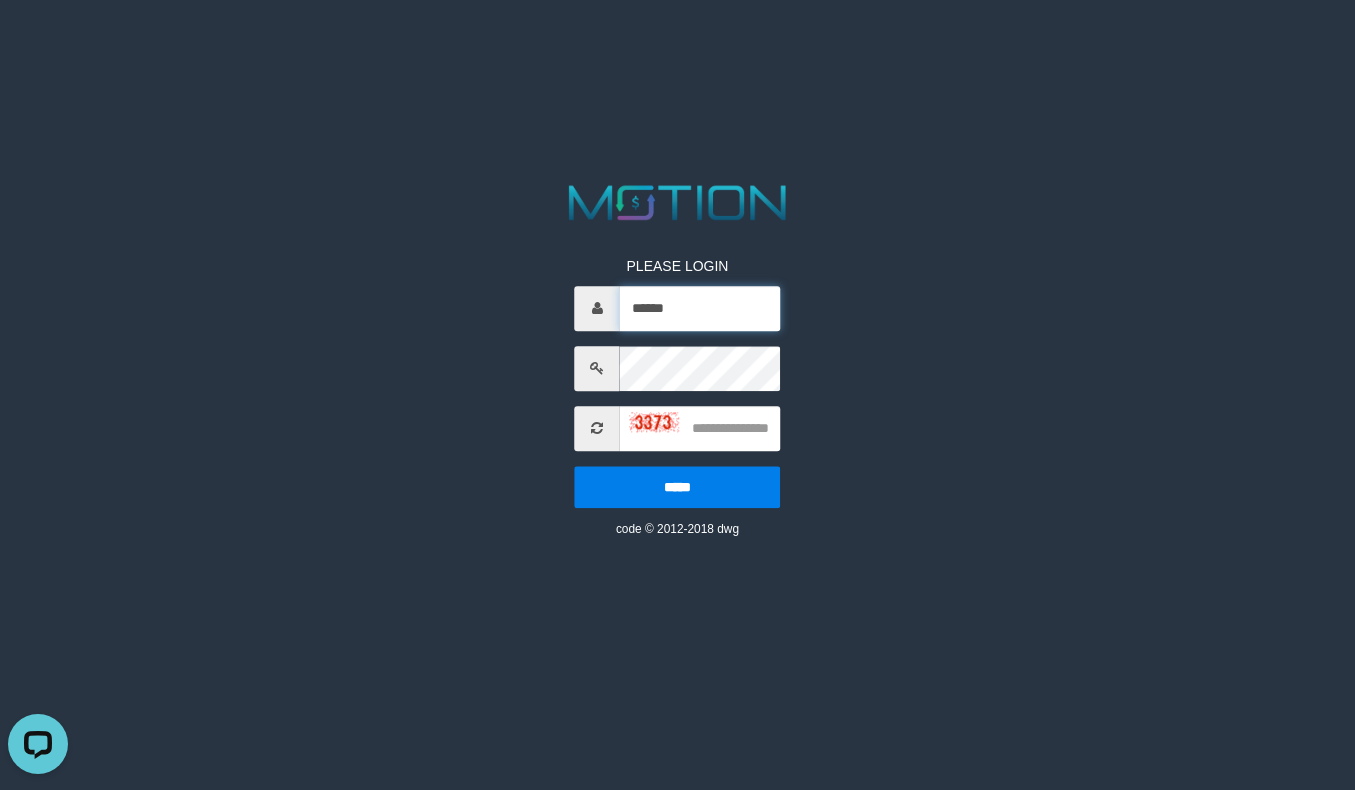 type on "******" 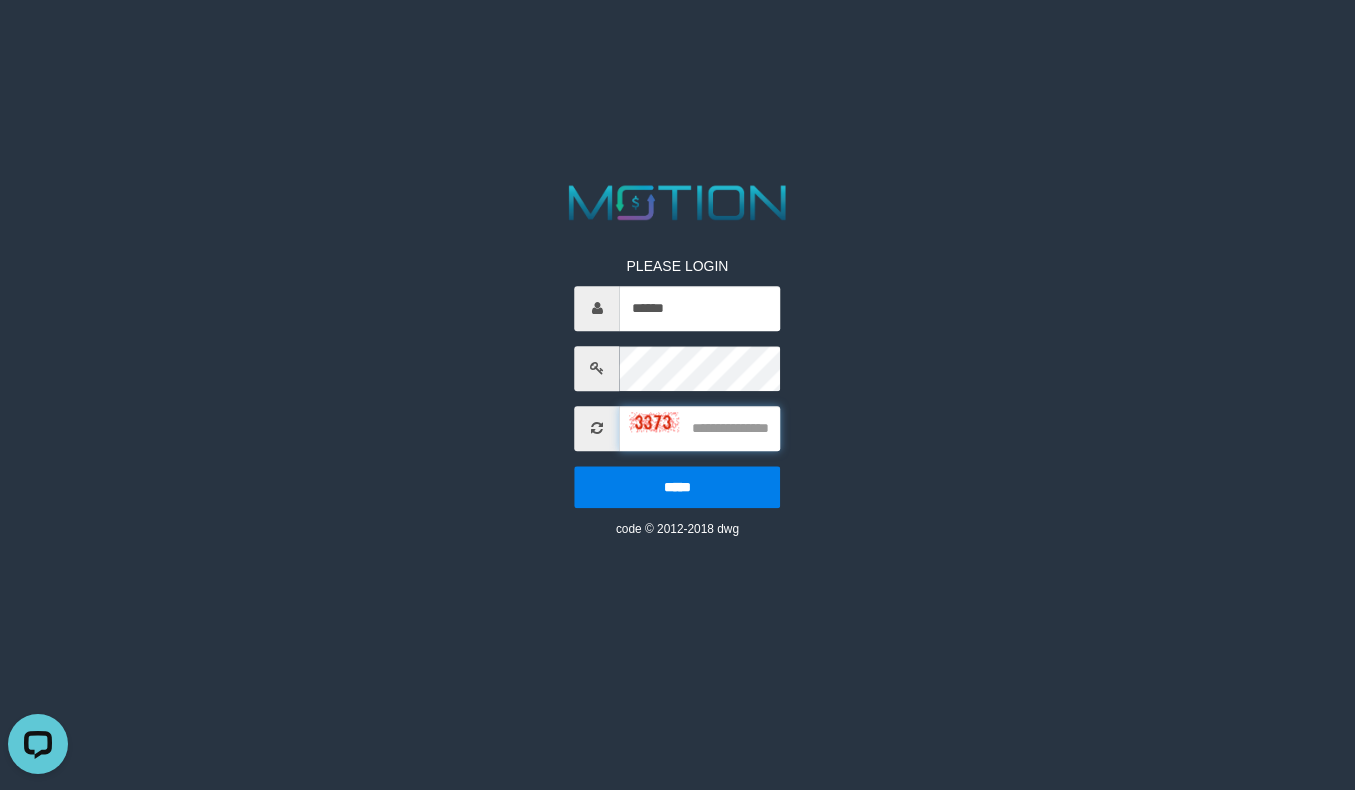 click at bounding box center (700, 428) 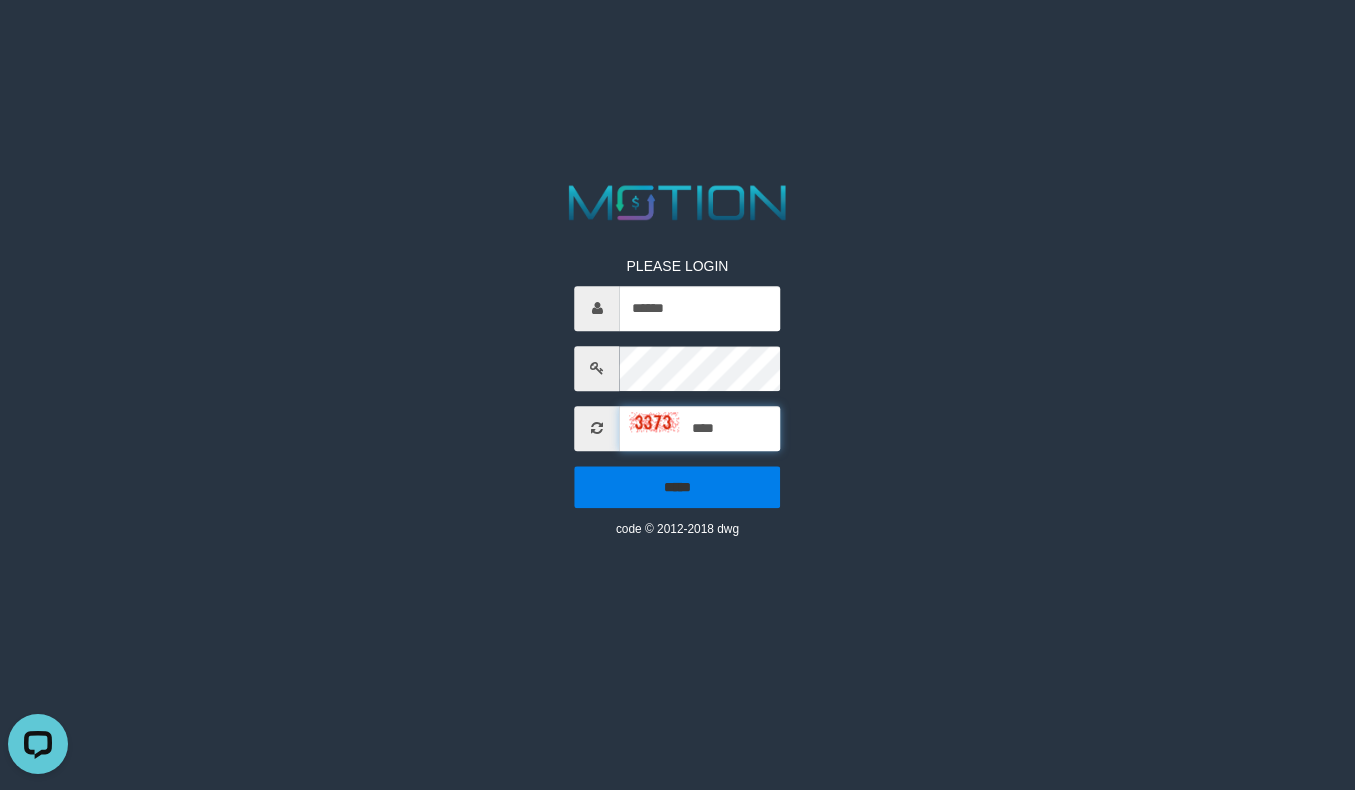 type on "****" 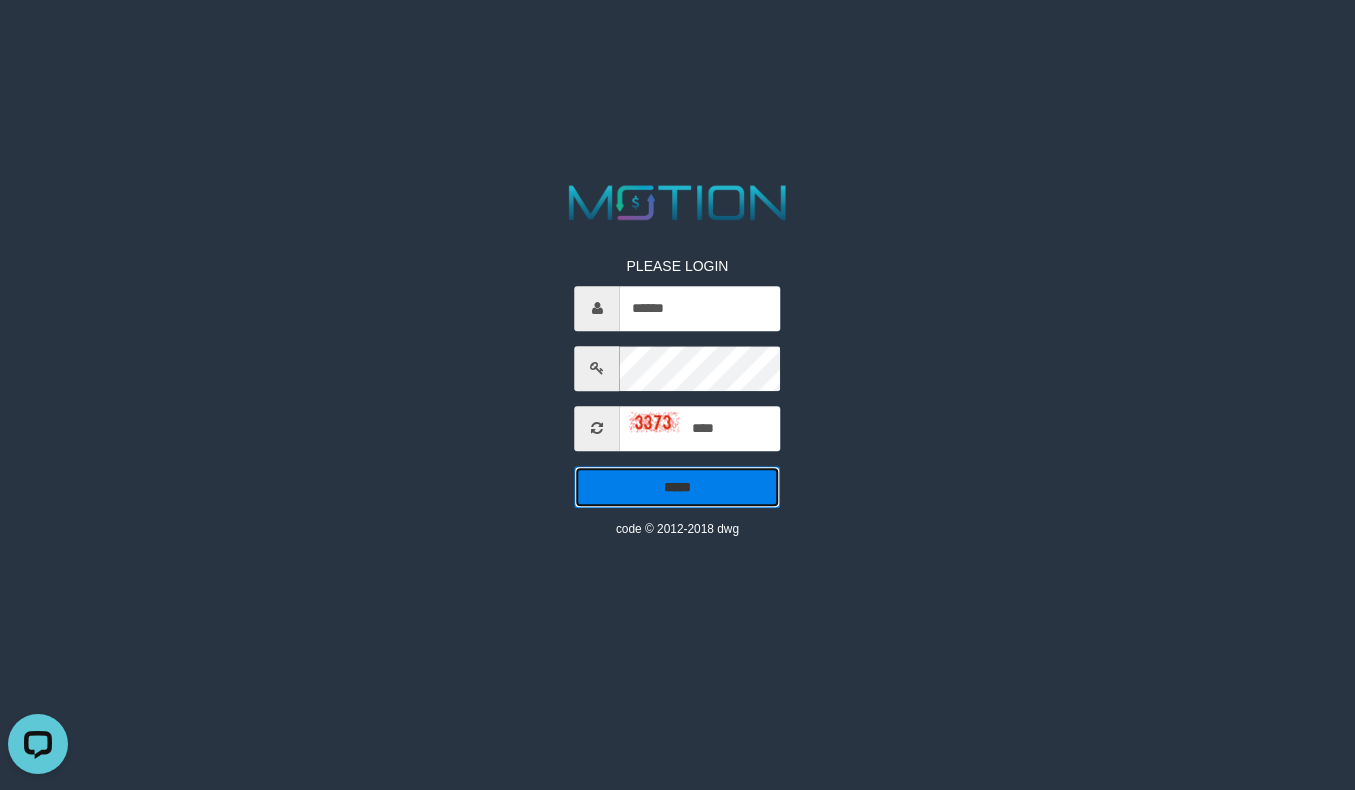 click on "*****" at bounding box center [678, 487] 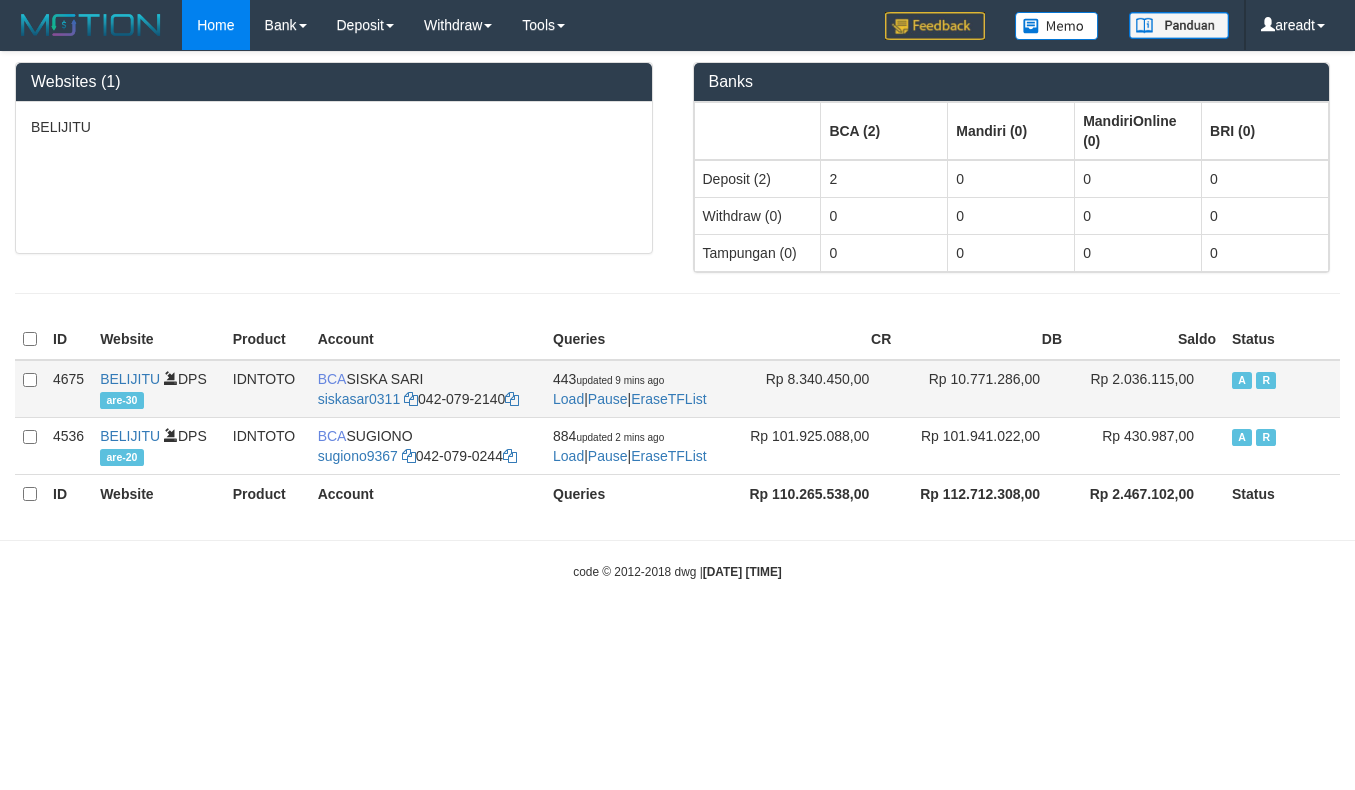 scroll, scrollTop: 0, scrollLeft: 0, axis: both 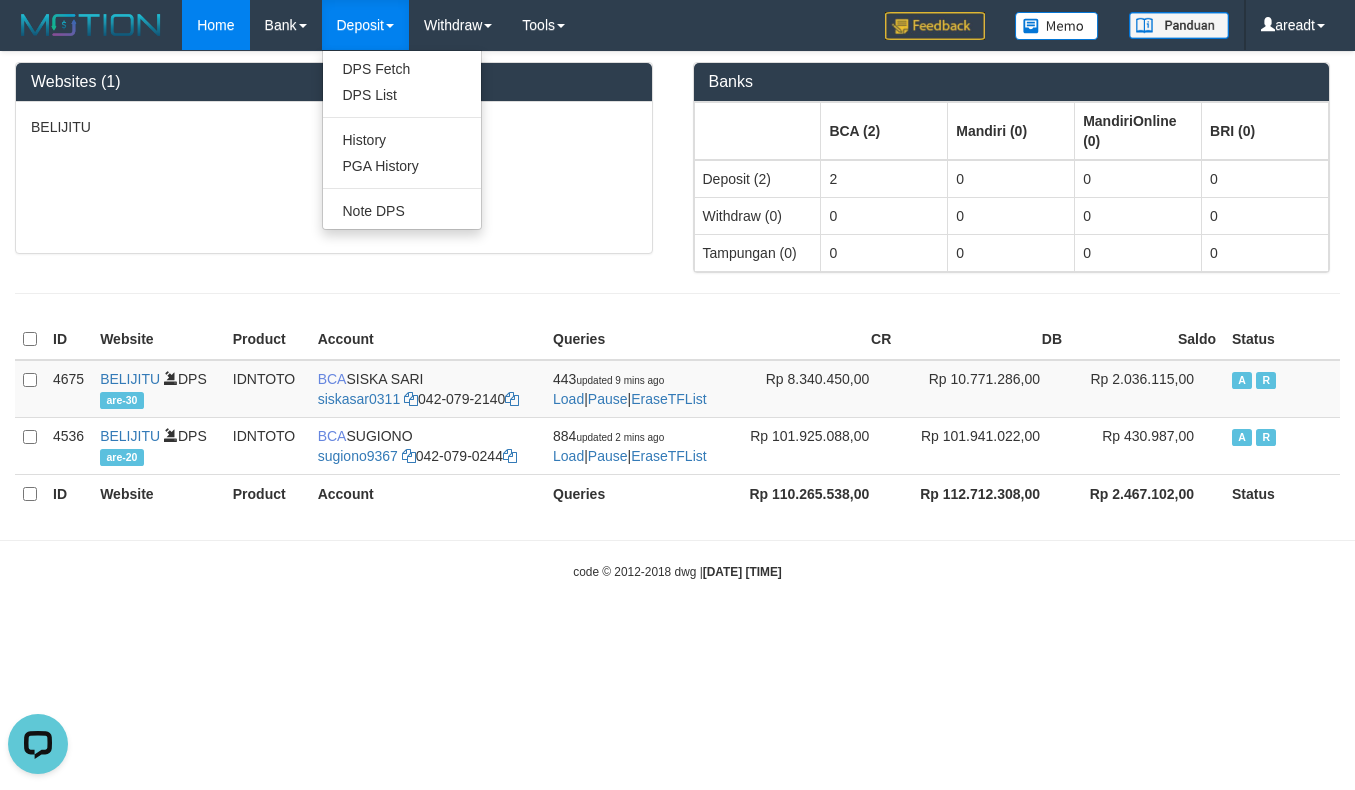 click on "Deposit" at bounding box center (365, 25) 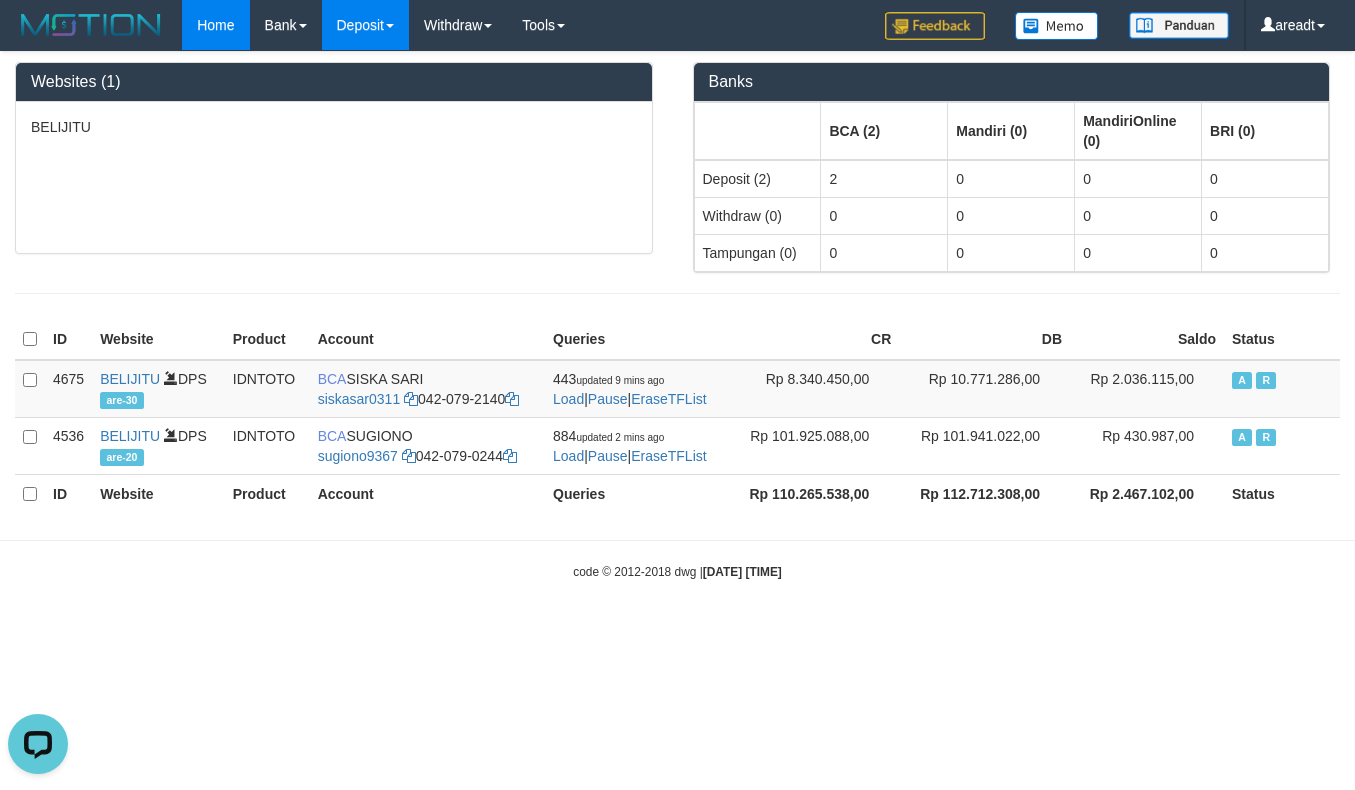 click on "Deposit" at bounding box center [365, 25] 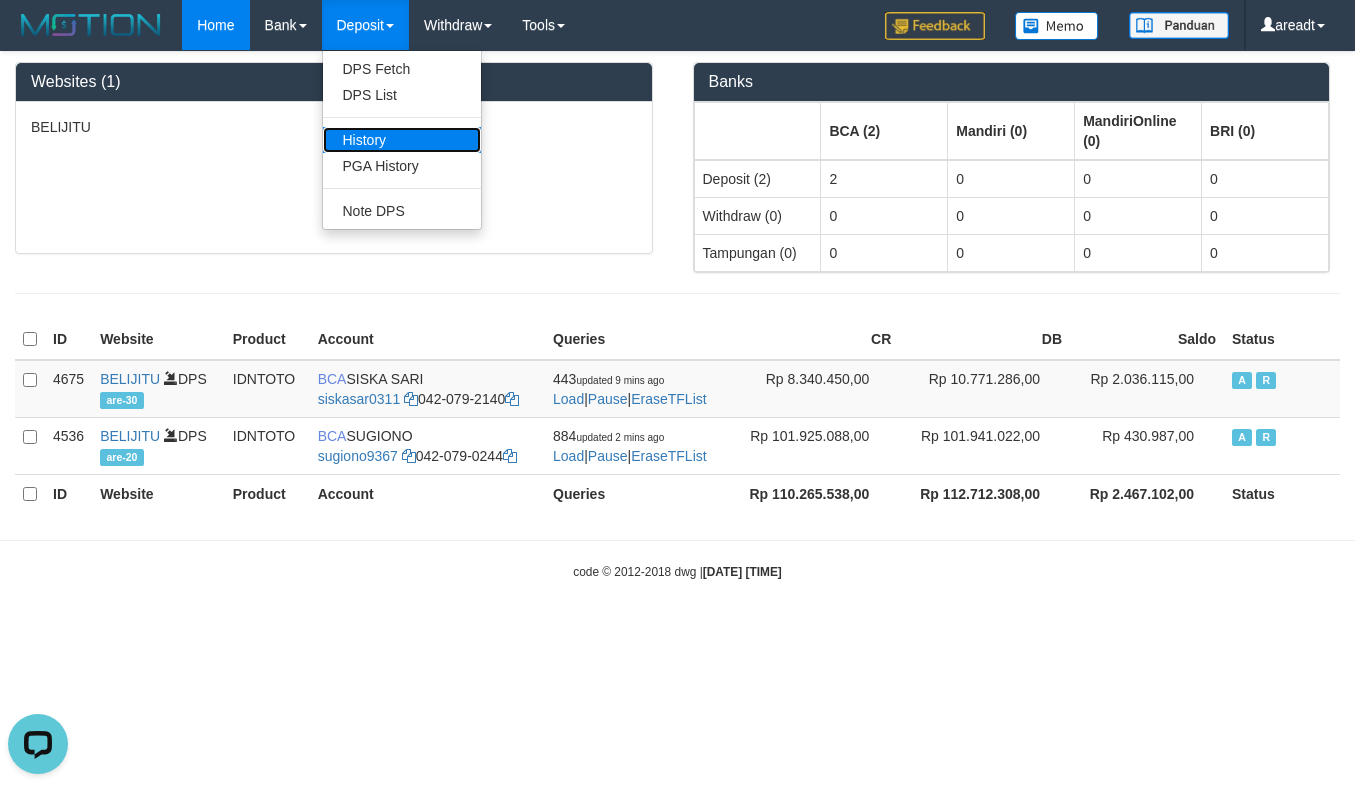 click on "History" at bounding box center [402, 140] 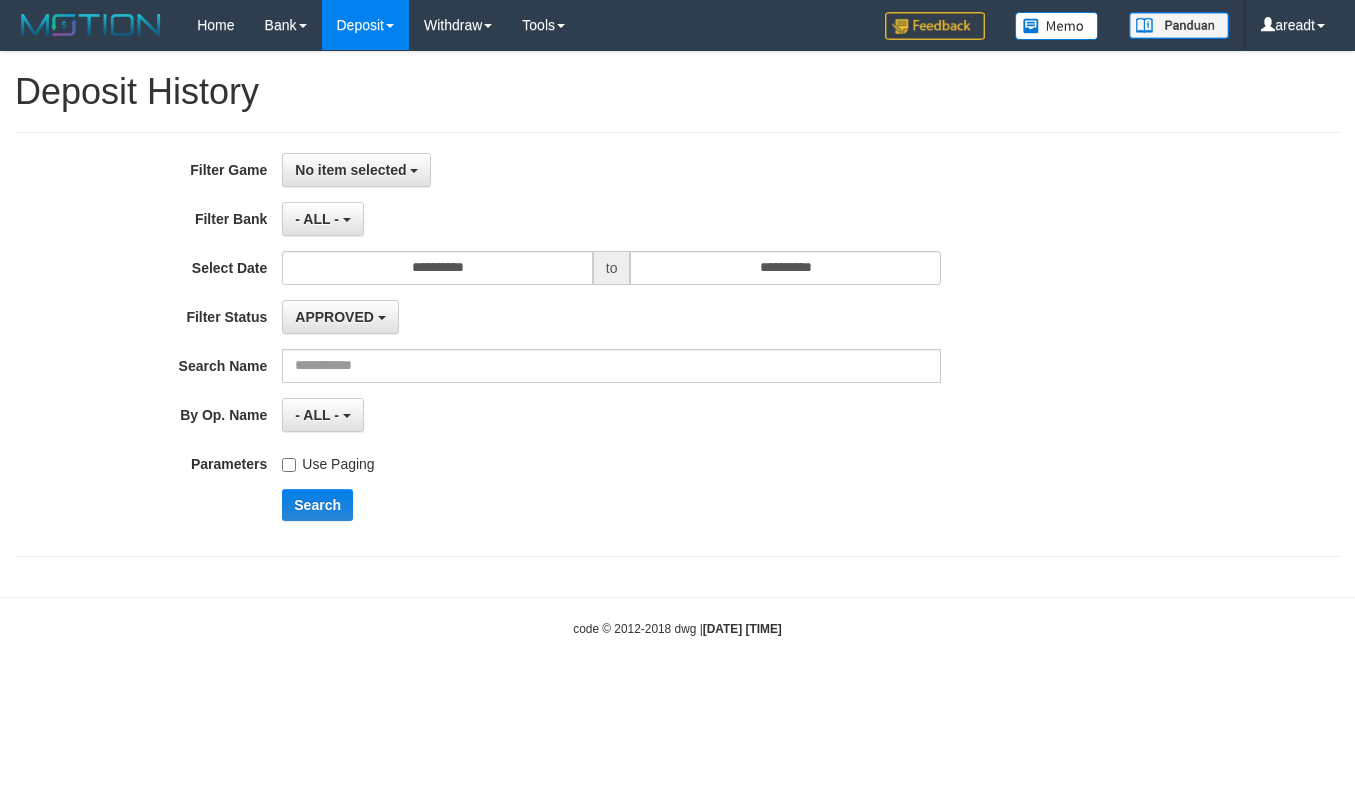 scroll, scrollTop: 0, scrollLeft: 0, axis: both 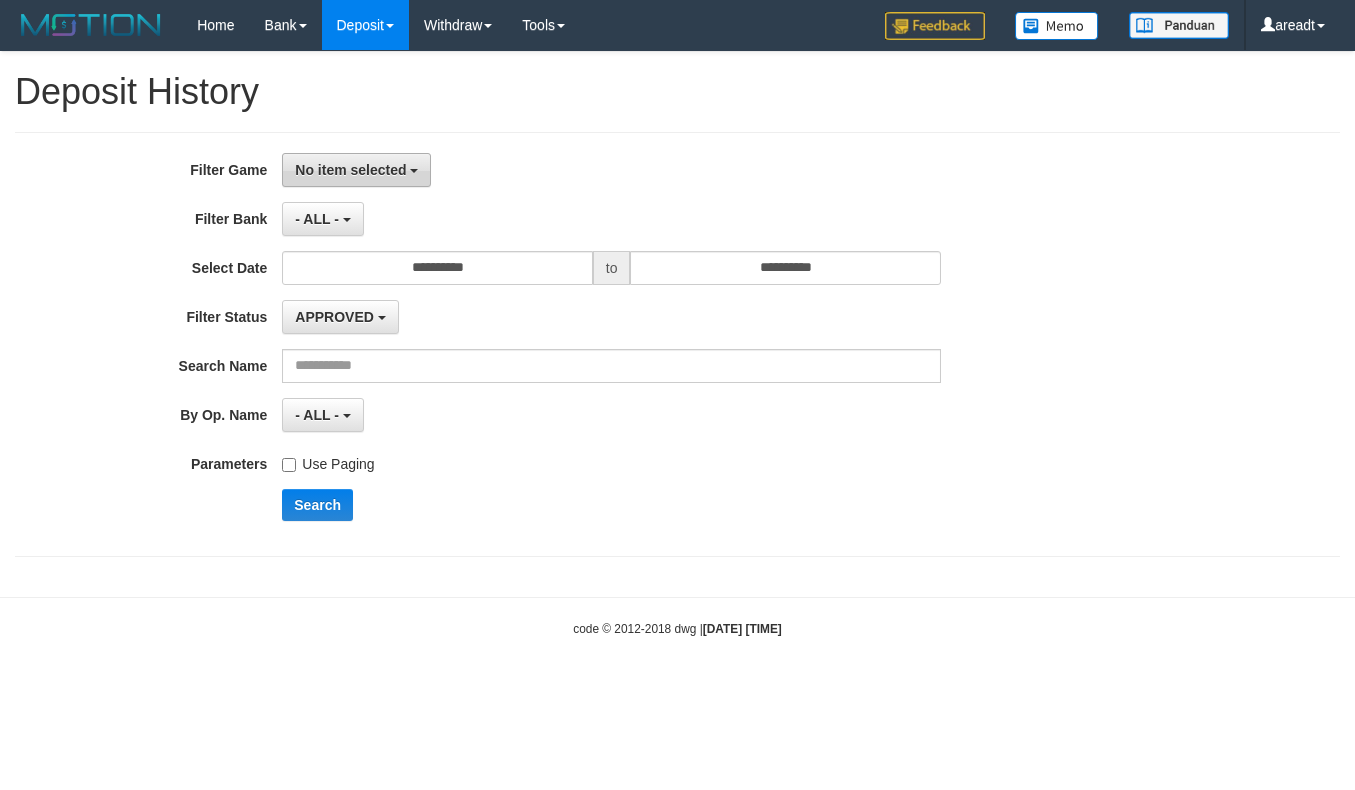 click on "No item selected" at bounding box center (350, 170) 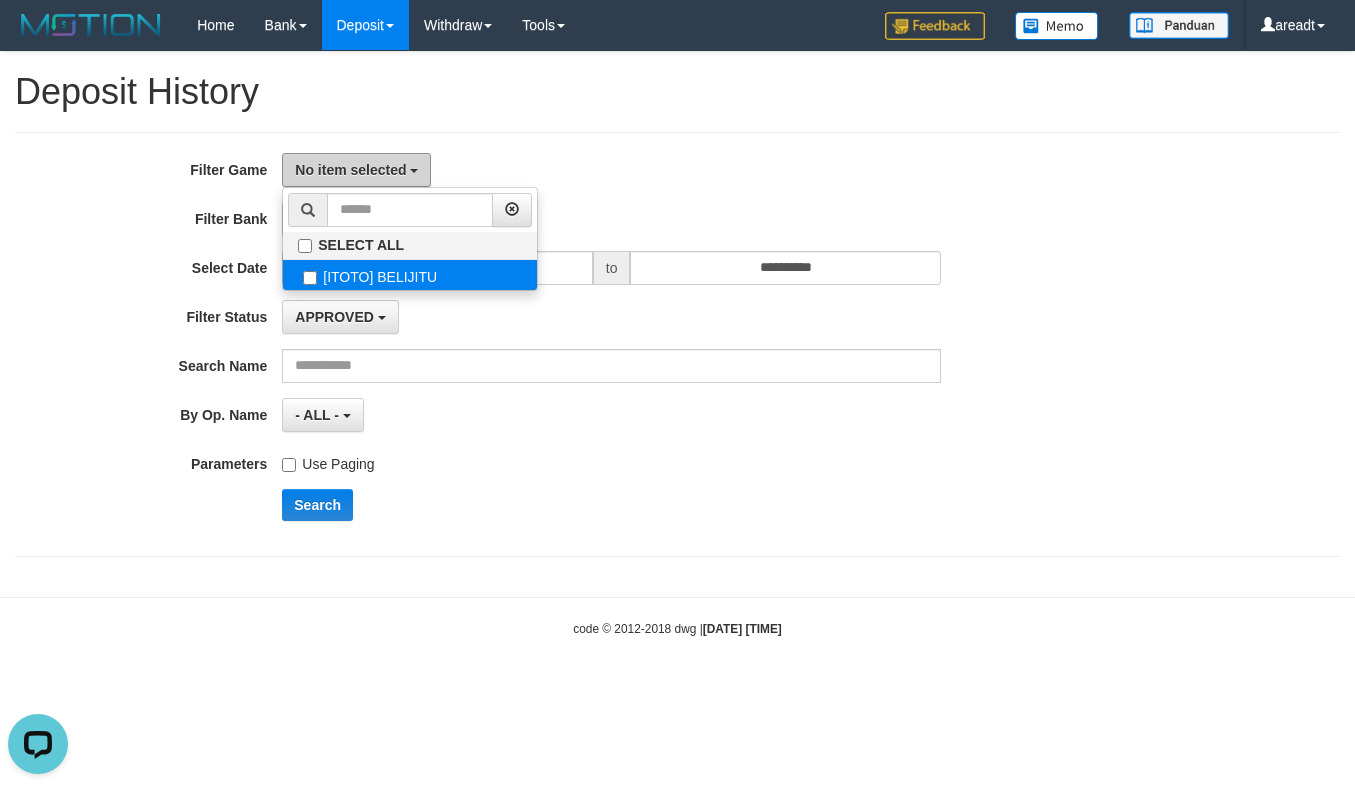 scroll, scrollTop: 0, scrollLeft: 0, axis: both 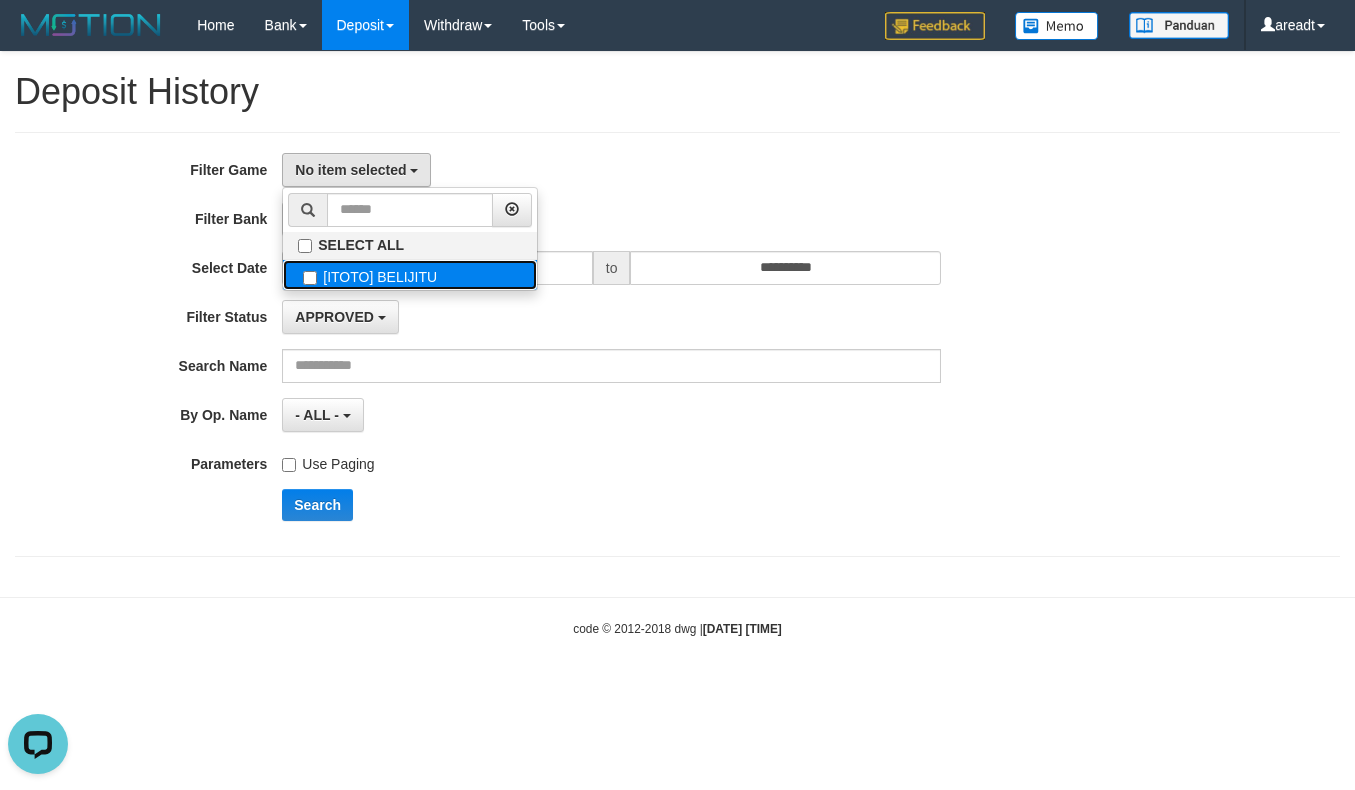 click on "[ITOTO] BELIJITU" at bounding box center (410, 275) 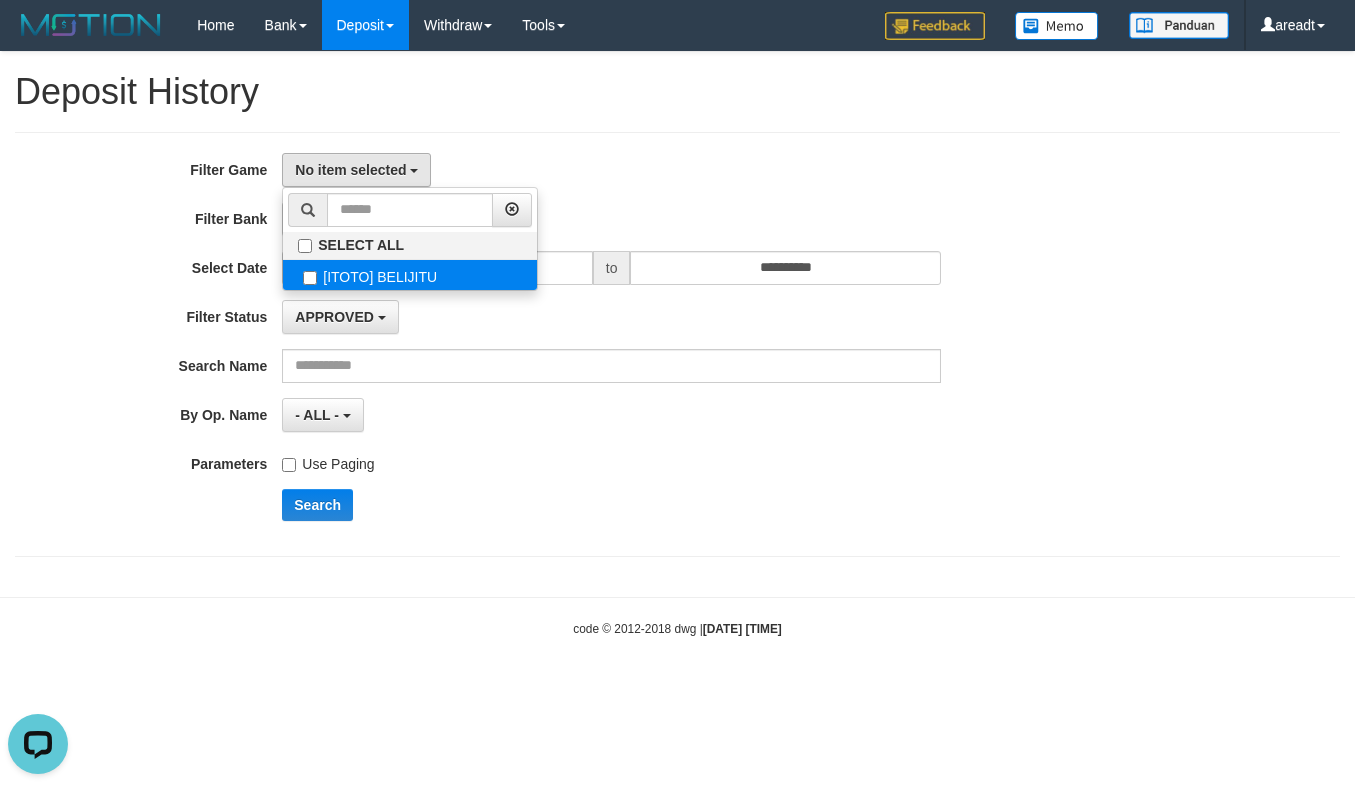 select on "***" 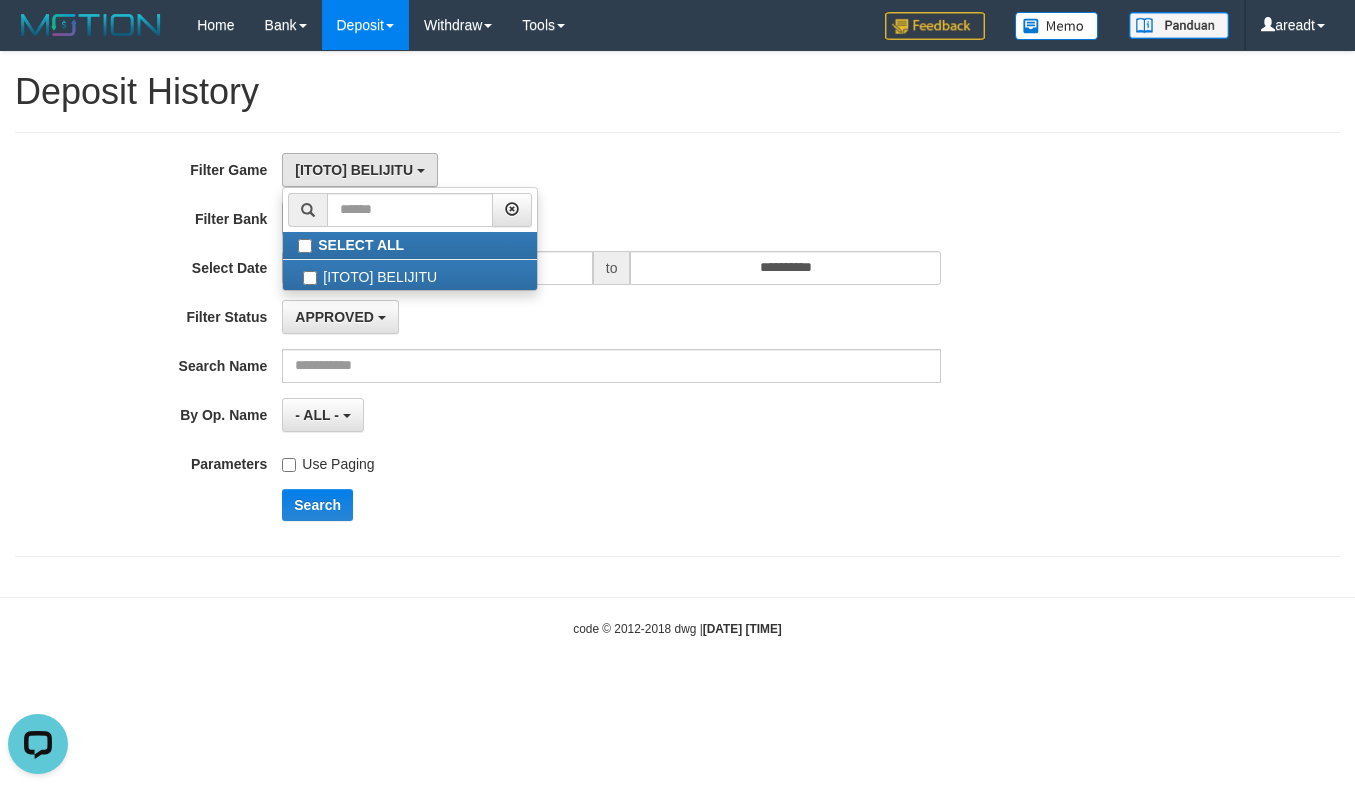 click on "**********" at bounding box center [564, 344] 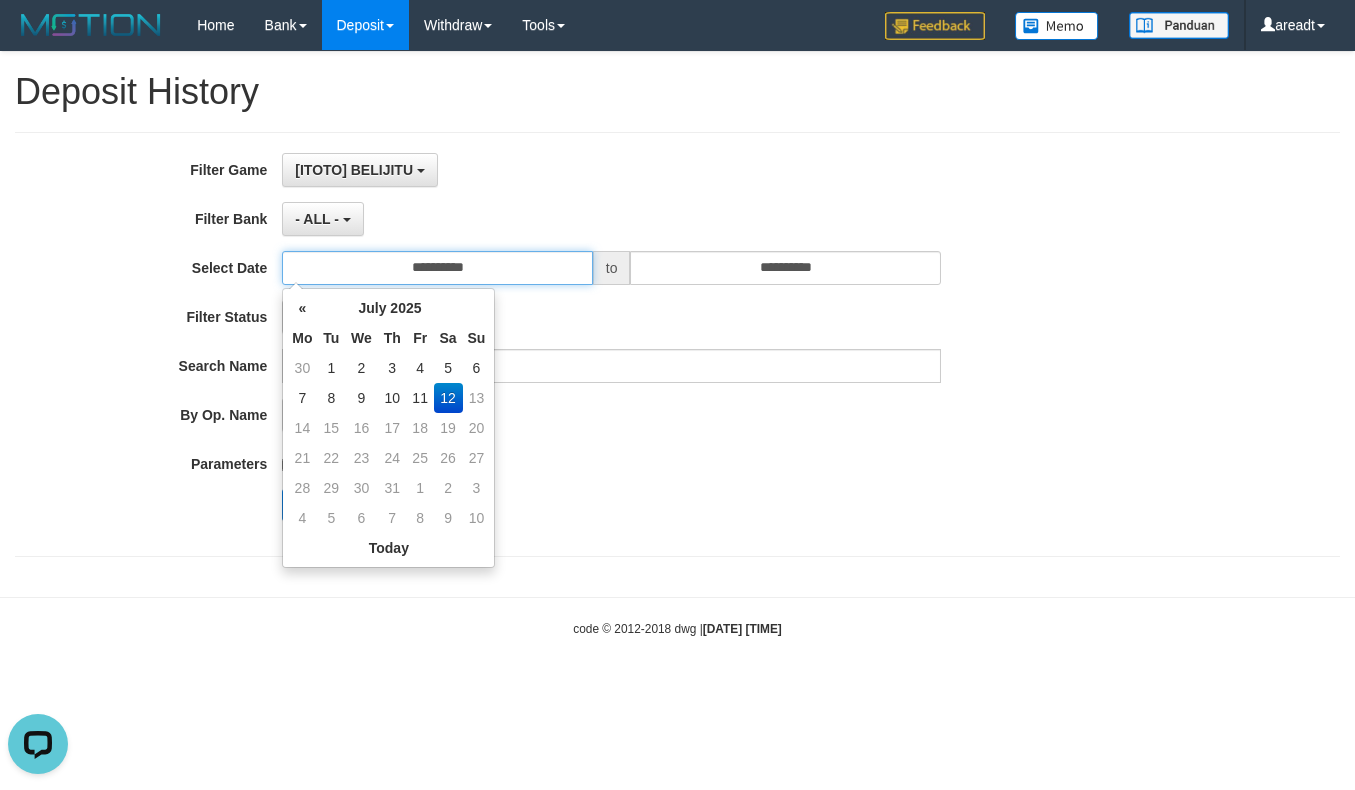 click on "**********" at bounding box center (437, 268) 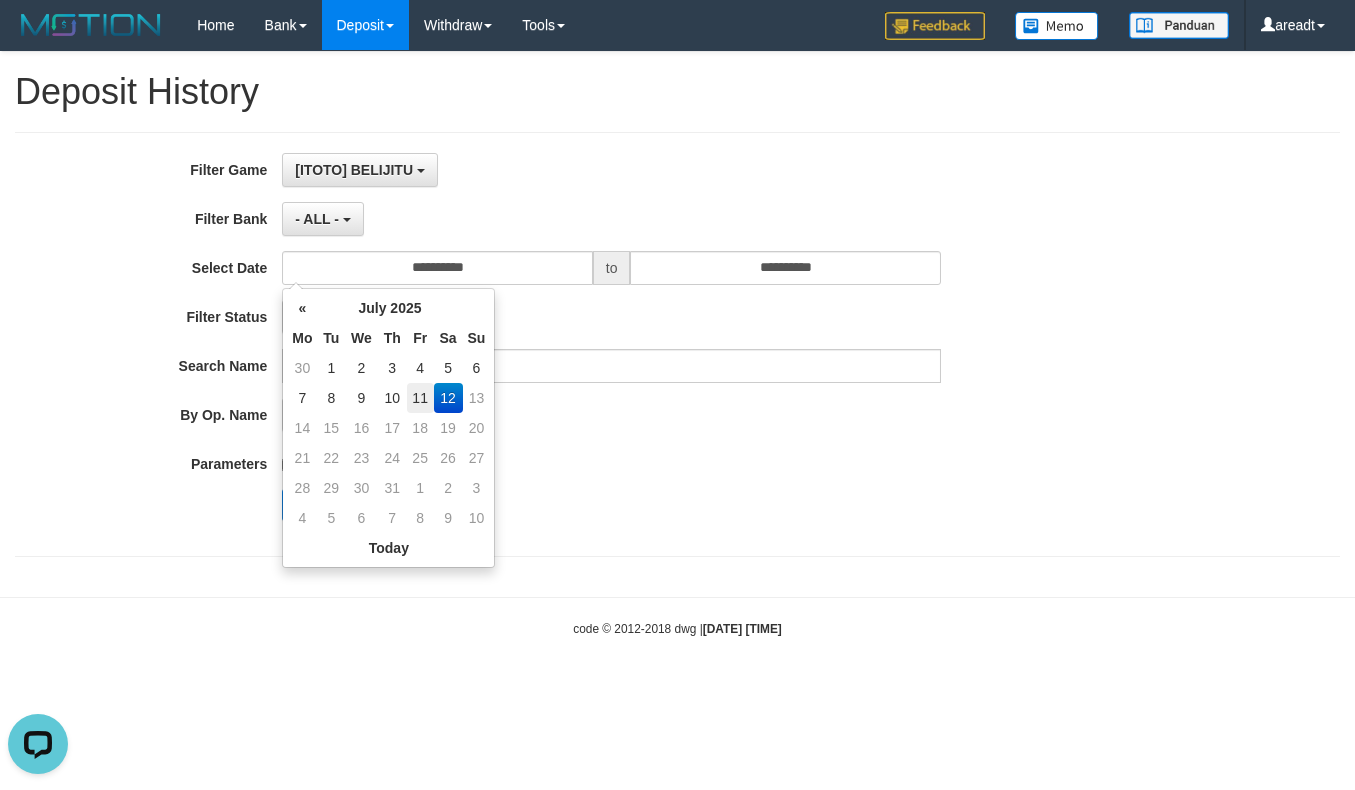 click on "11" at bounding box center (420, 398) 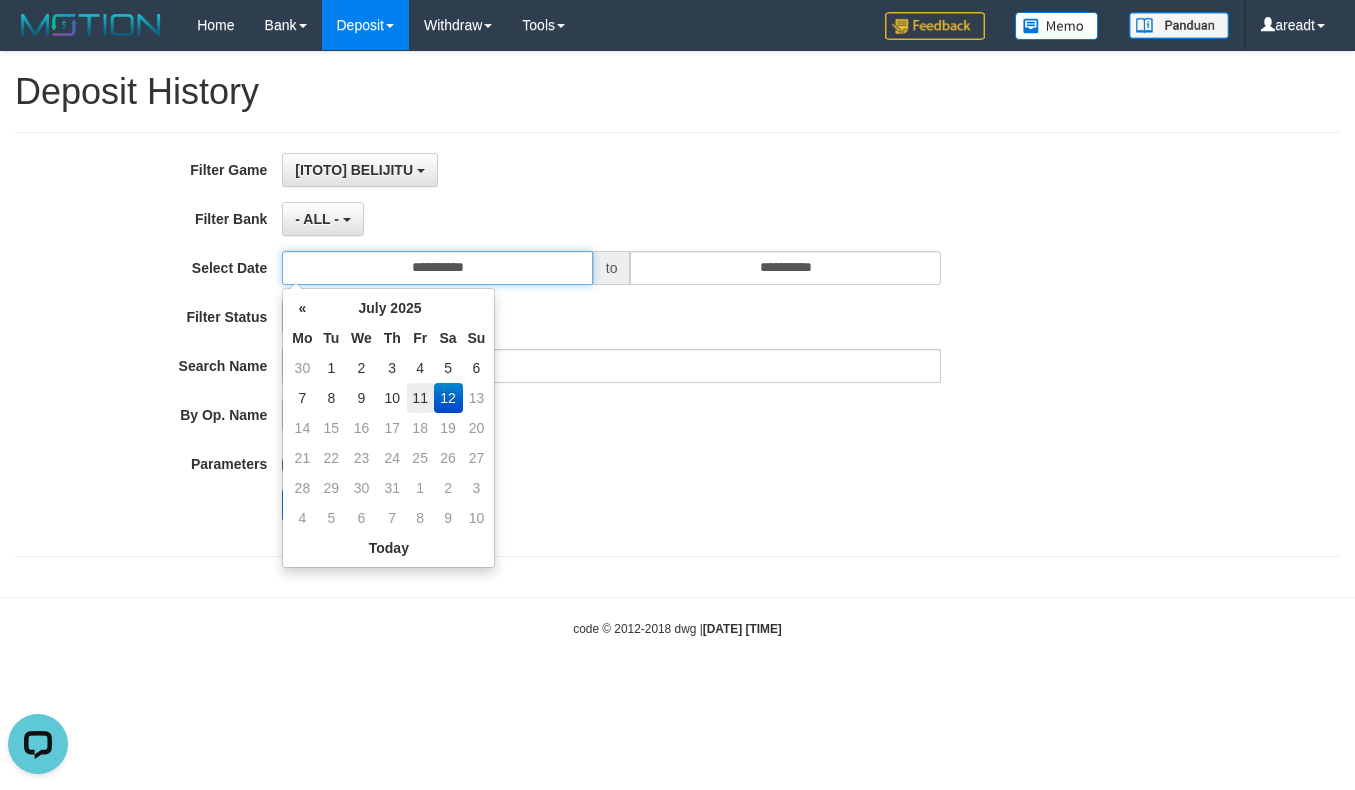 type on "**********" 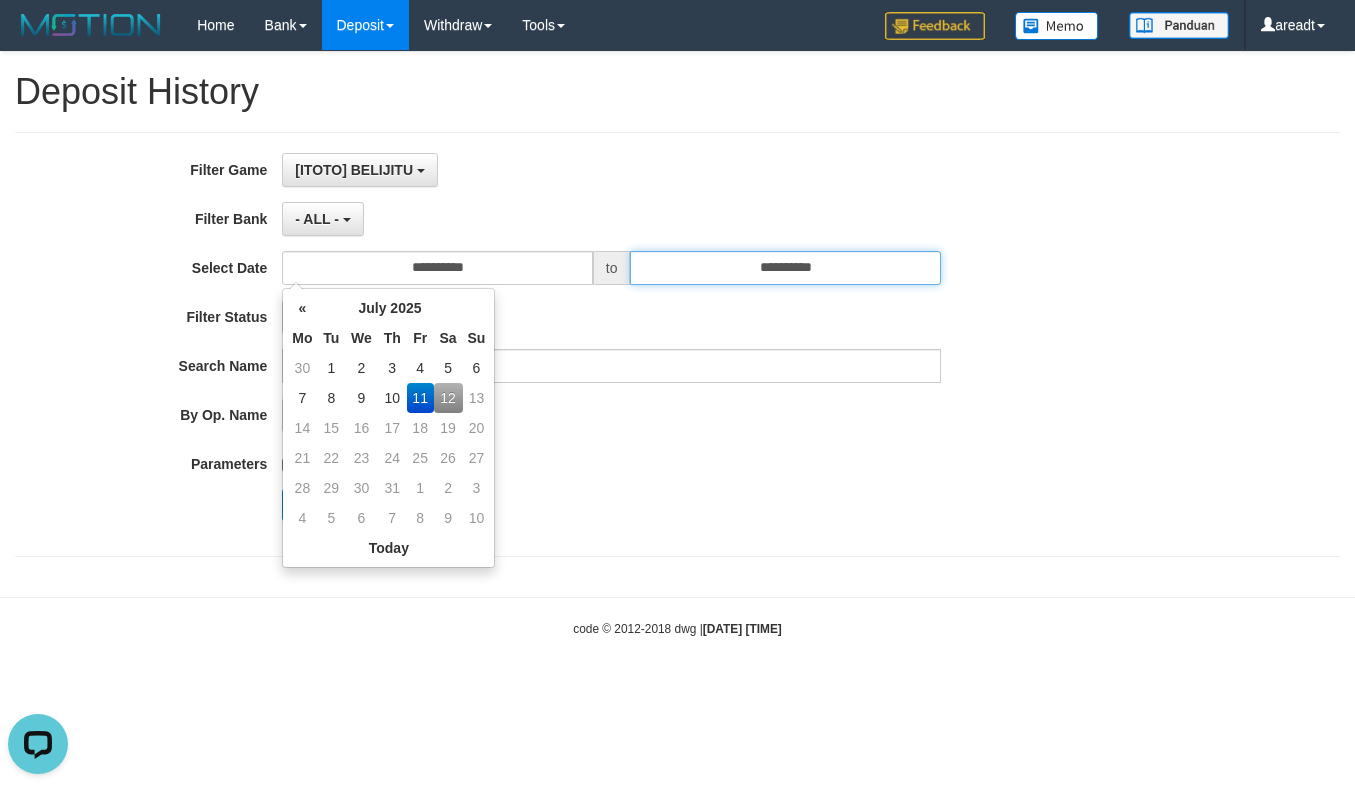 click on "**********" at bounding box center [785, 268] 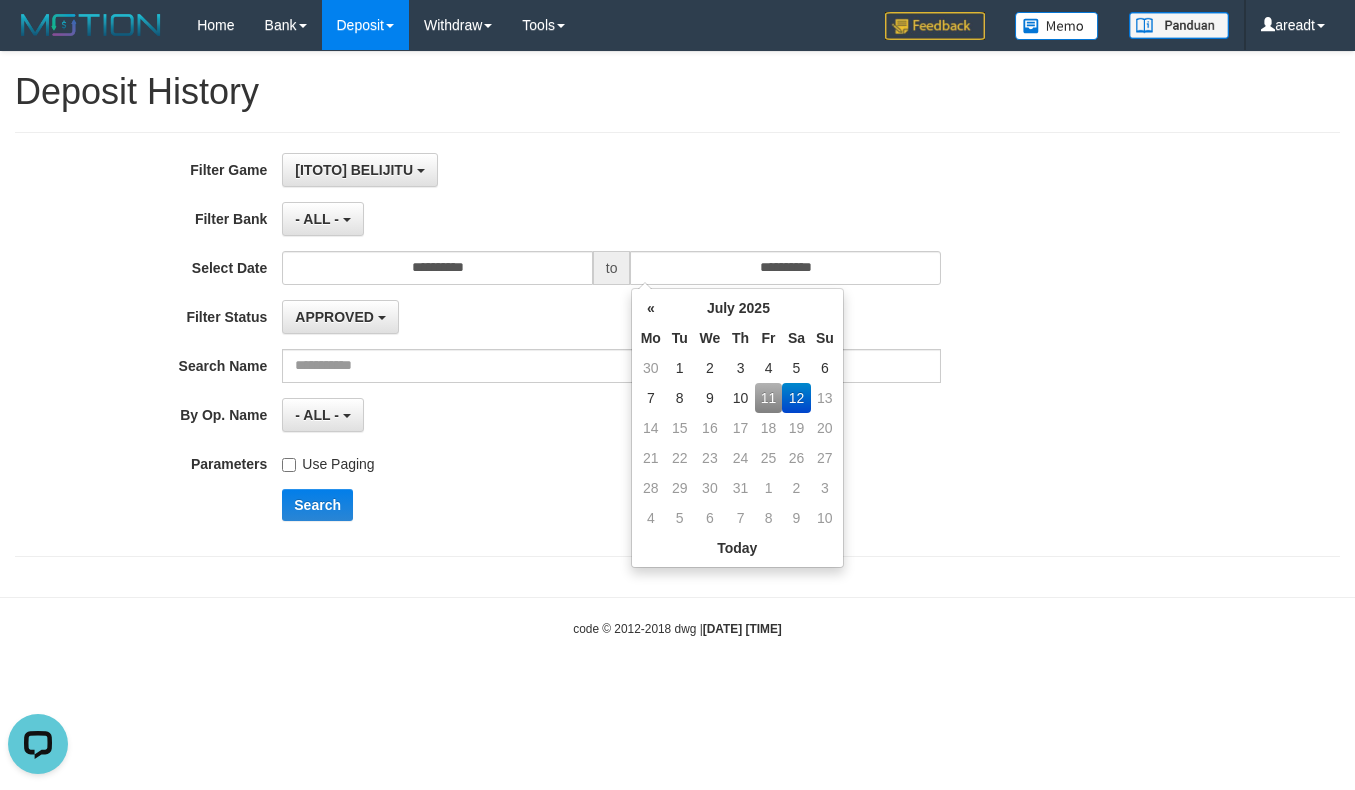 click on "11" at bounding box center [768, 398] 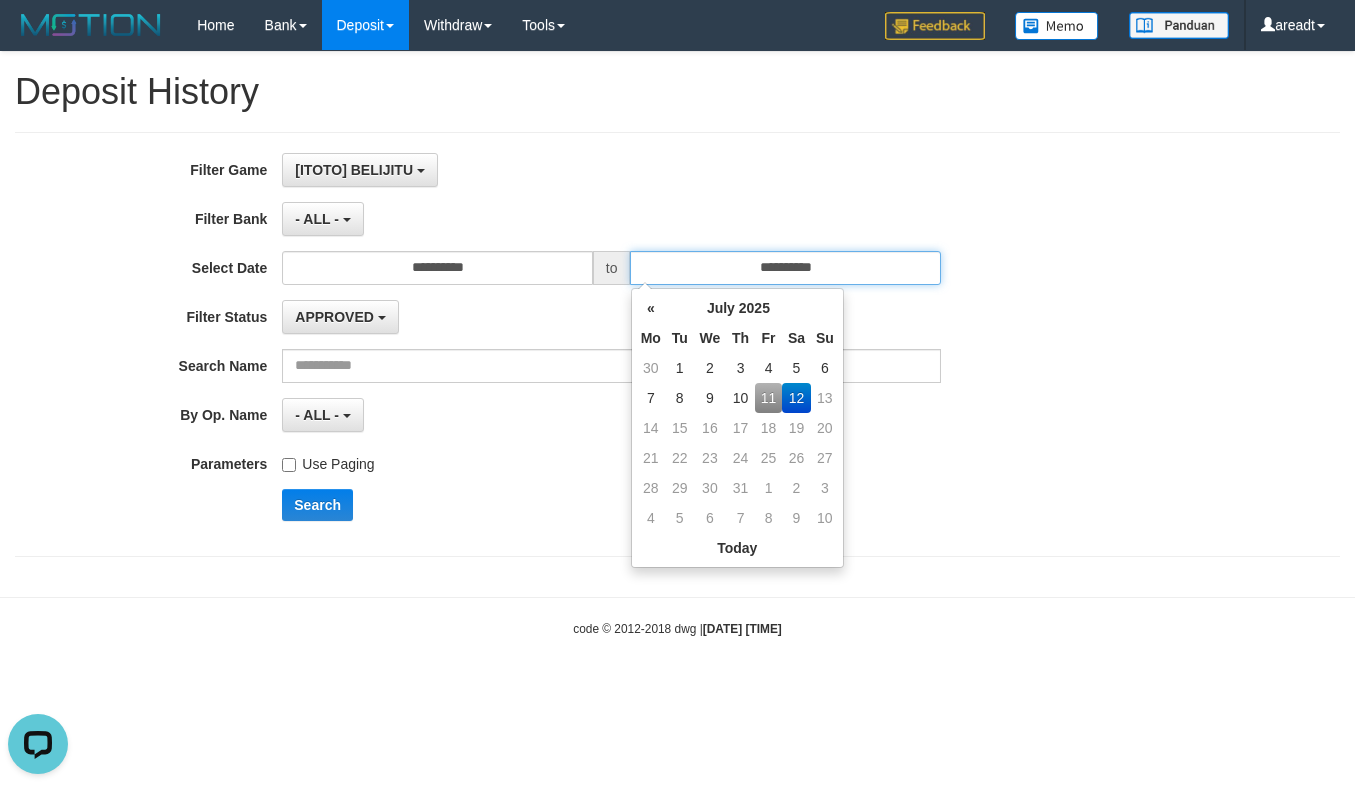 type on "**********" 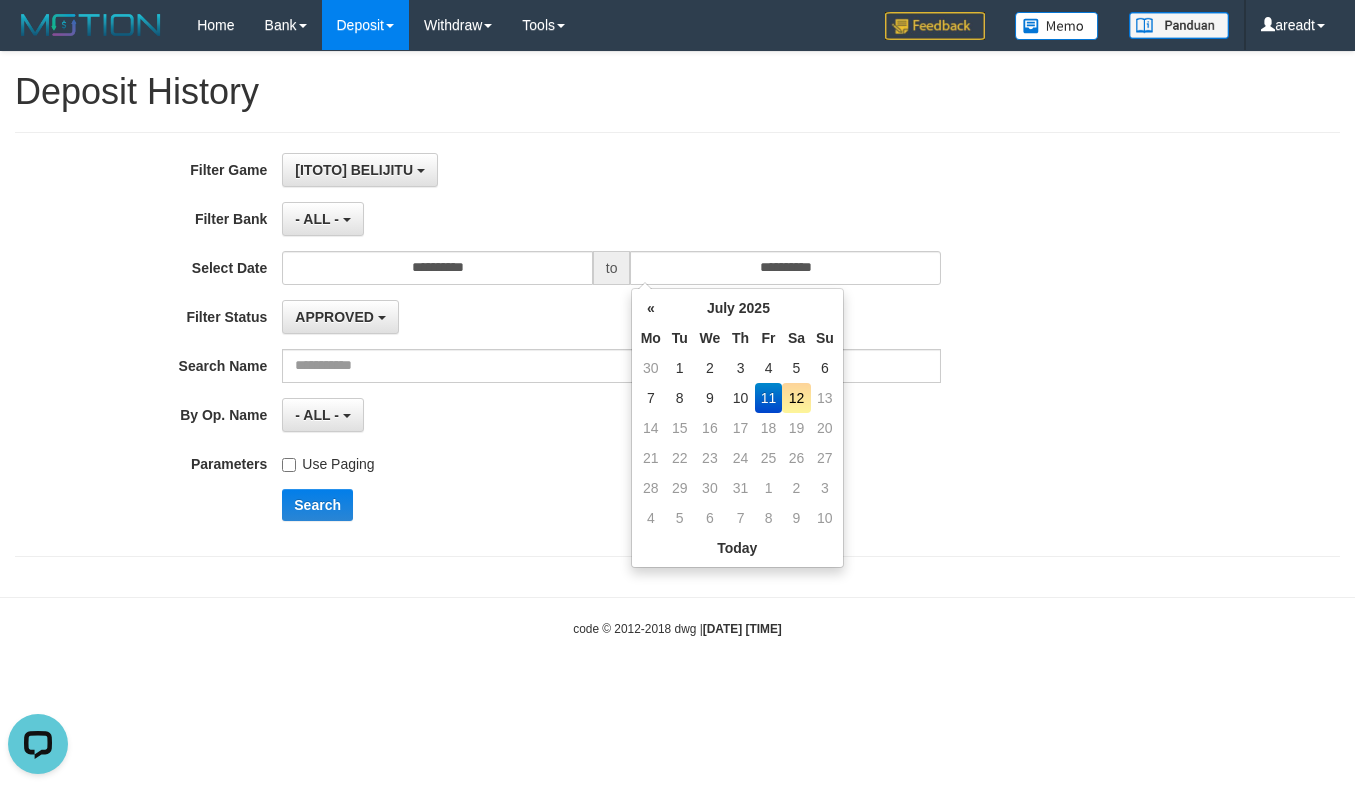 click on "- ALL -    - select status -  - ALL -" at bounding box center [611, 415] 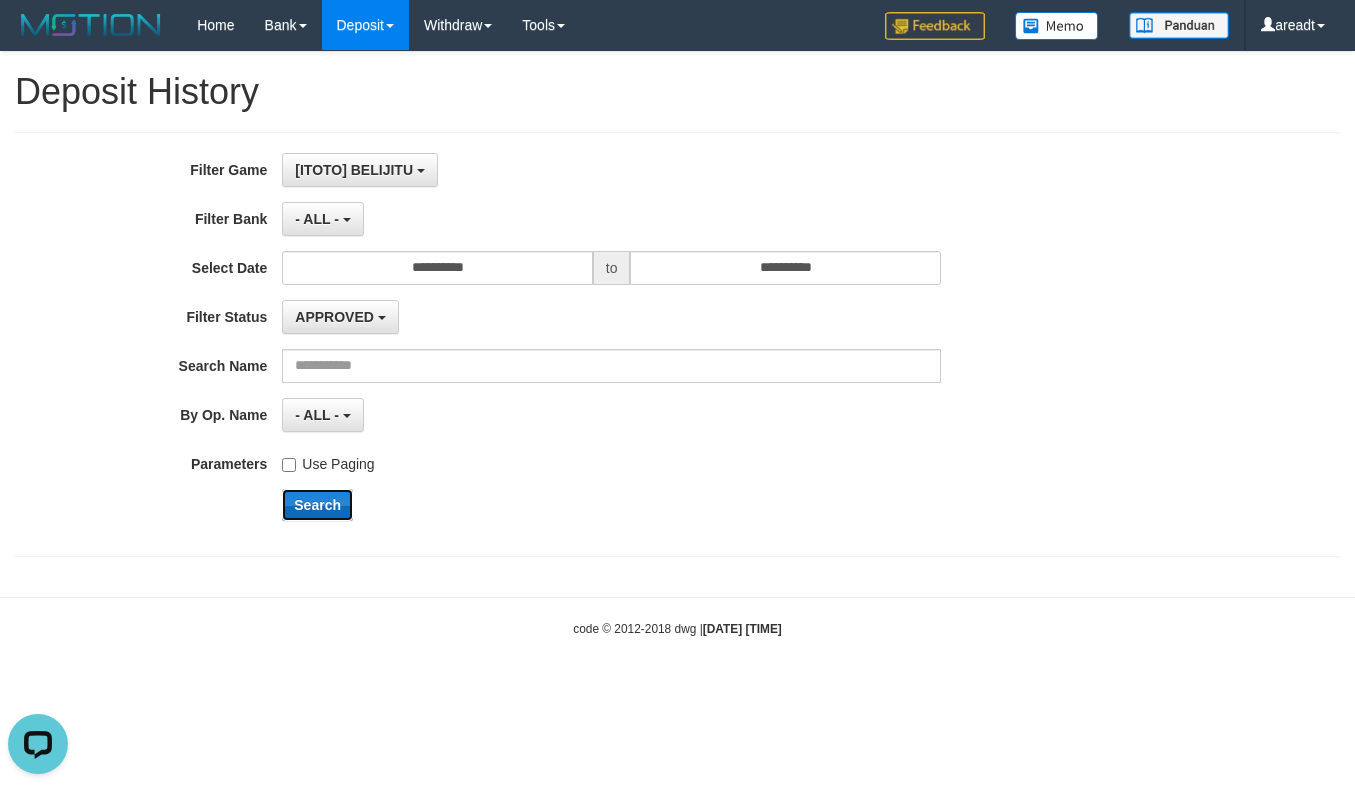click on "Search" at bounding box center (317, 505) 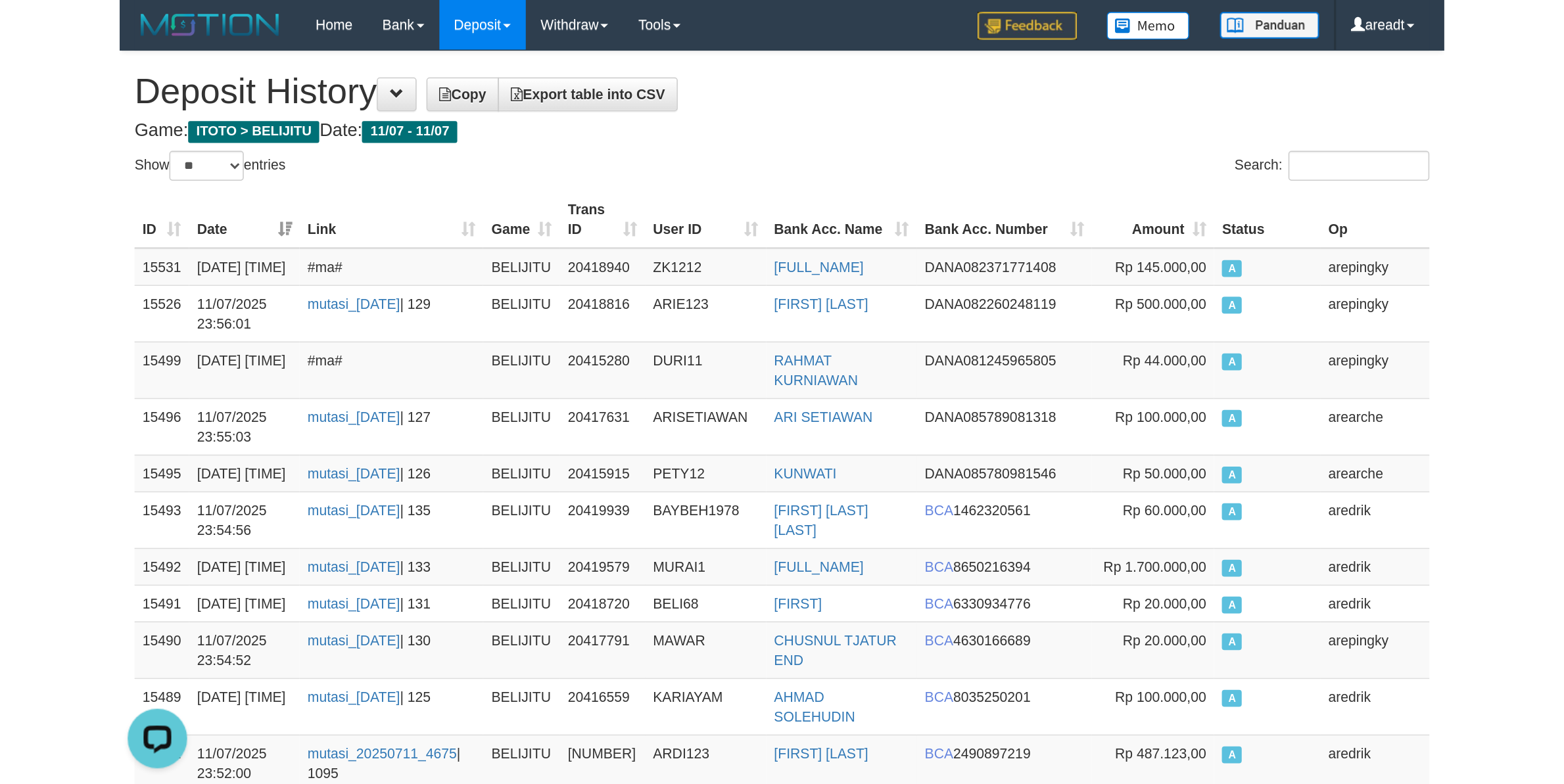 scroll, scrollTop: 0, scrollLeft: 0, axis: both 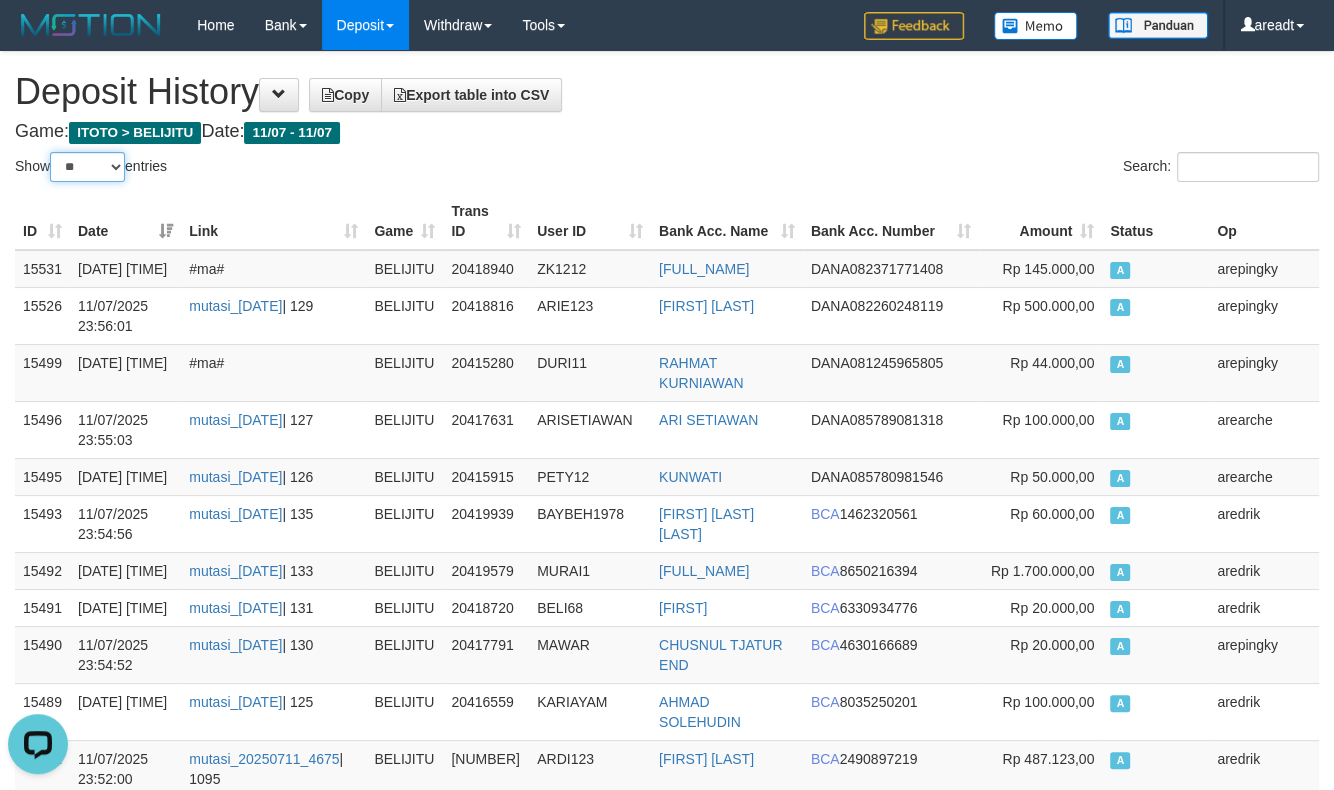 click on "** ** ** ***" at bounding box center [87, 167] 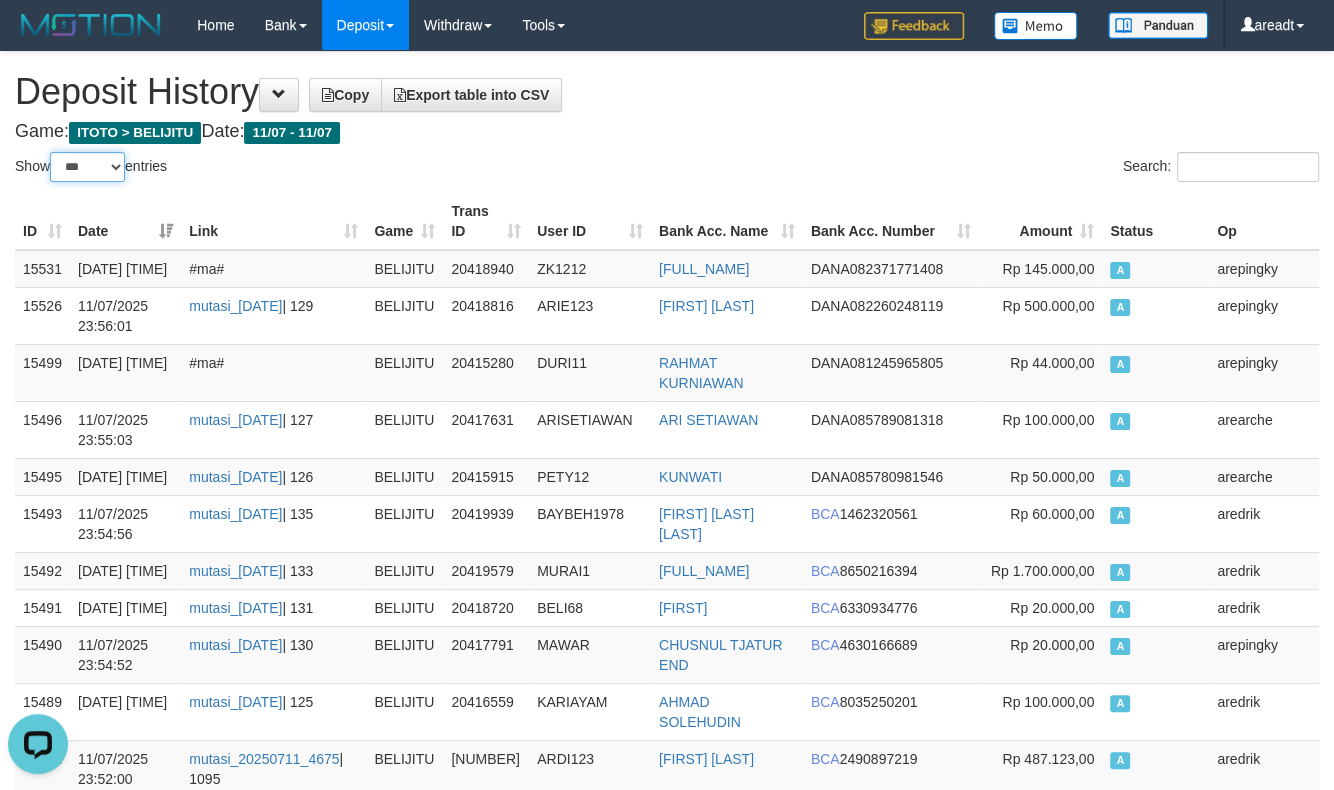 click on "***" at bounding box center [0, 0] 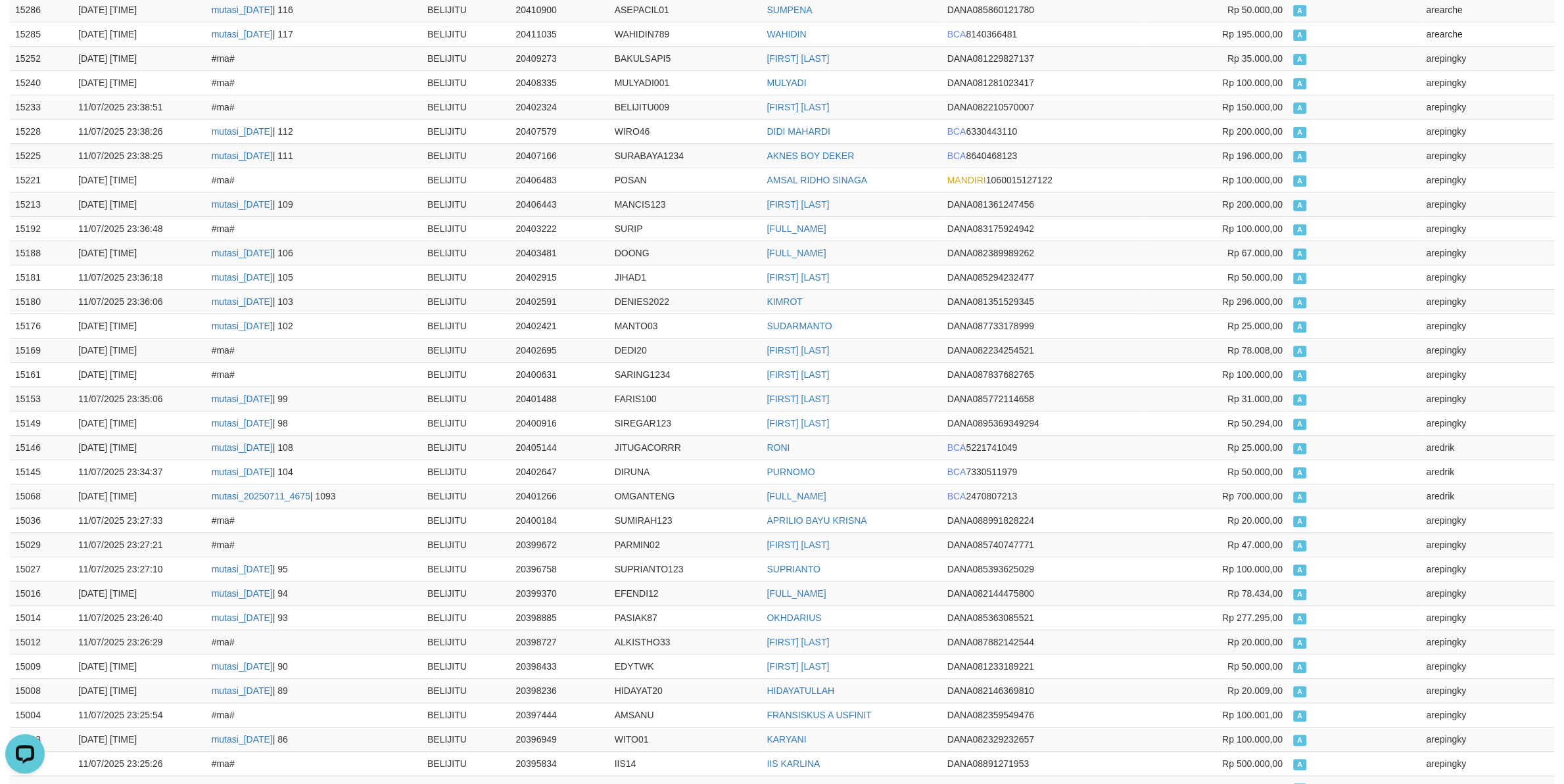 scroll, scrollTop: 0, scrollLeft: 0, axis: both 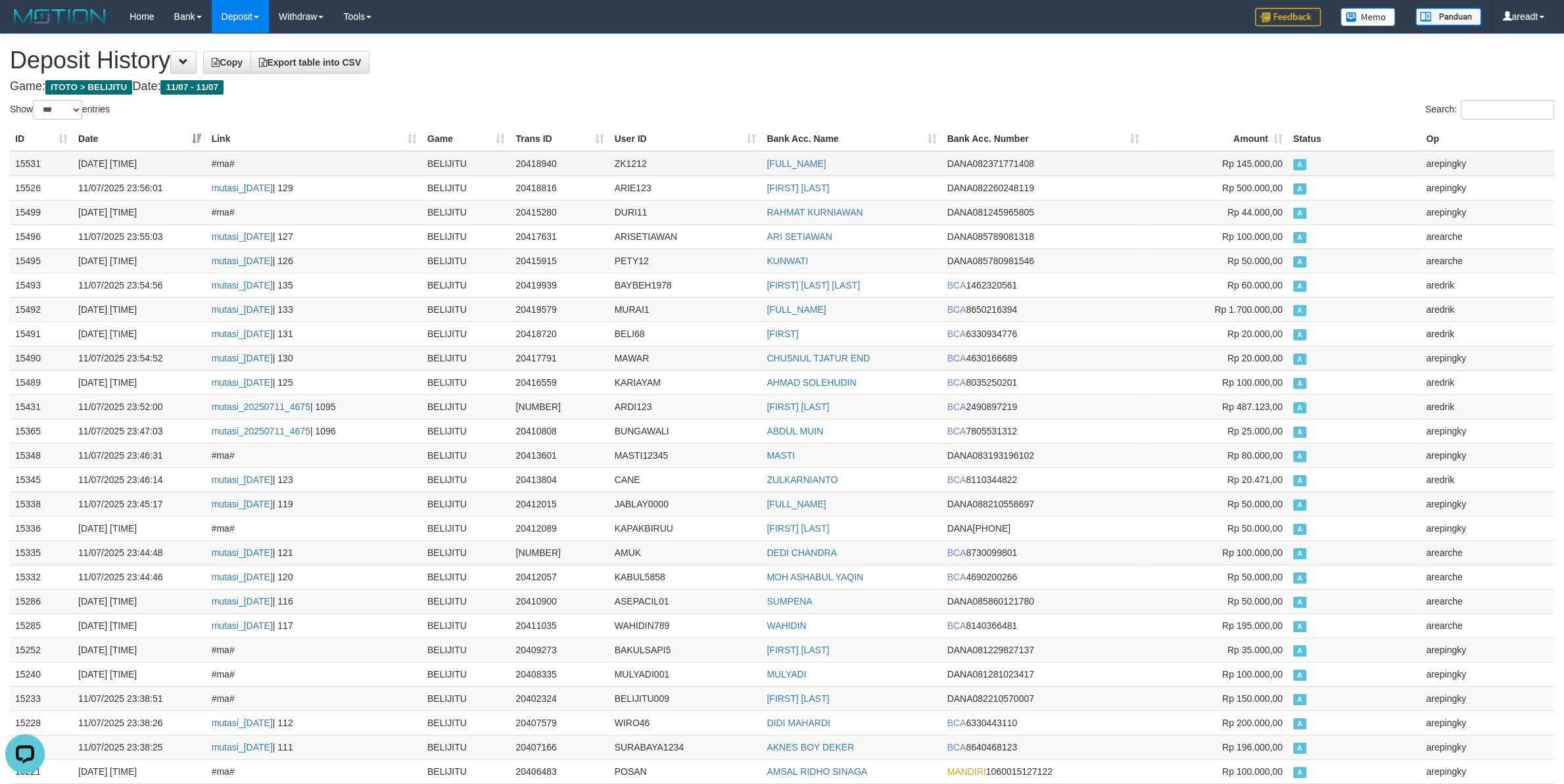 click on "15531" at bounding box center (41, 164) 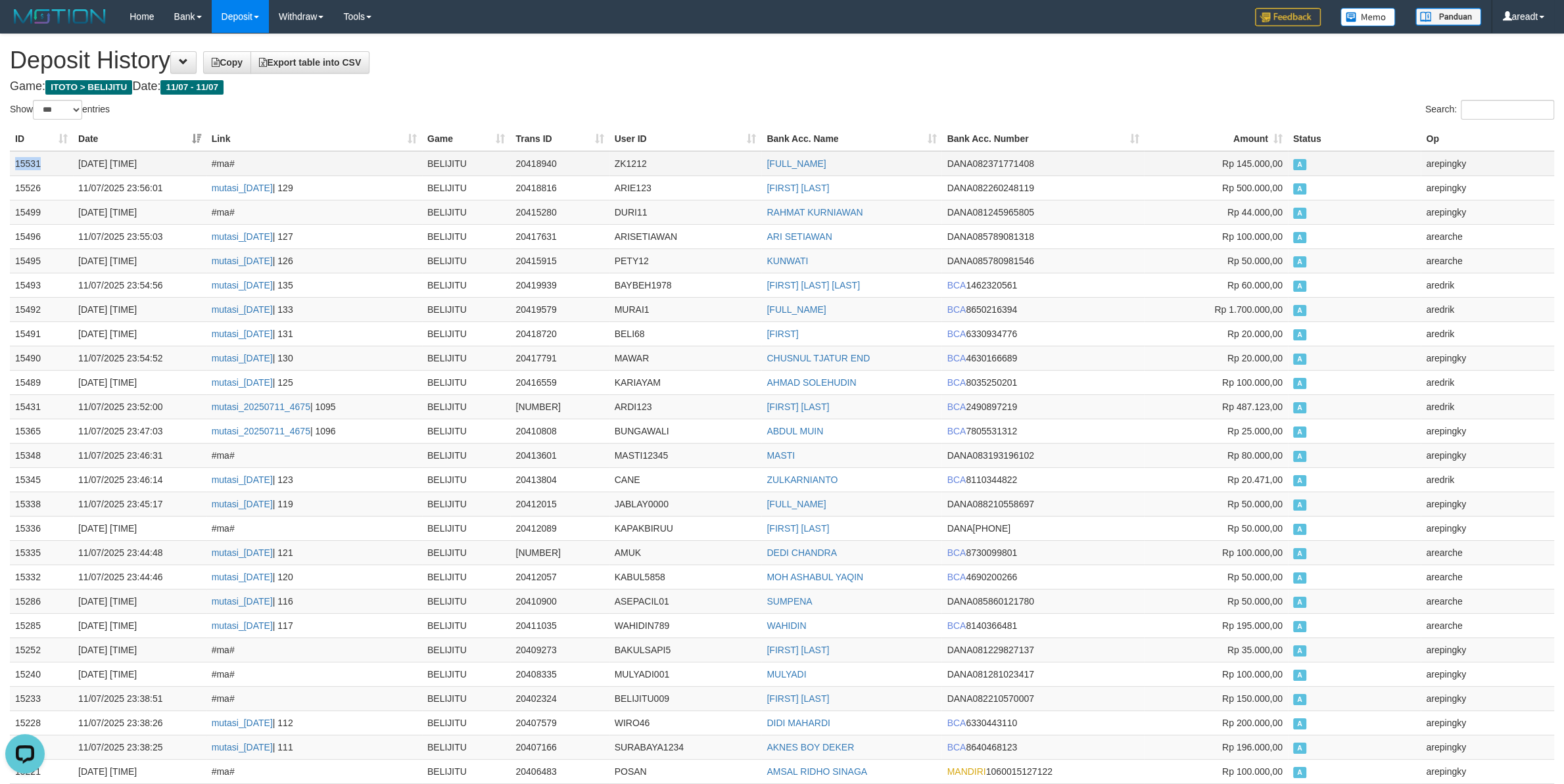 click on "15531" at bounding box center (41, 164) 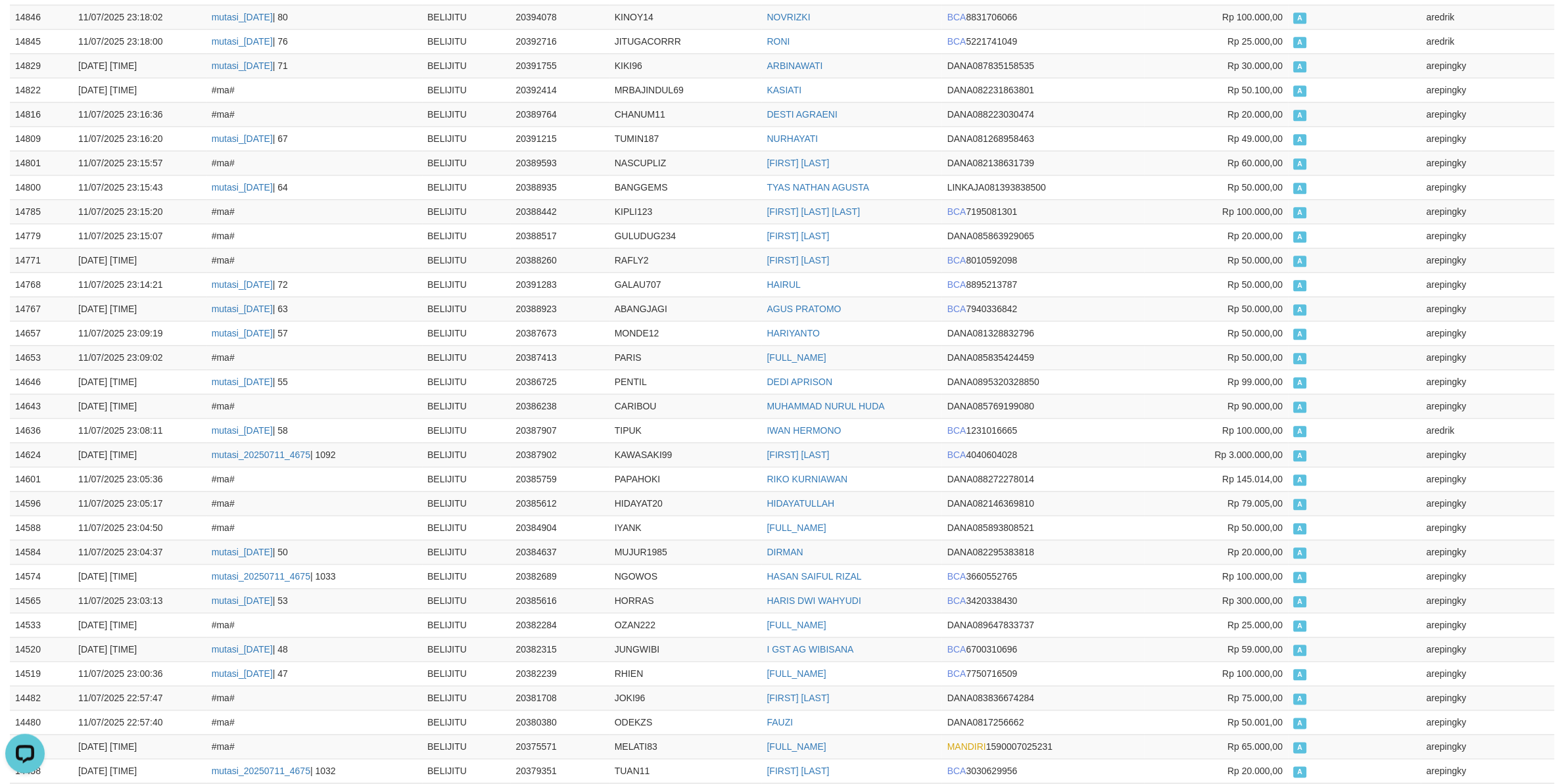 scroll, scrollTop: 1972, scrollLeft: 0, axis: vertical 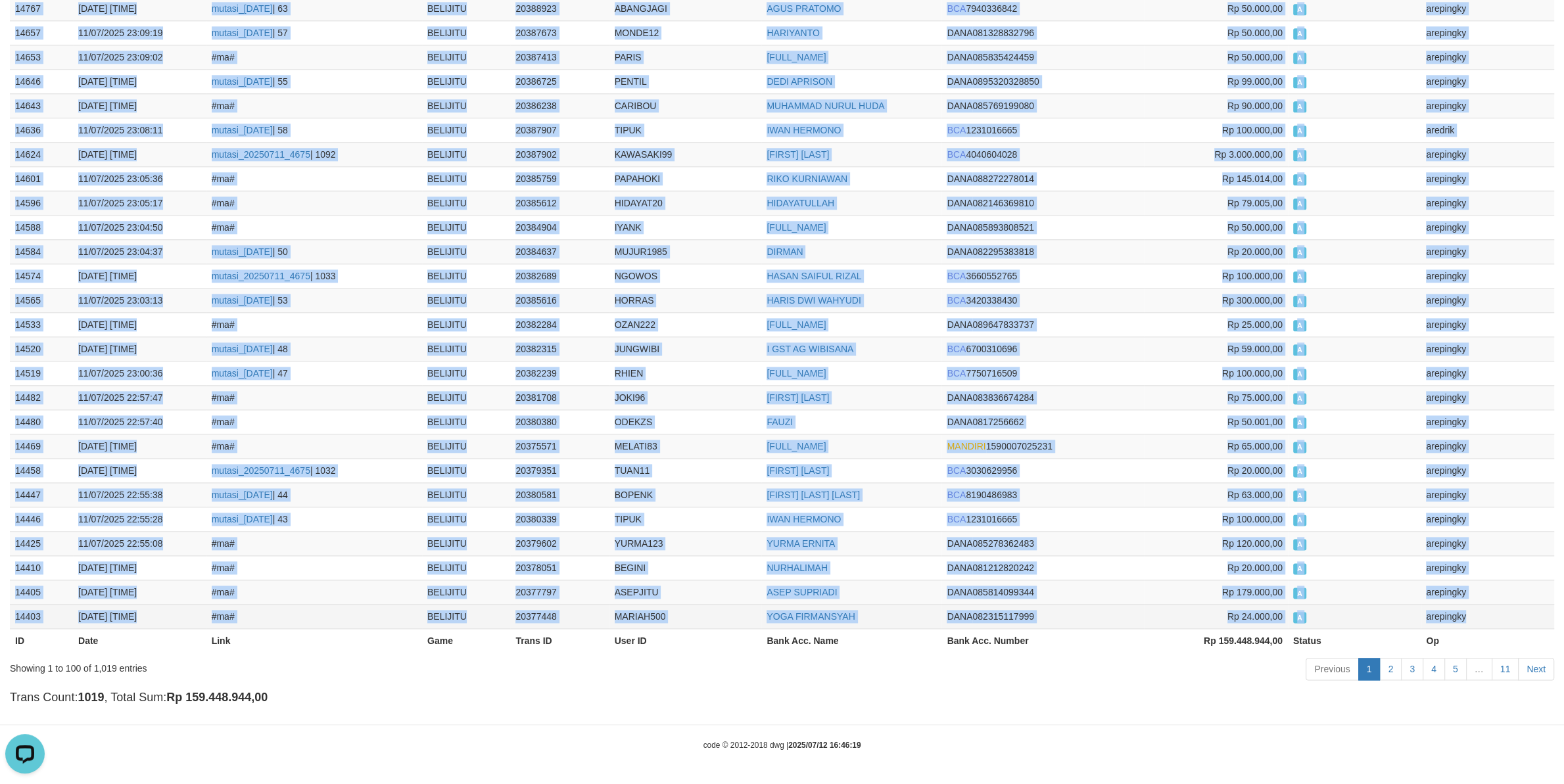 click on "arepingky" at bounding box center (1487, 616) 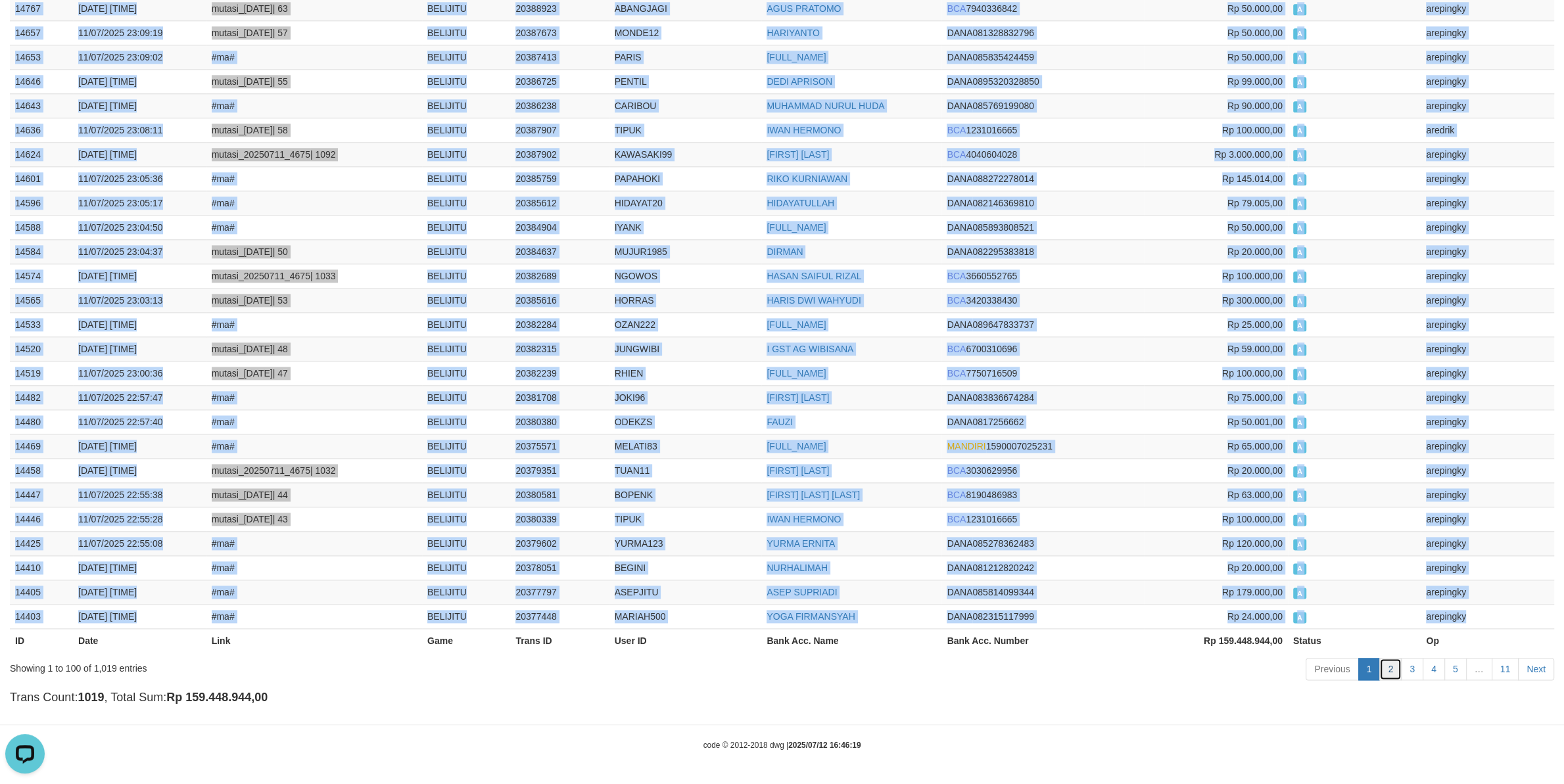 click on "2" at bounding box center [1390, 669] 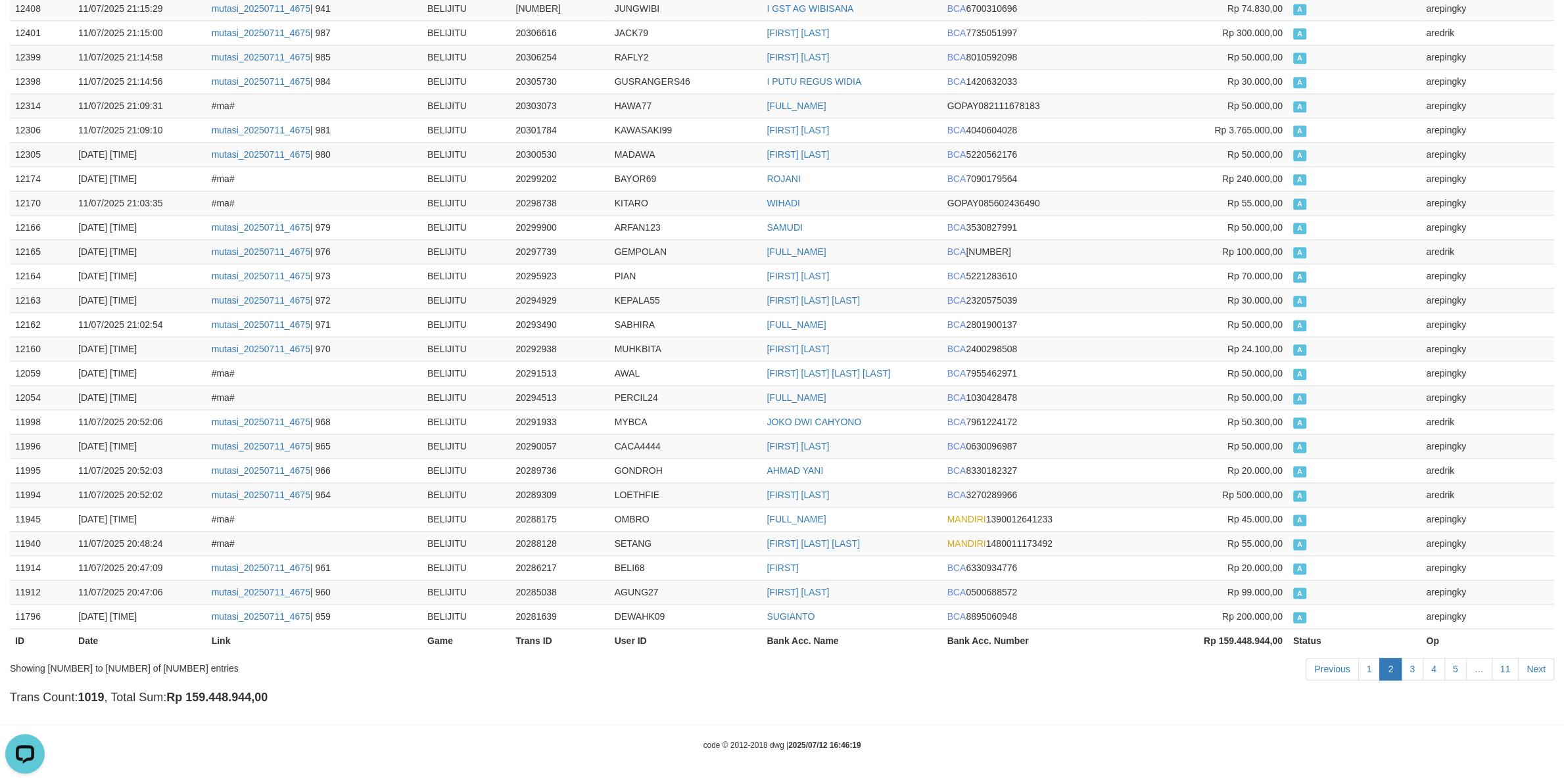 click on "2" at bounding box center (1390, 669) 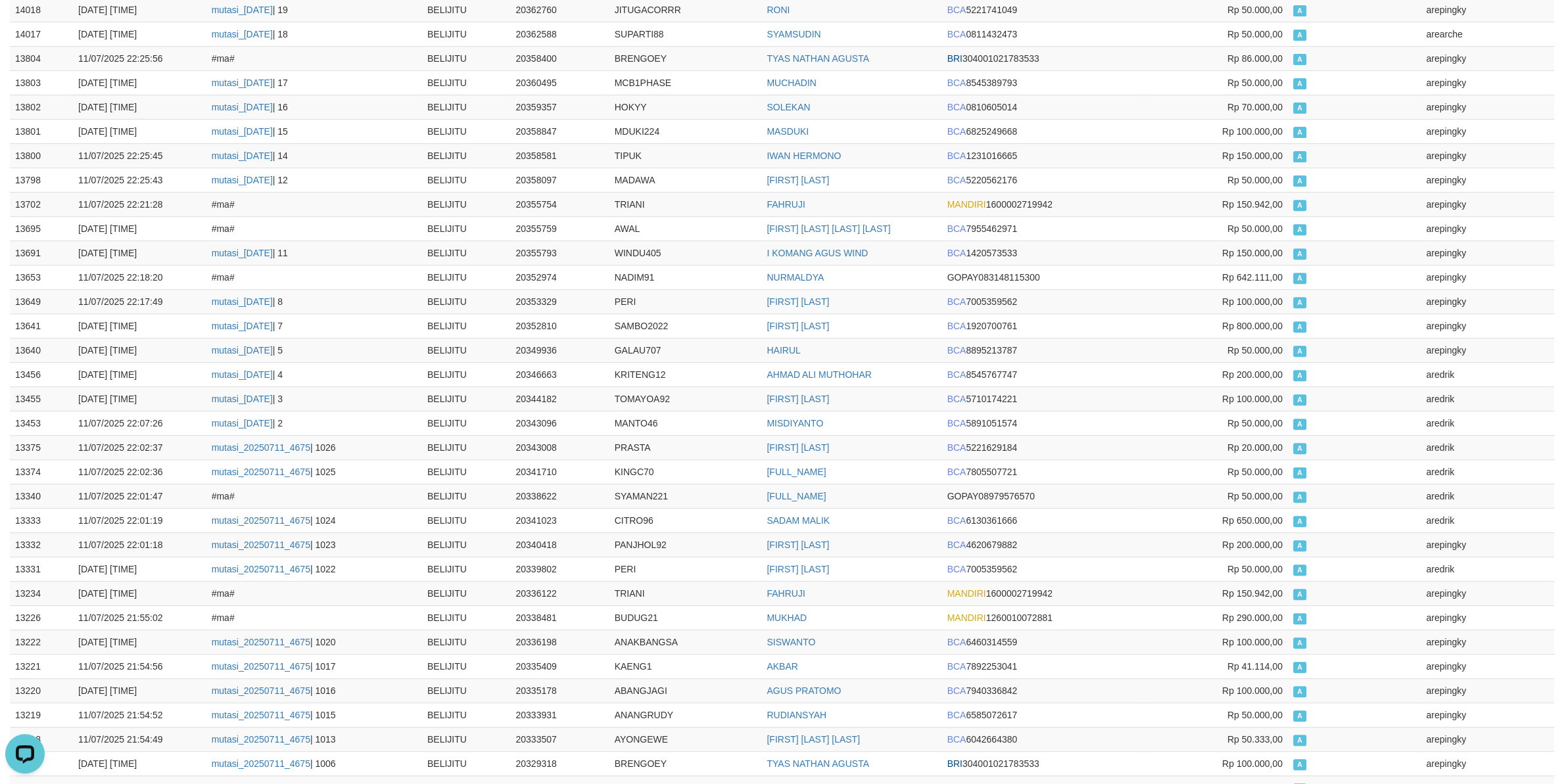 scroll, scrollTop: 0, scrollLeft: 0, axis: both 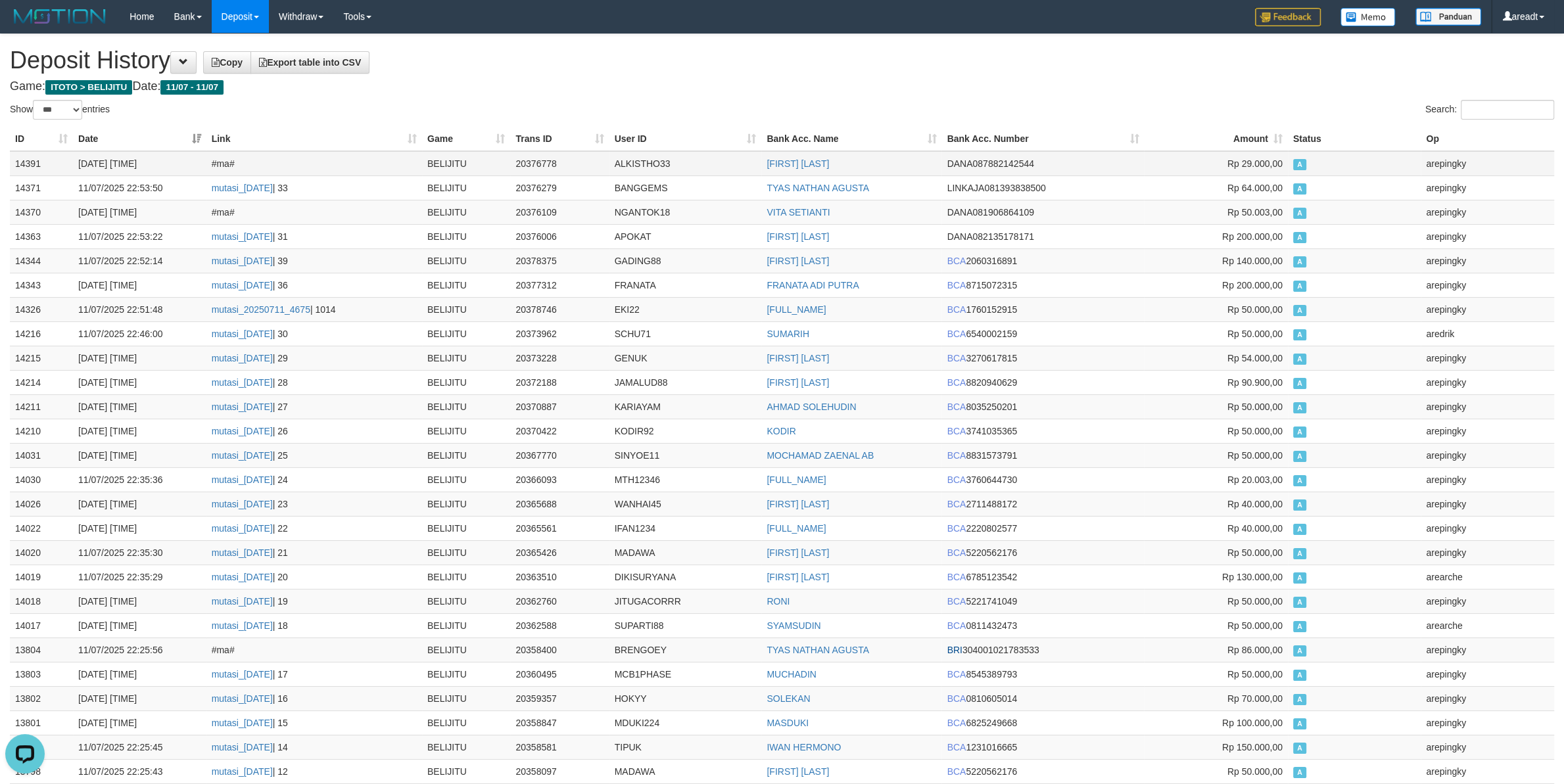 click on "14391" at bounding box center [41, 164] 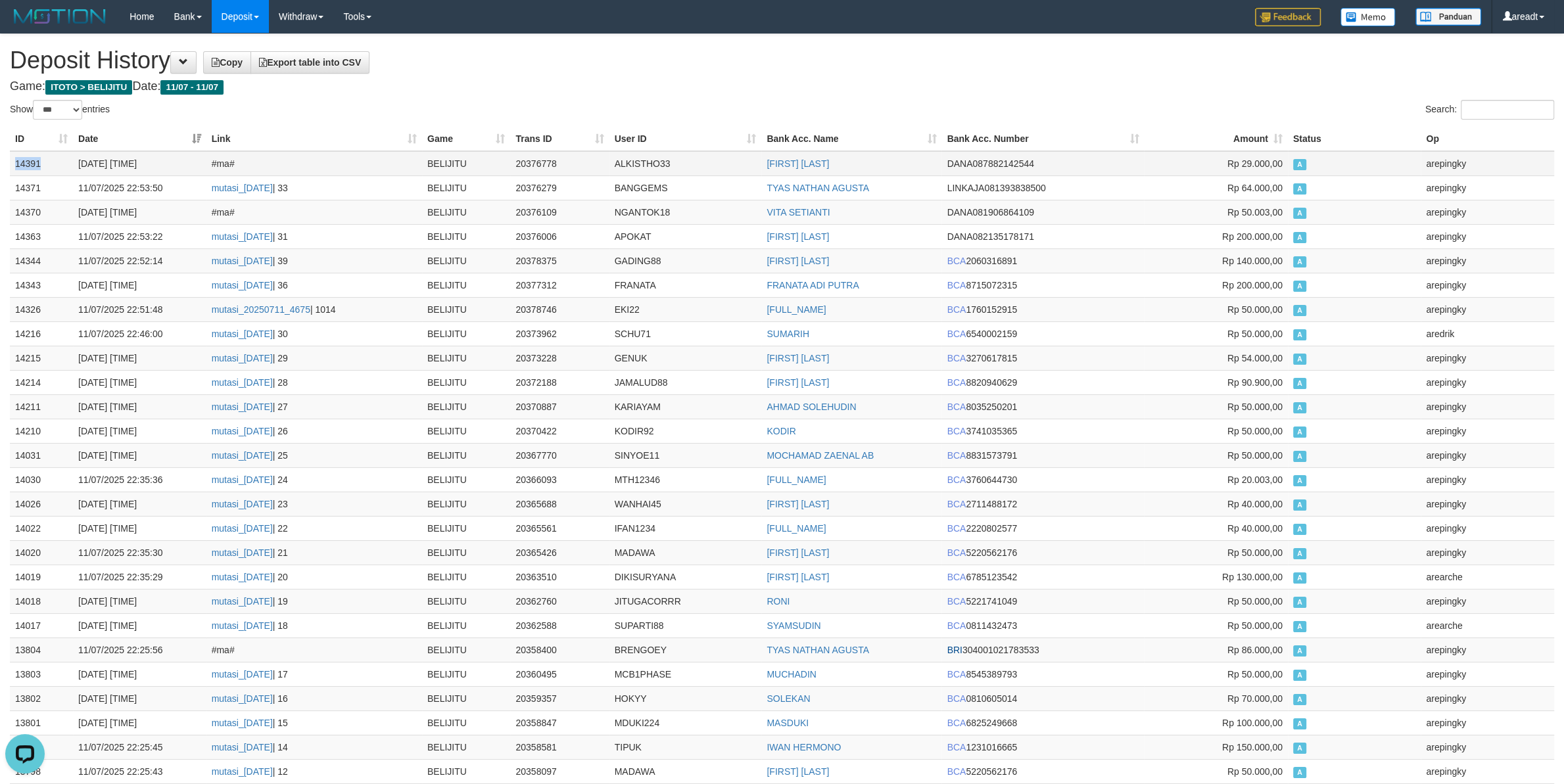 click on "14391" at bounding box center (41, 164) 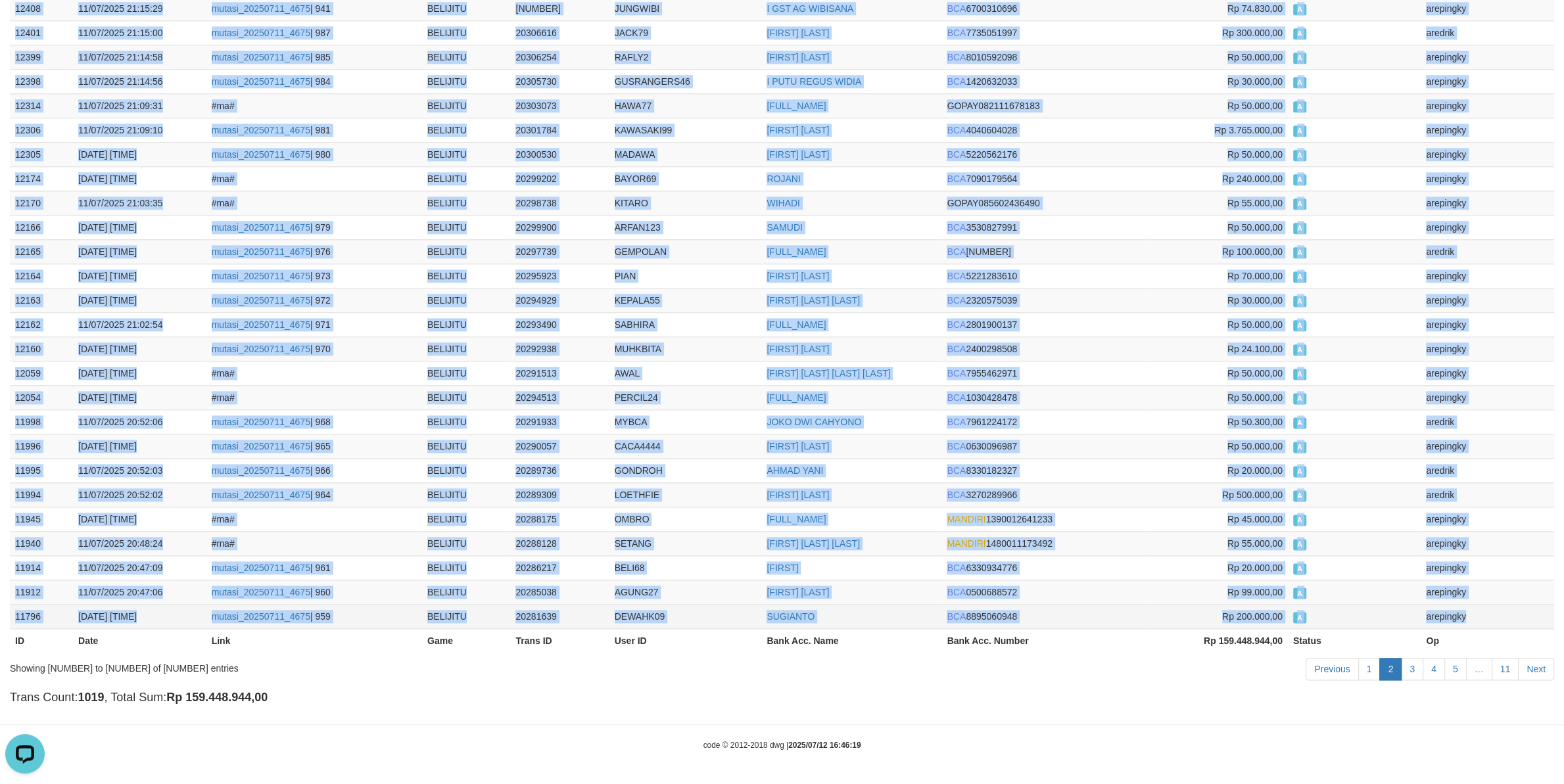 click on "arepingky" at bounding box center (1487, 616) 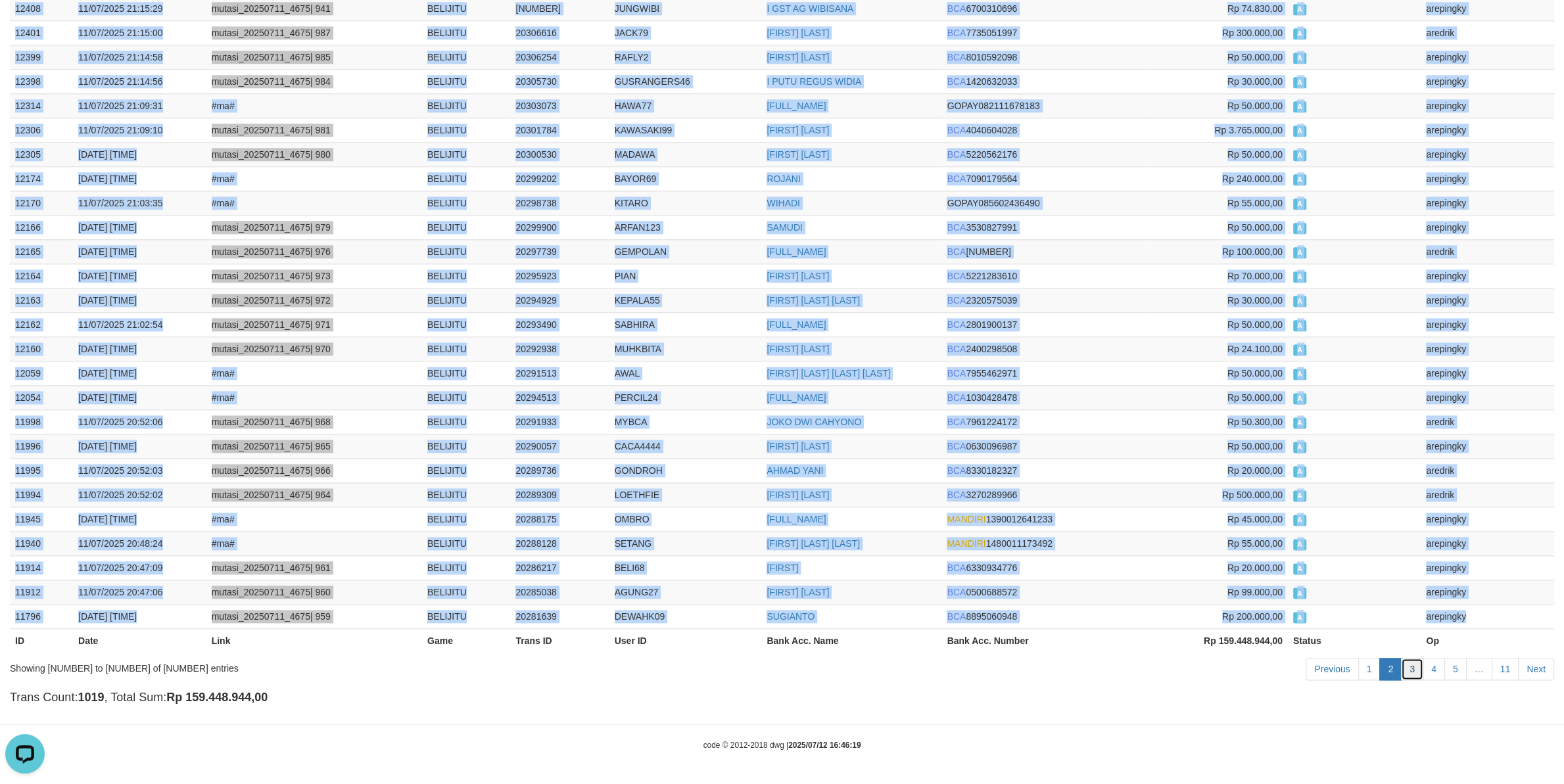 click on "3" at bounding box center [1412, 669] 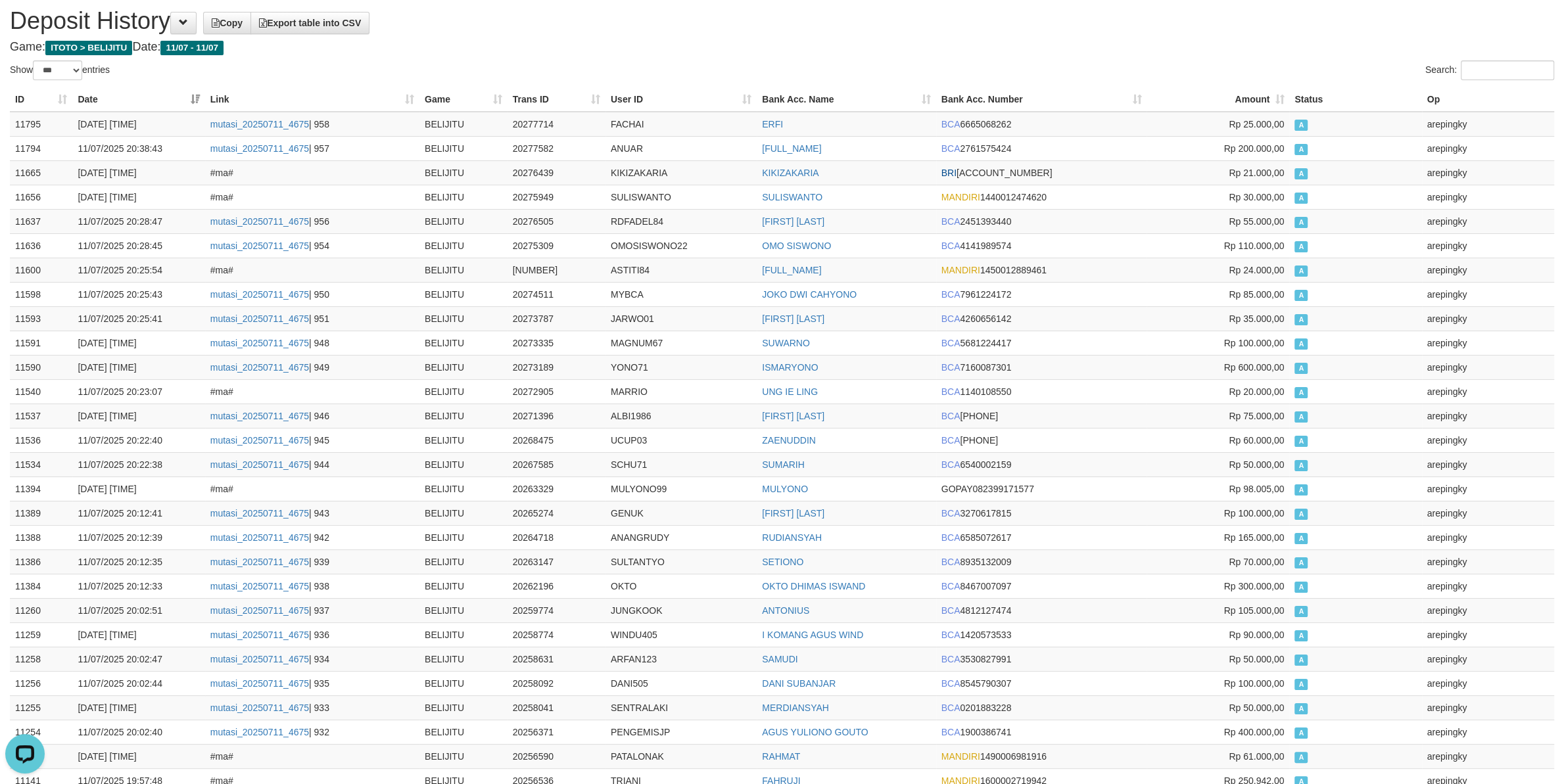 scroll, scrollTop: 0, scrollLeft: 0, axis: both 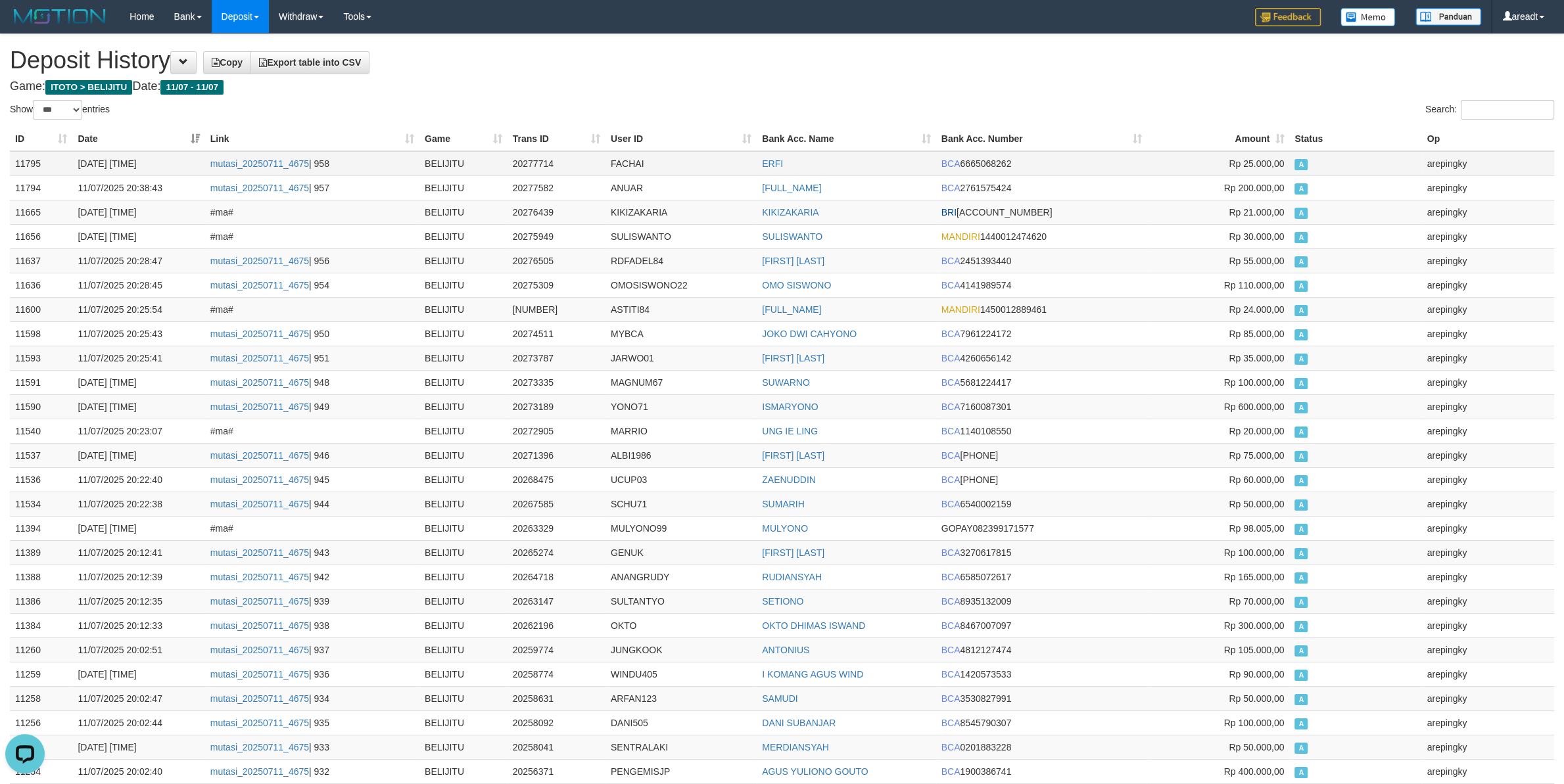 click on "11795" at bounding box center [41, 164] 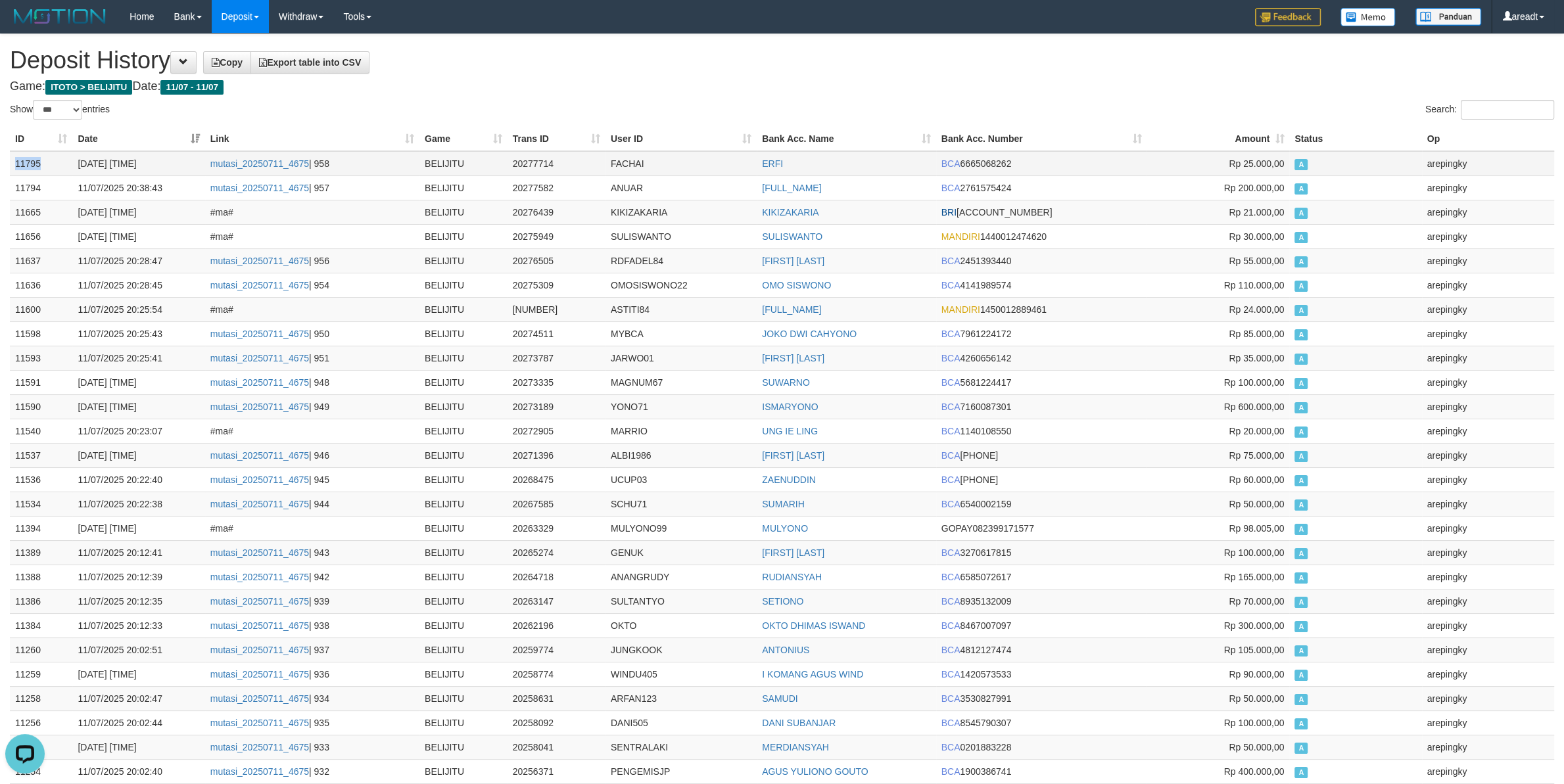 click on "11795" at bounding box center [41, 164] 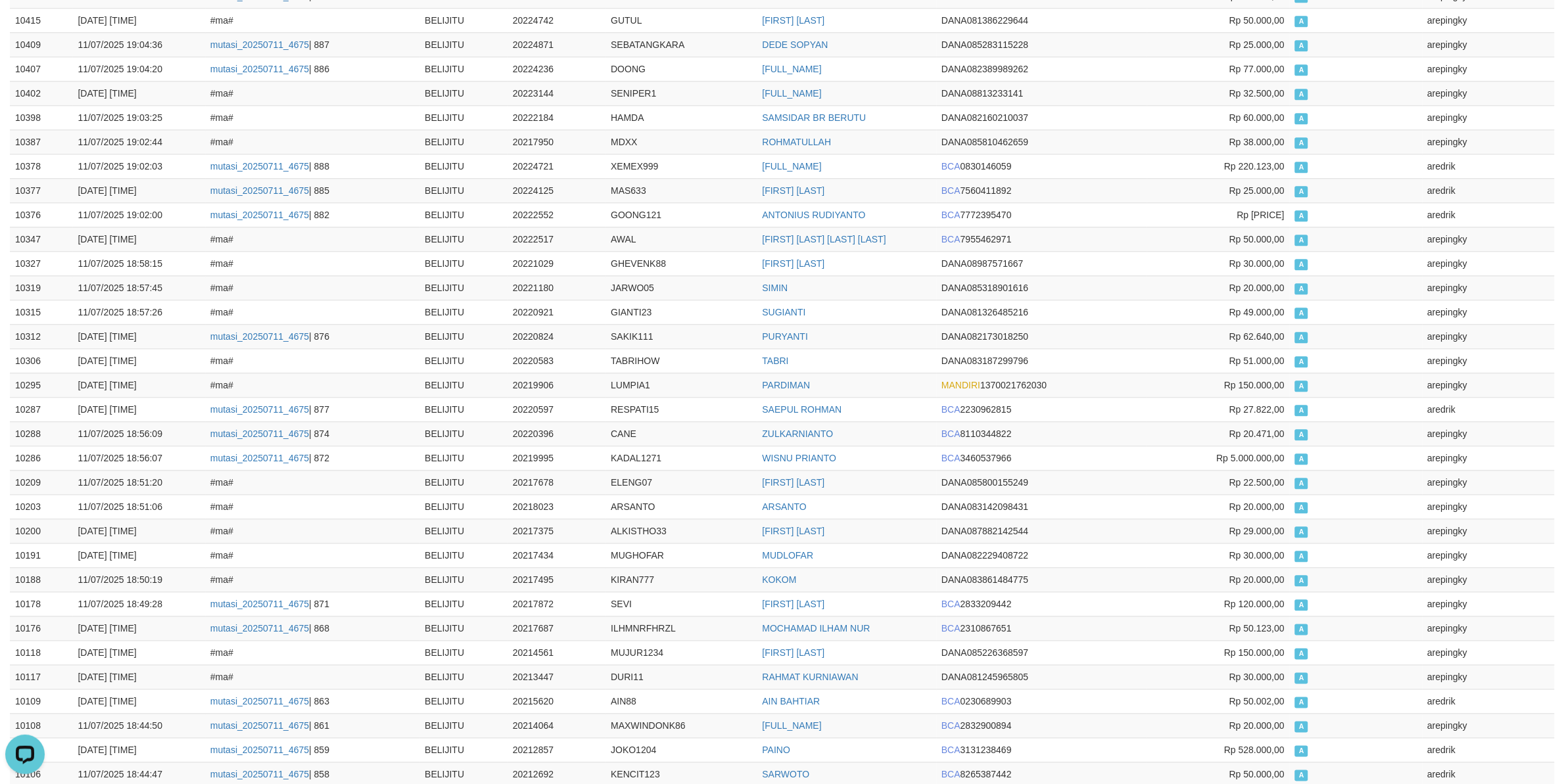 scroll, scrollTop: 1972, scrollLeft: 0, axis: vertical 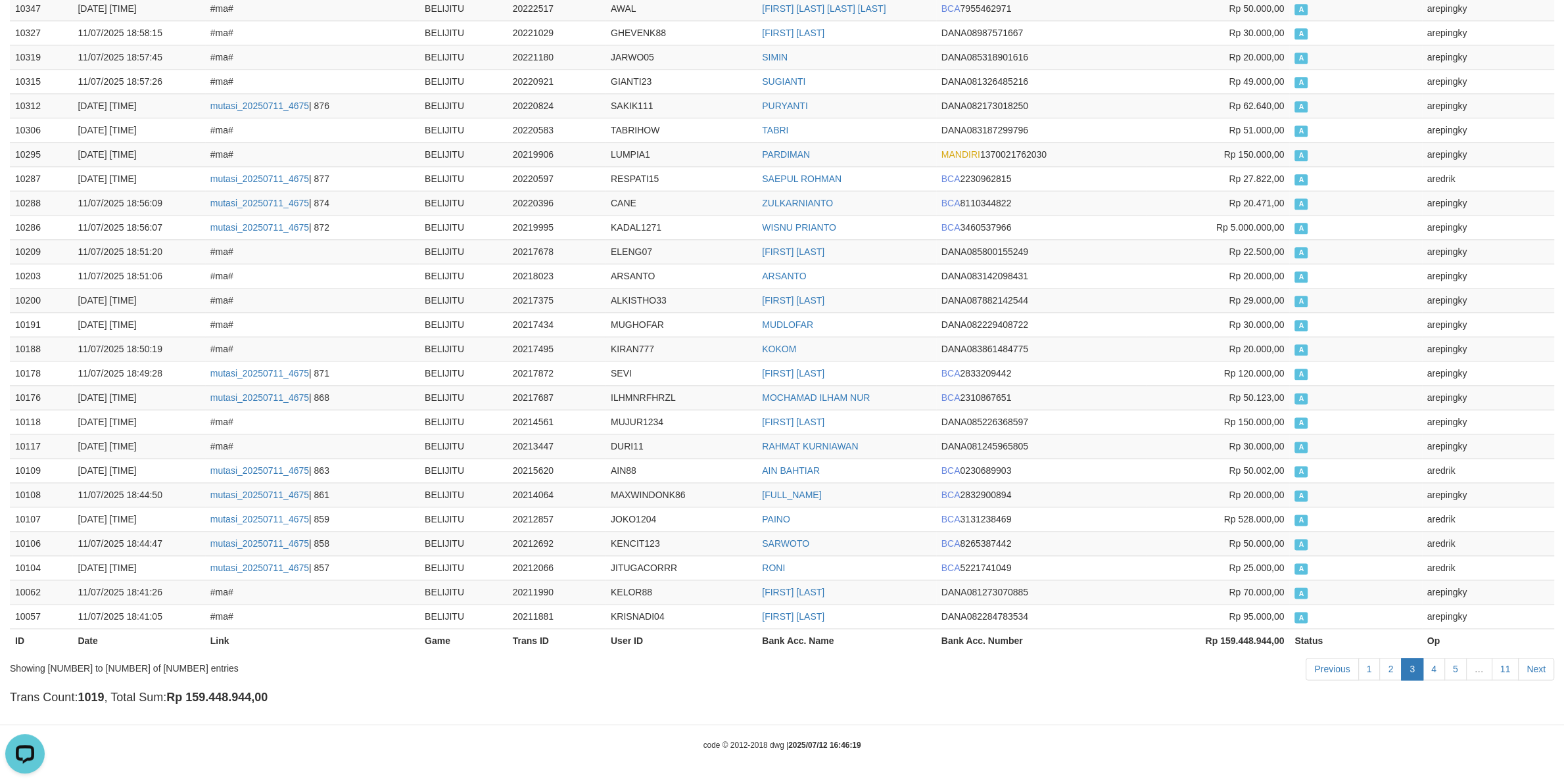 click on "Op" at bounding box center (1488, 640) 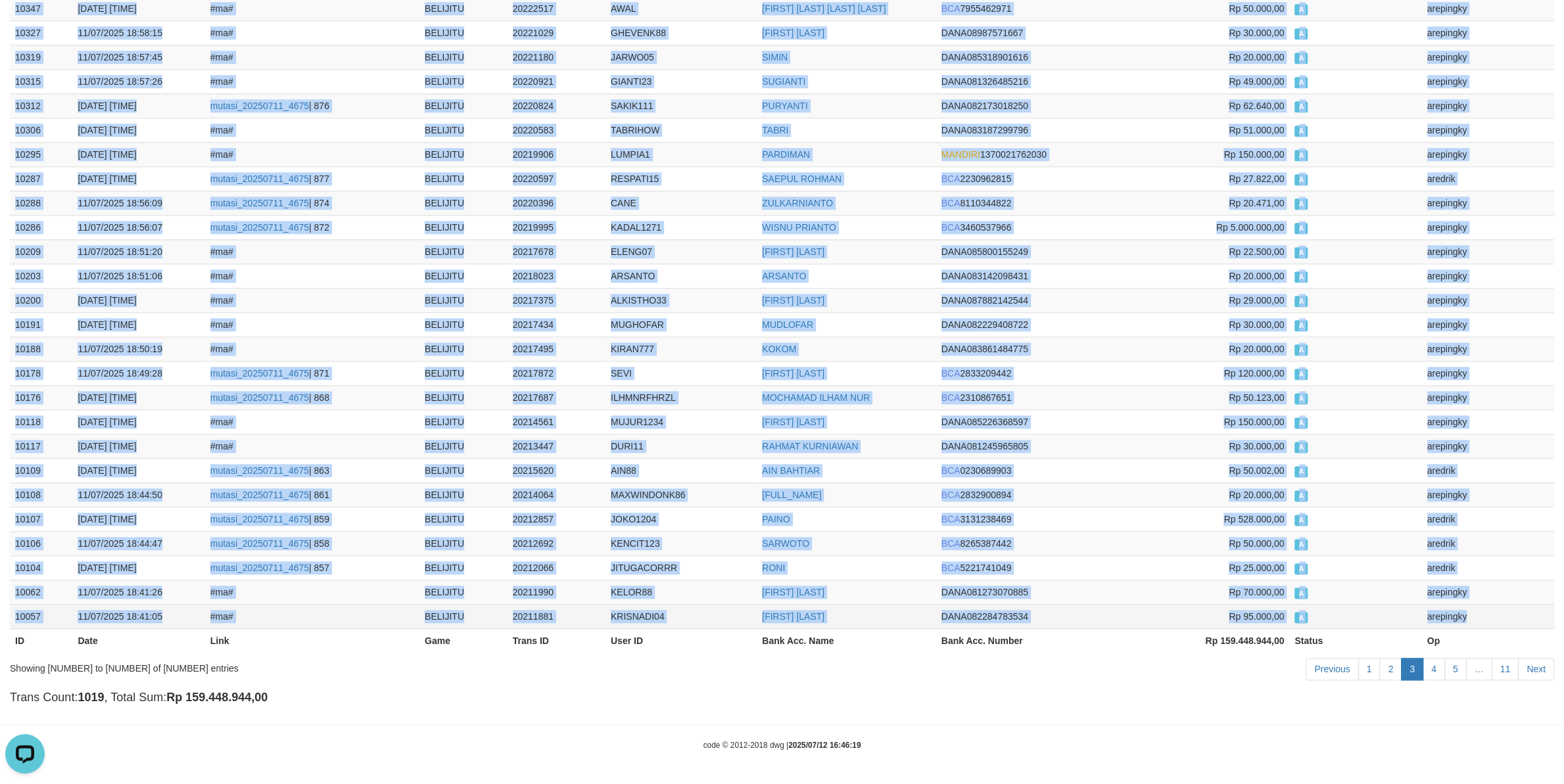 click on "arepingky" at bounding box center [1488, 616] 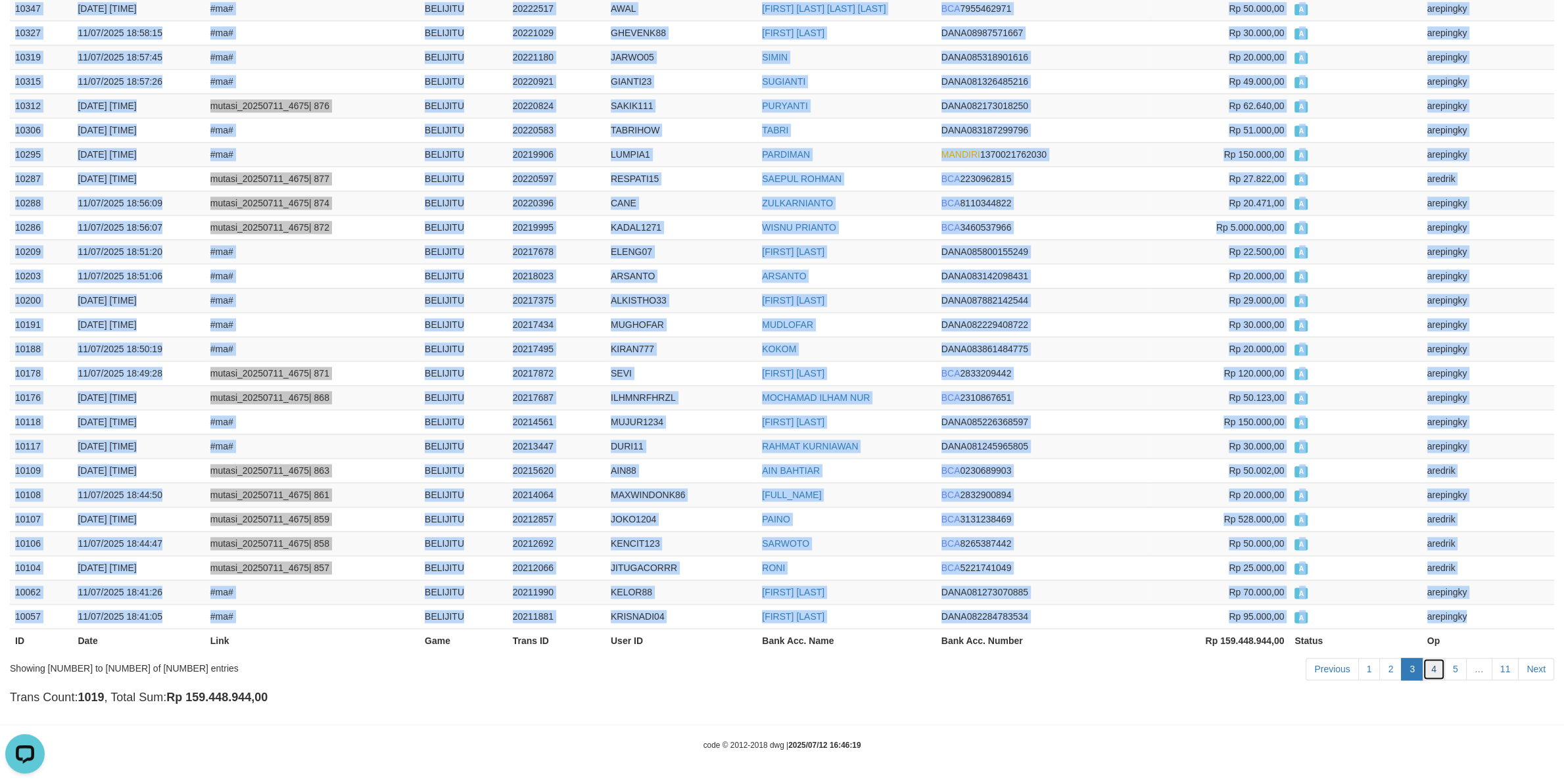 click on "4" at bounding box center [1434, 669] 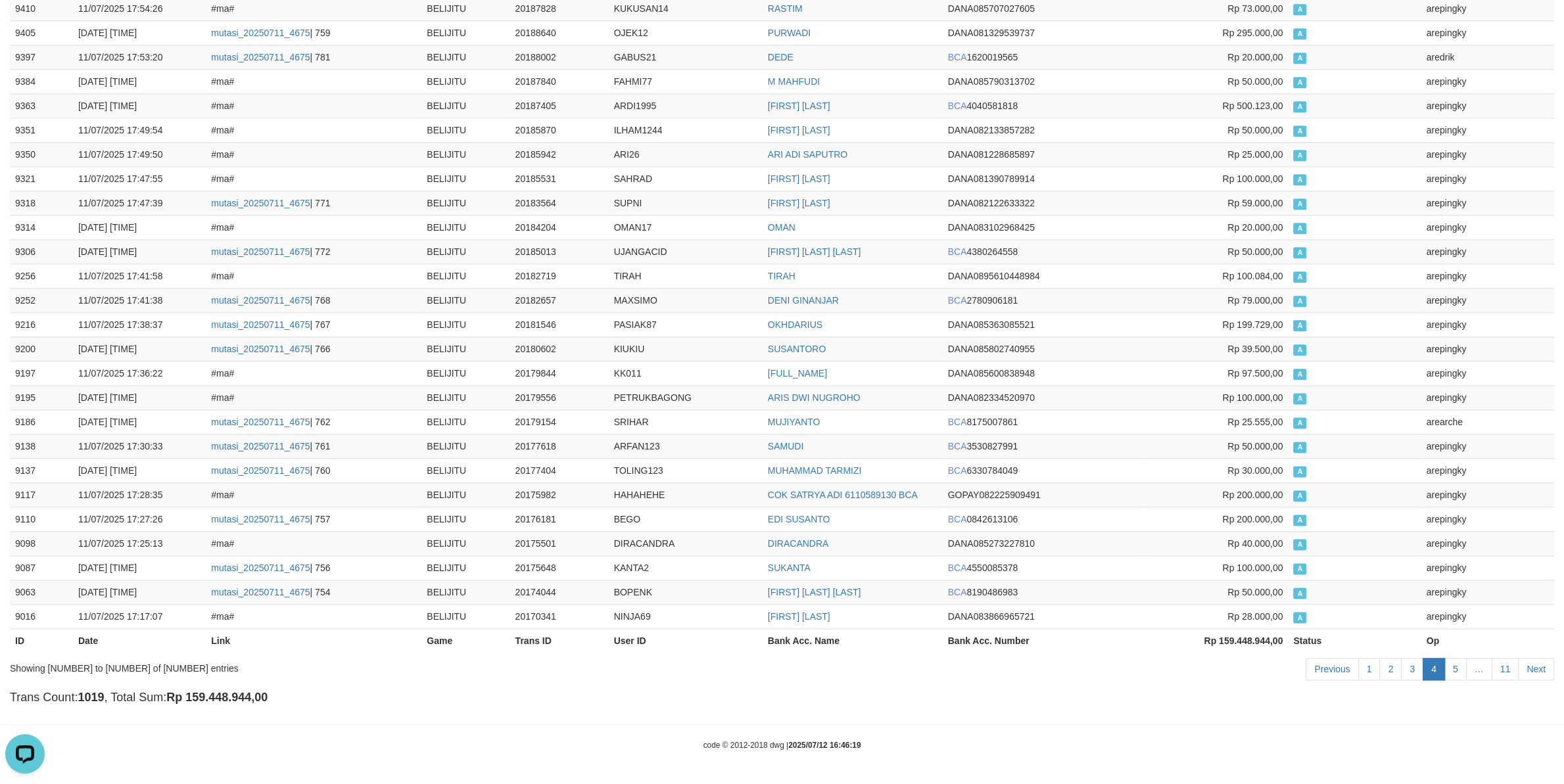 click on "4" at bounding box center (1434, 669) 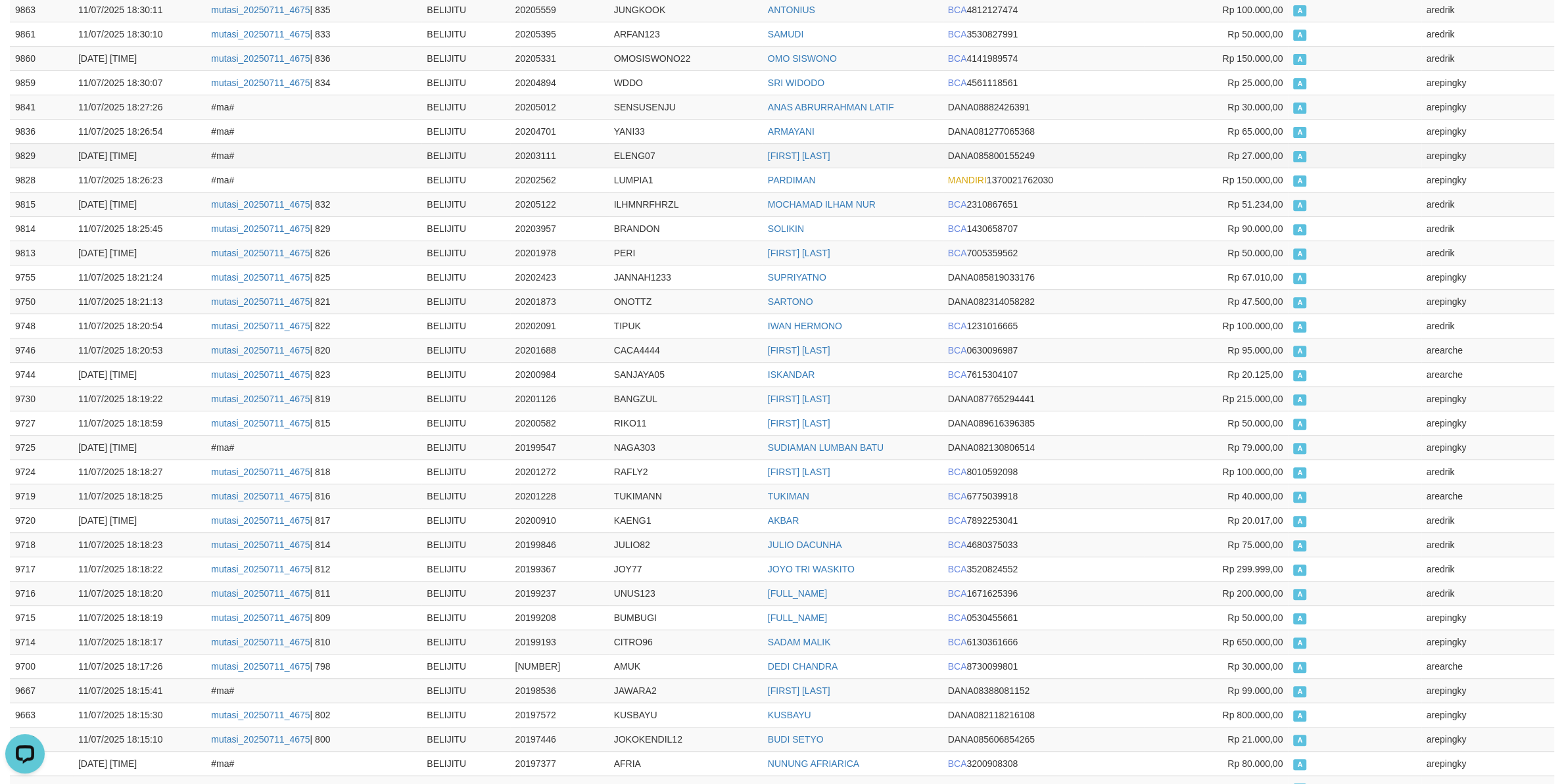 scroll, scrollTop: 39, scrollLeft: 0, axis: vertical 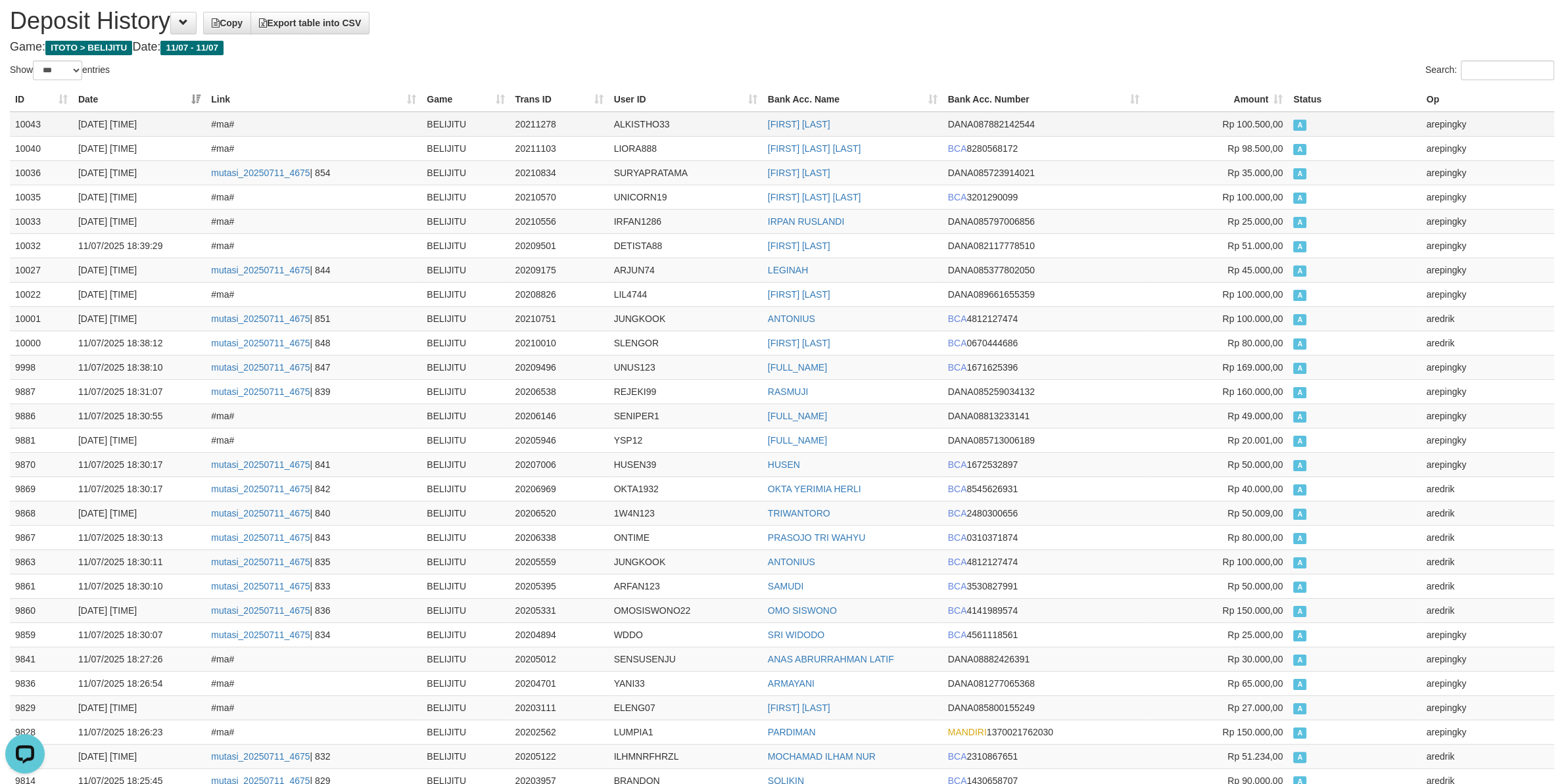 click on "10043" at bounding box center [41, 124] 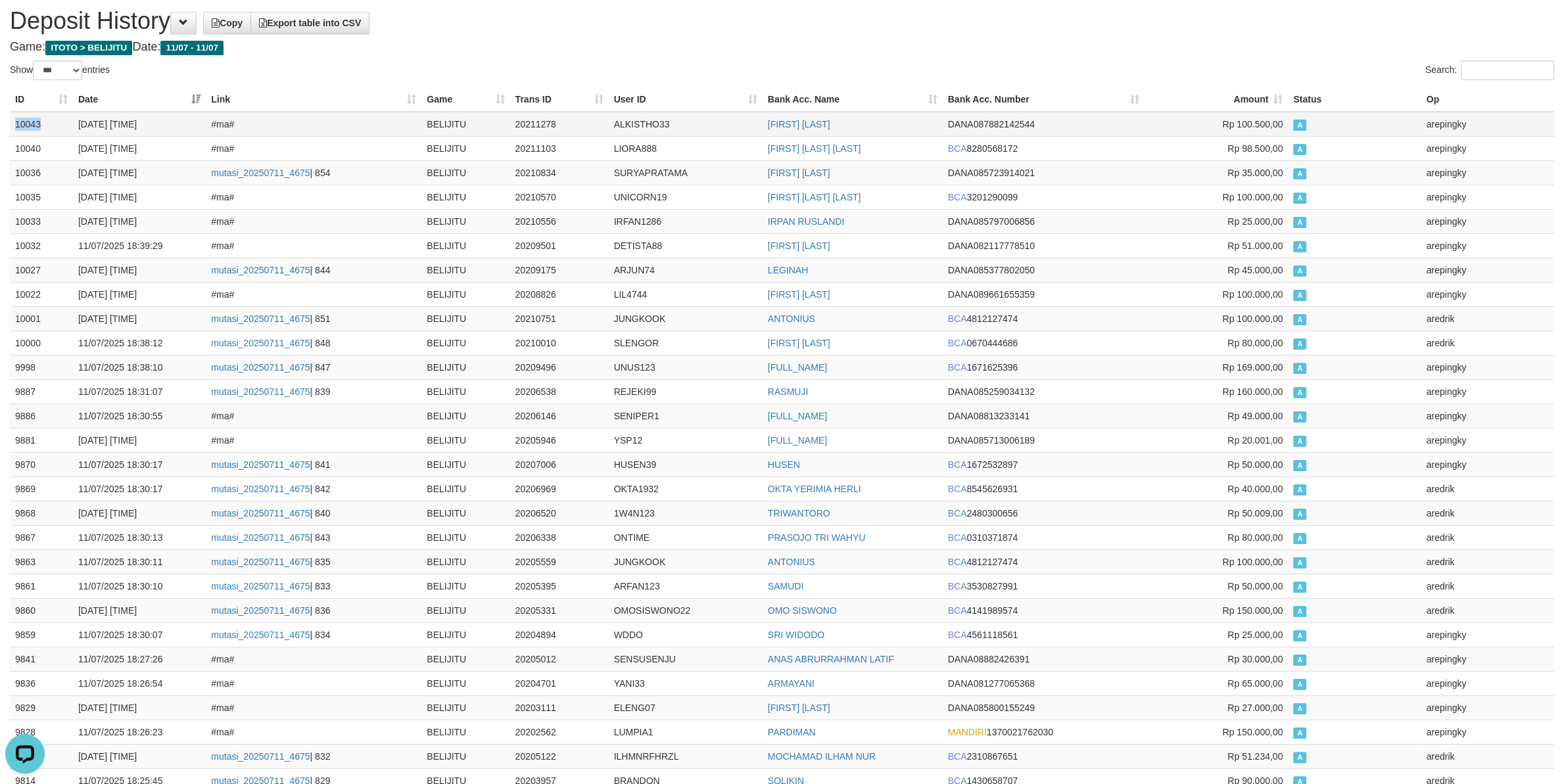 click on "10043" at bounding box center [41, 124] 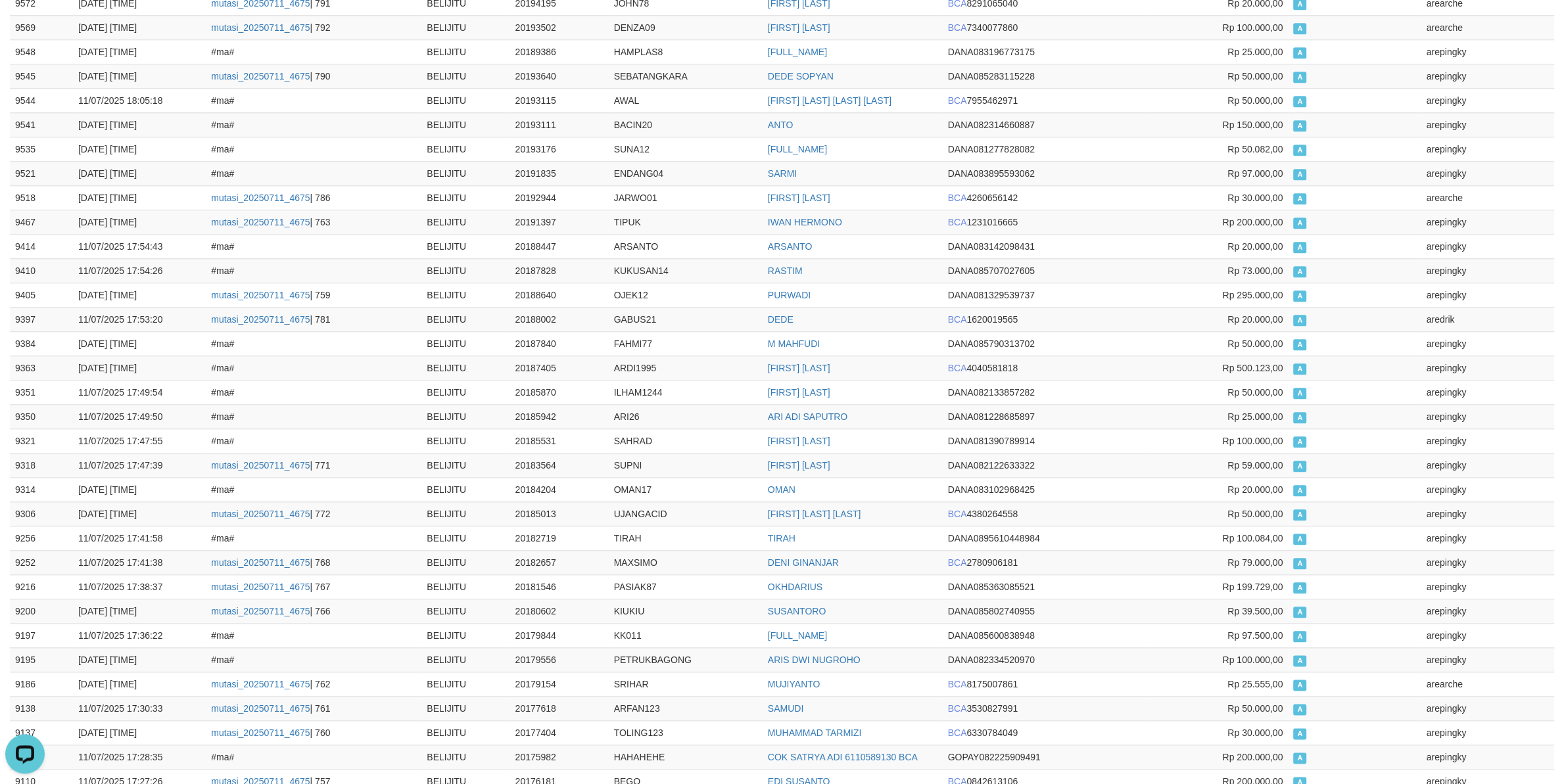 scroll, scrollTop: 1972, scrollLeft: 0, axis: vertical 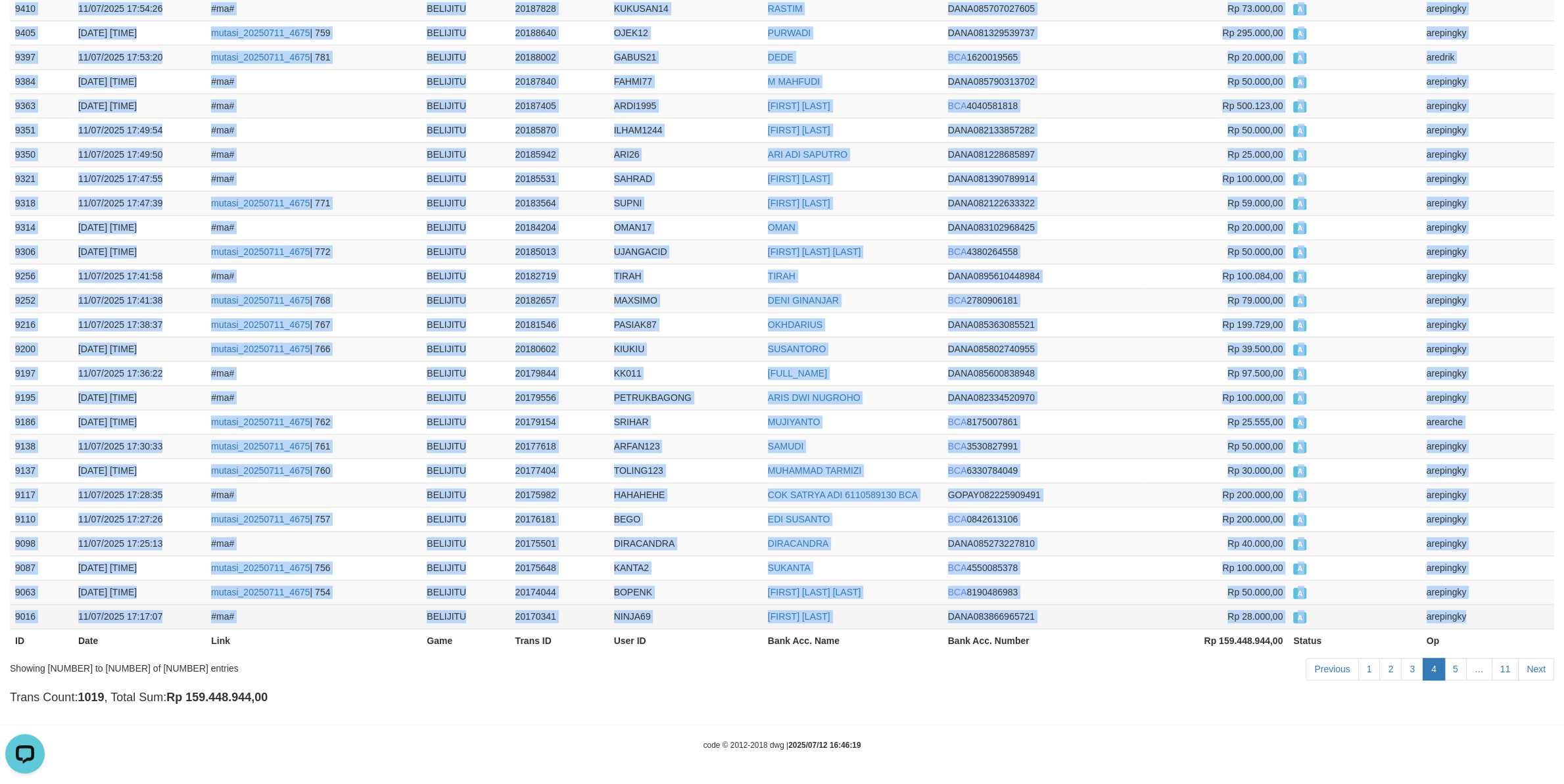 click on "arepingky" at bounding box center (1488, 616) 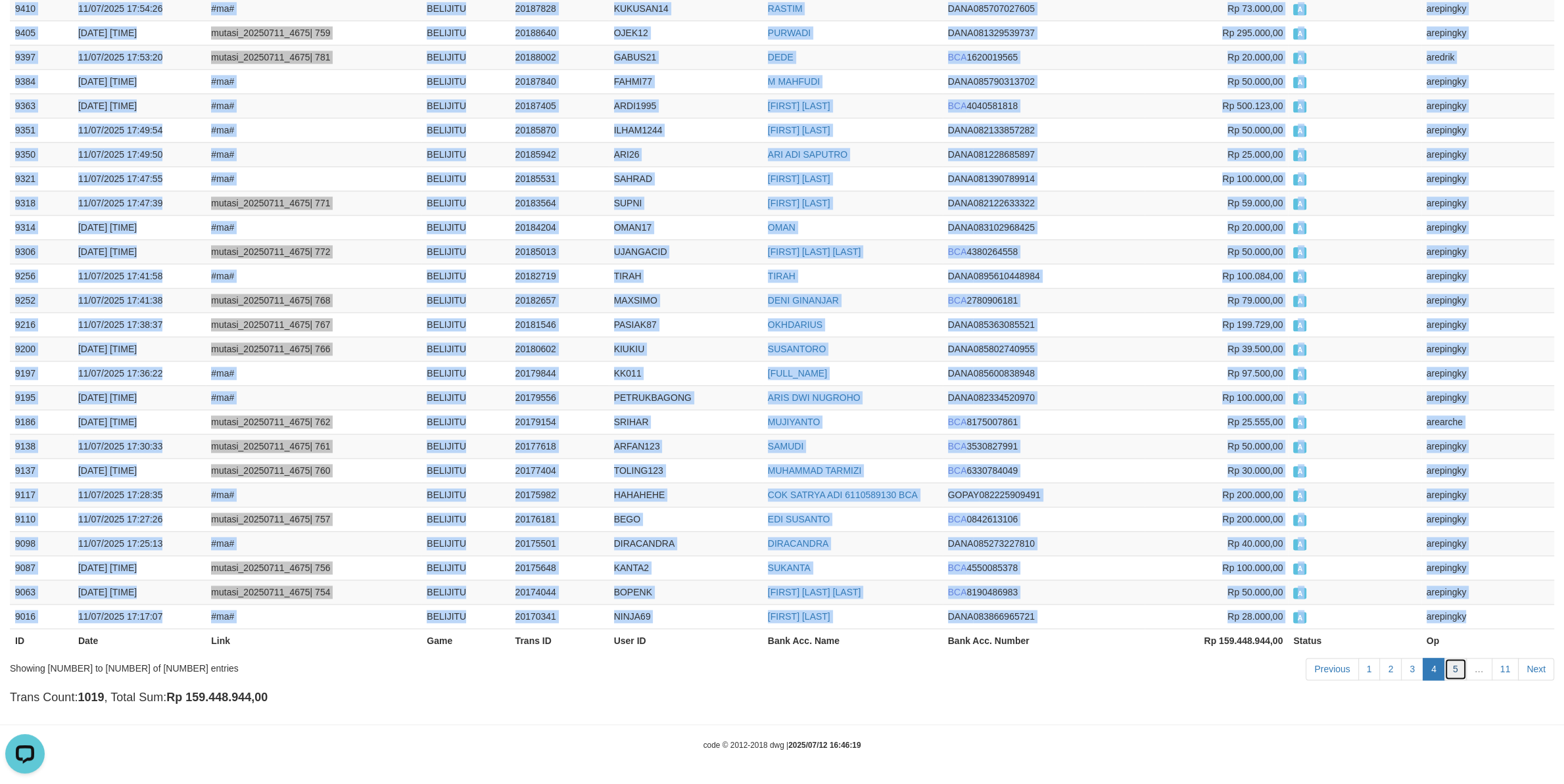 click on "5" at bounding box center (1456, 669) 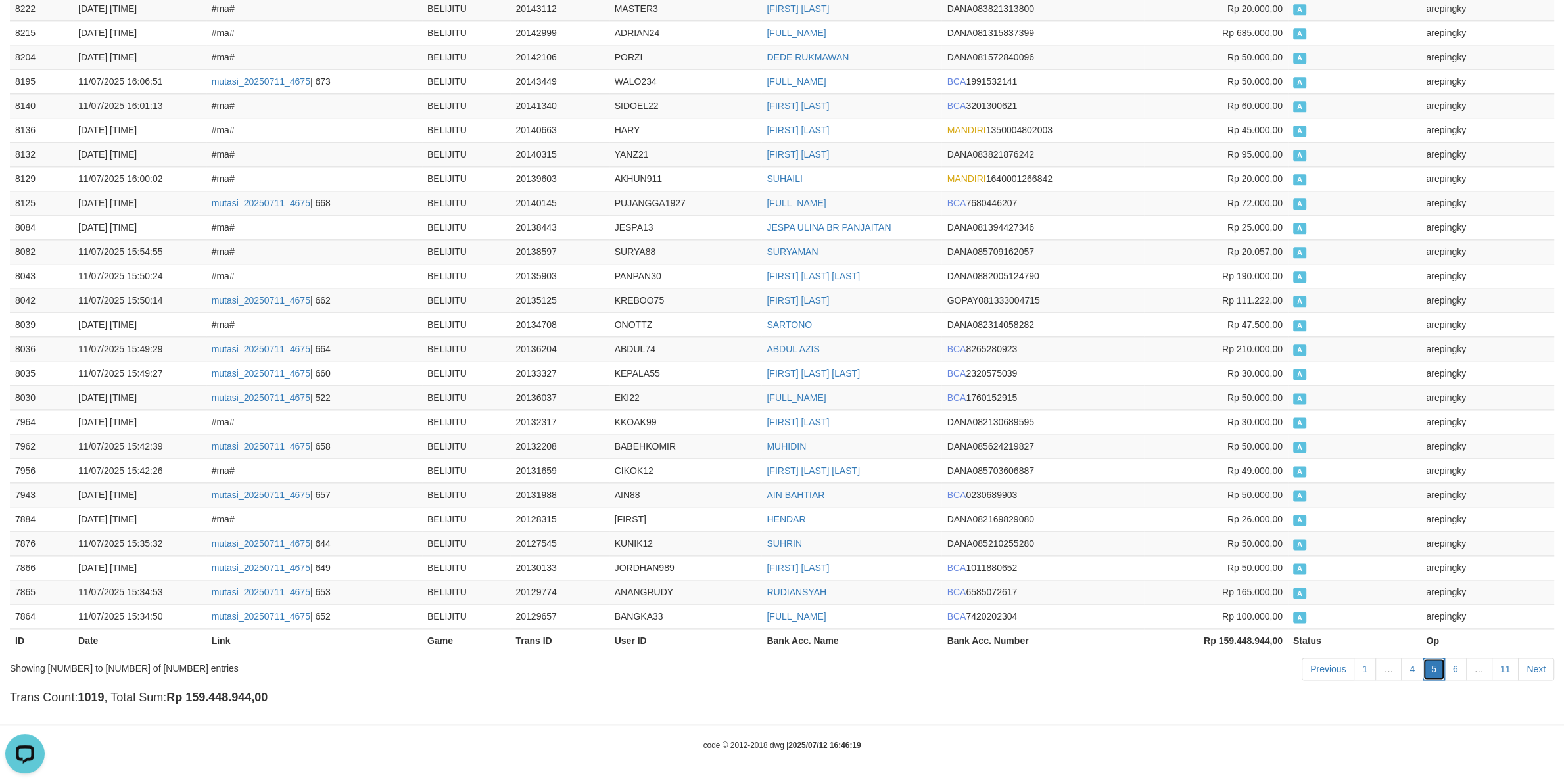 click on "5" at bounding box center [1434, 669] 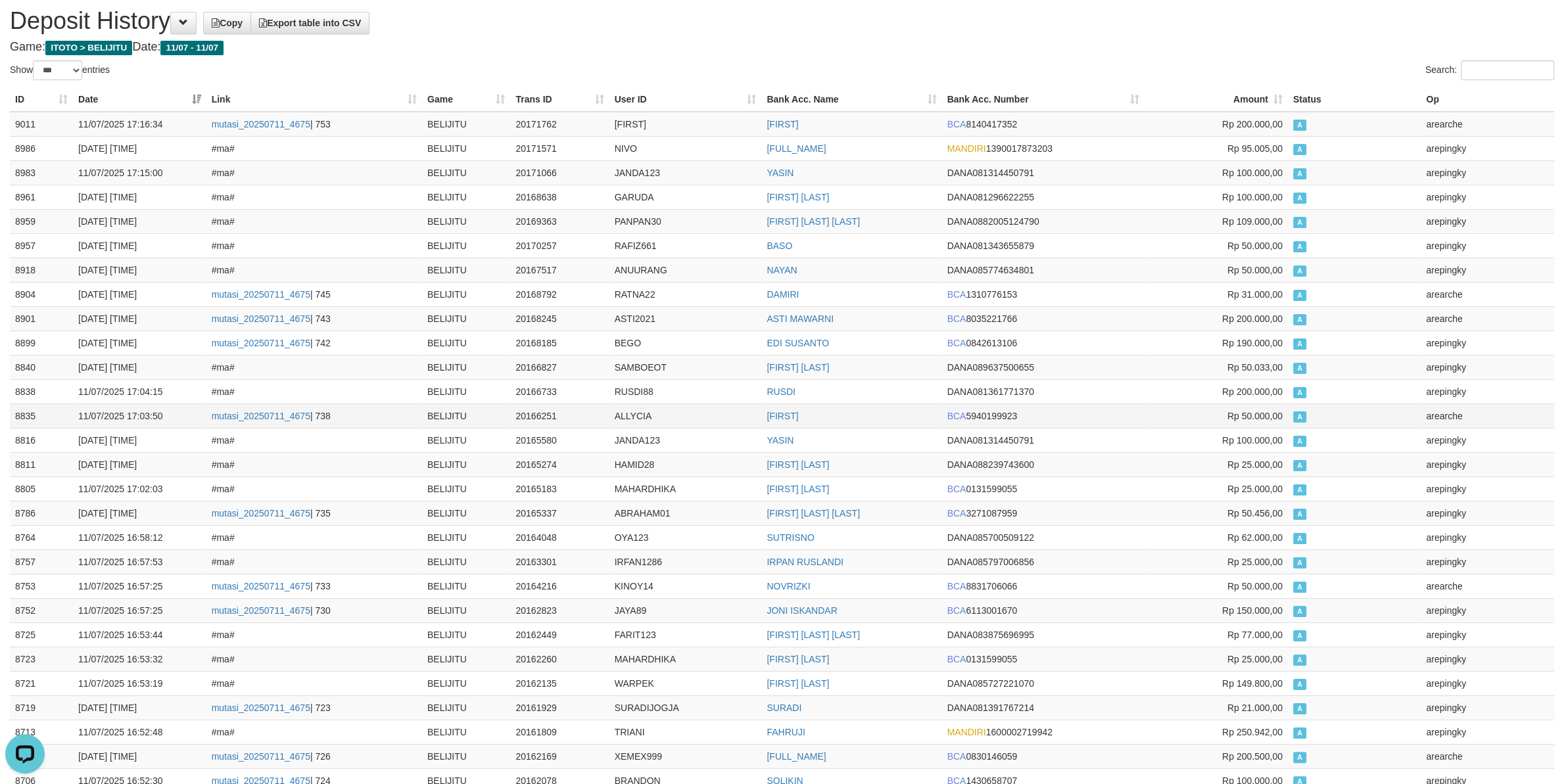 scroll, scrollTop: 0, scrollLeft: 0, axis: both 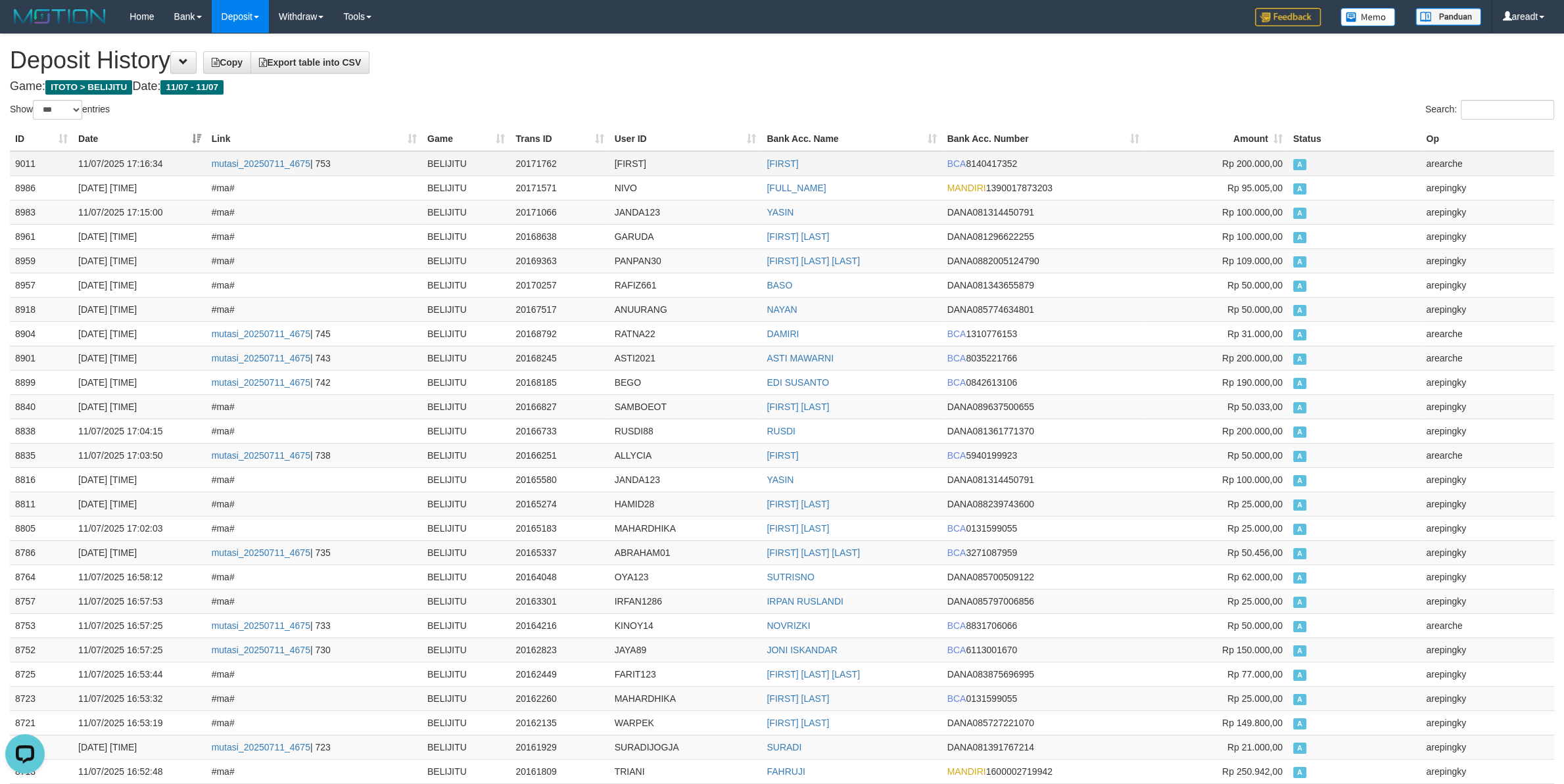 click on "9011" at bounding box center (41, 164) 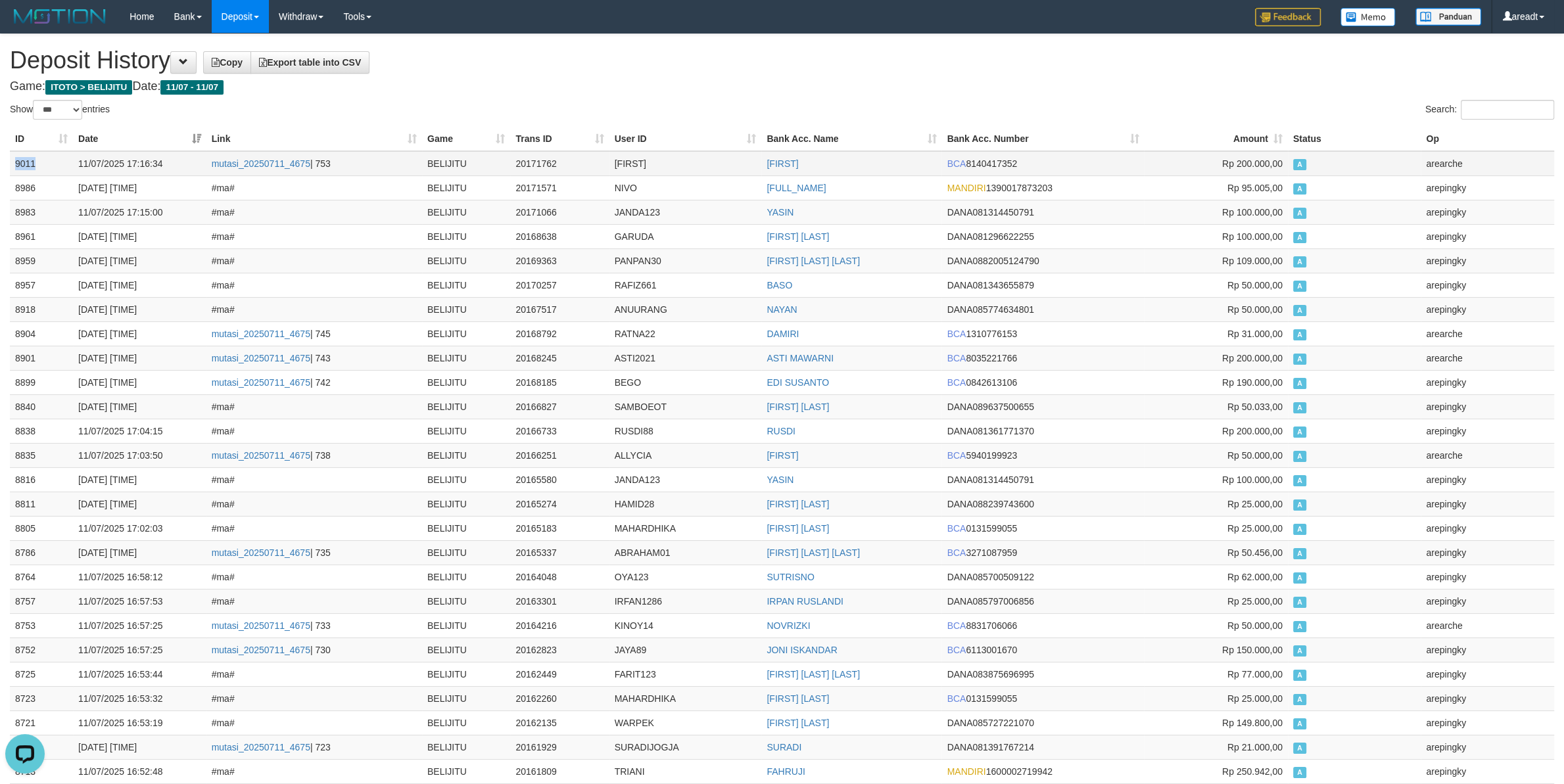click on "9011" at bounding box center (41, 164) 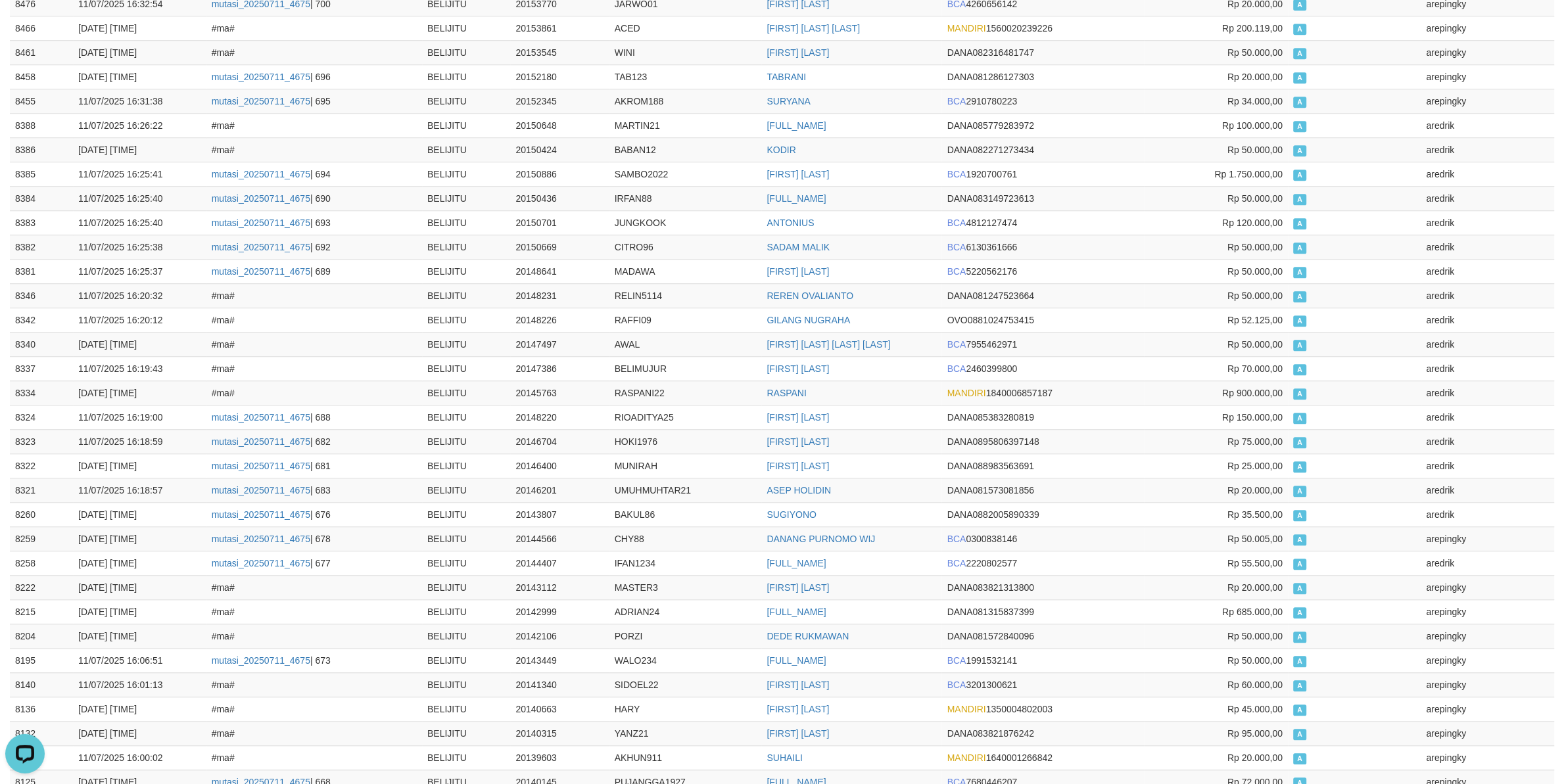 scroll, scrollTop: 1972, scrollLeft: 0, axis: vertical 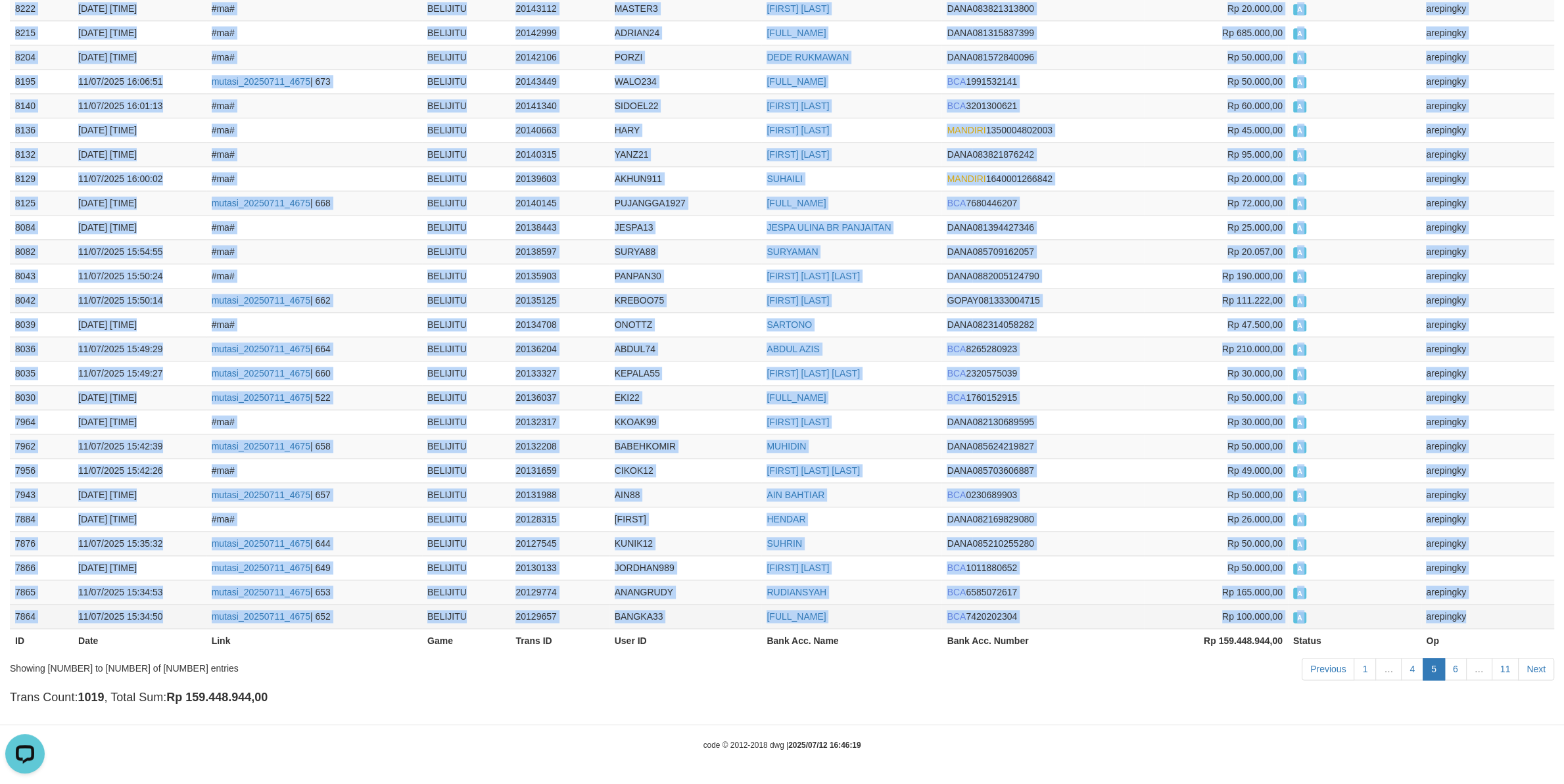 click on "arepingky" at bounding box center [1487, 616] 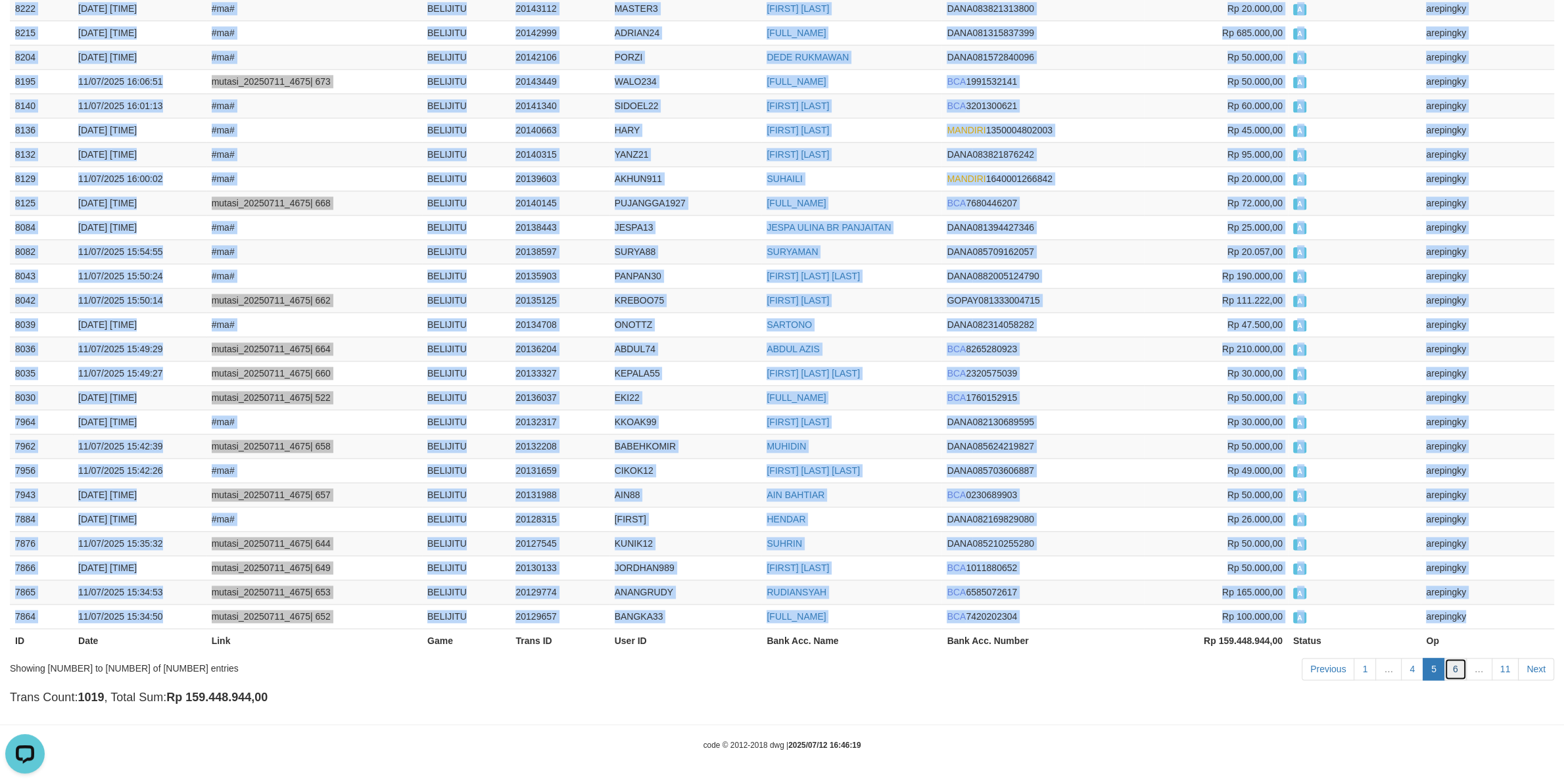 click on "6" at bounding box center [1456, 669] 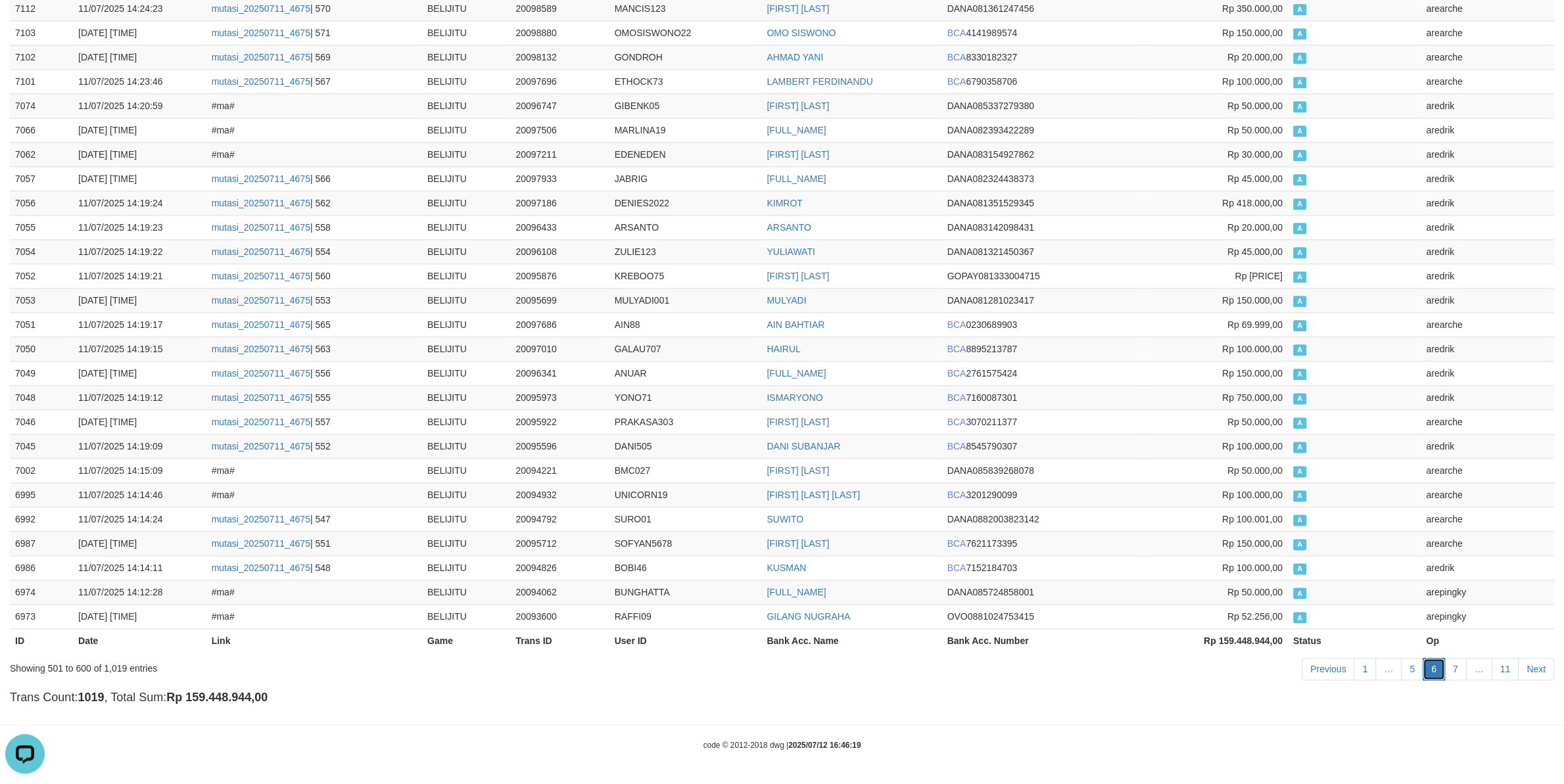 click on "6" at bounding box center [1434, 669] 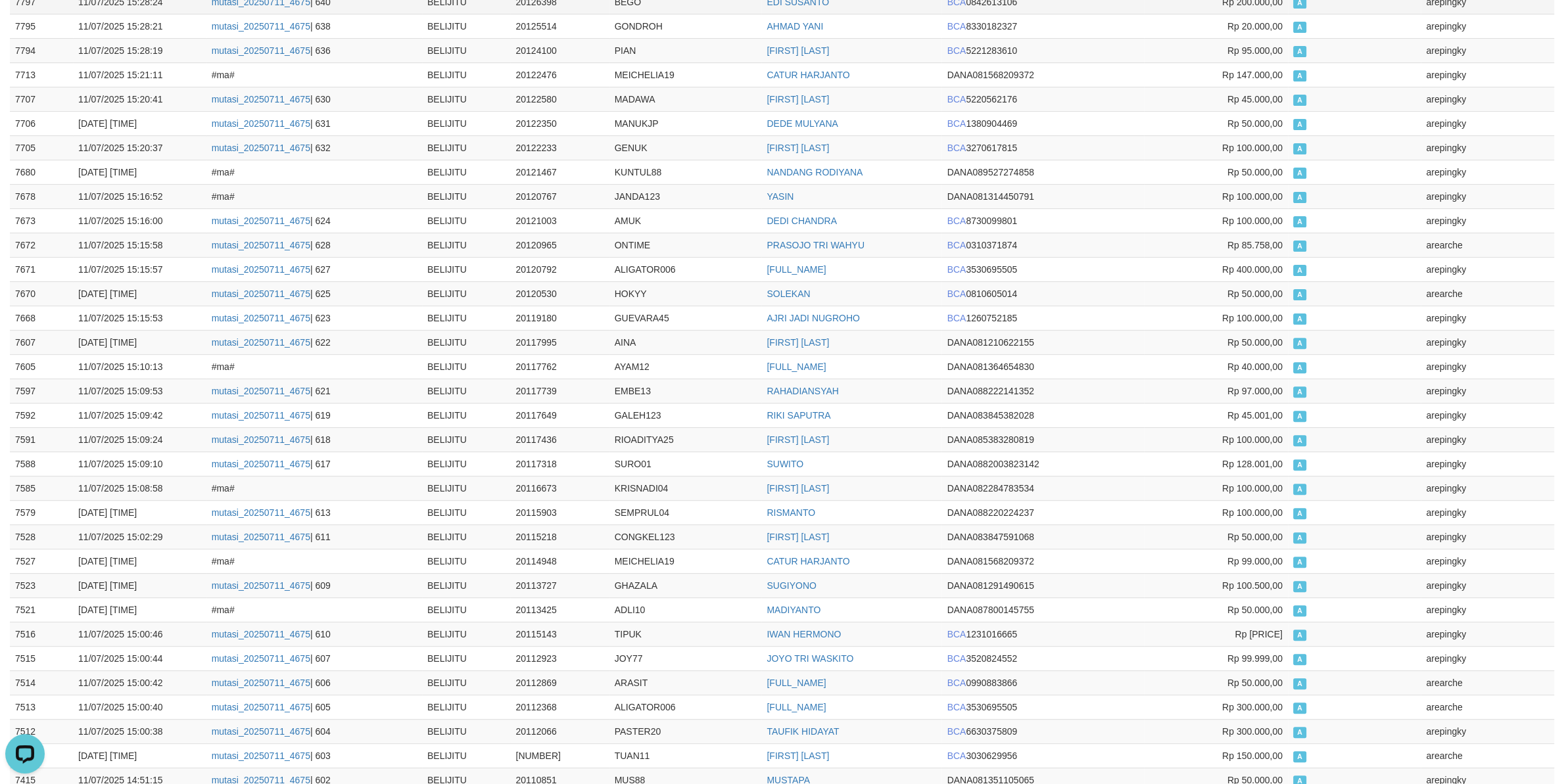 scroll, scrollTop: 0, scrollLeft: 0, axis: both 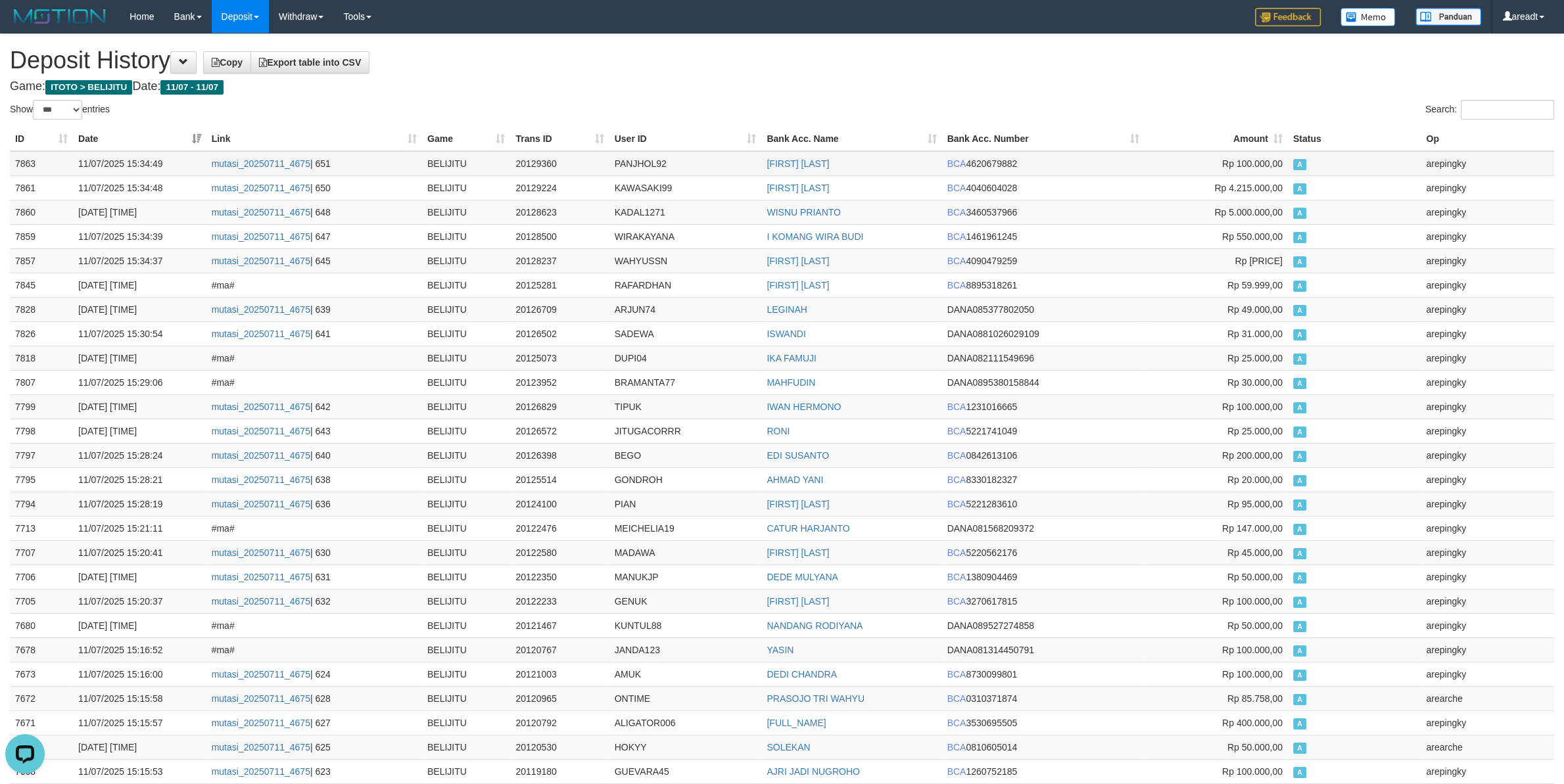 click on "7863" at bounding box center (41, 164) 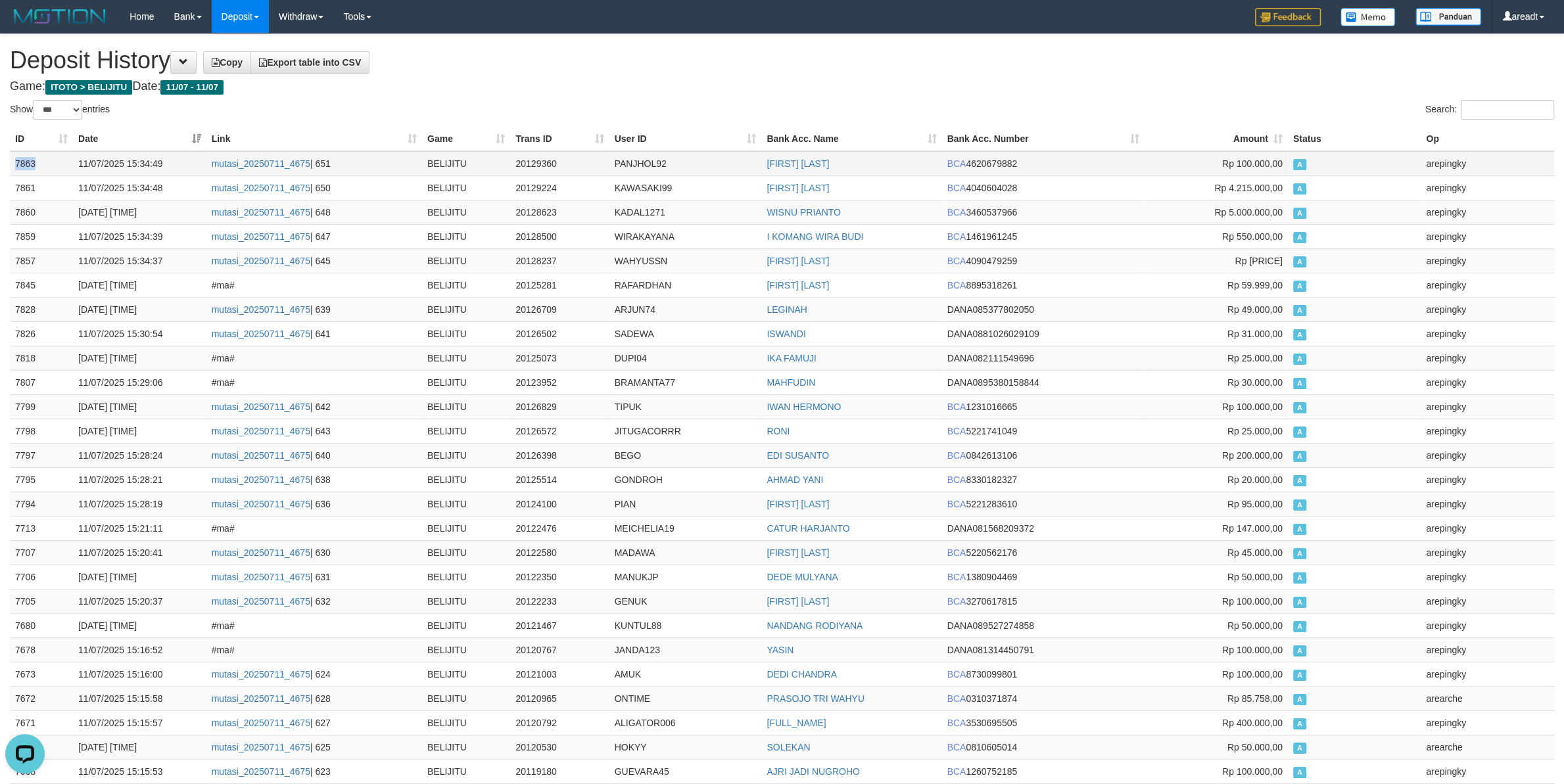 click on "7863" at bounding box center (41, 164) 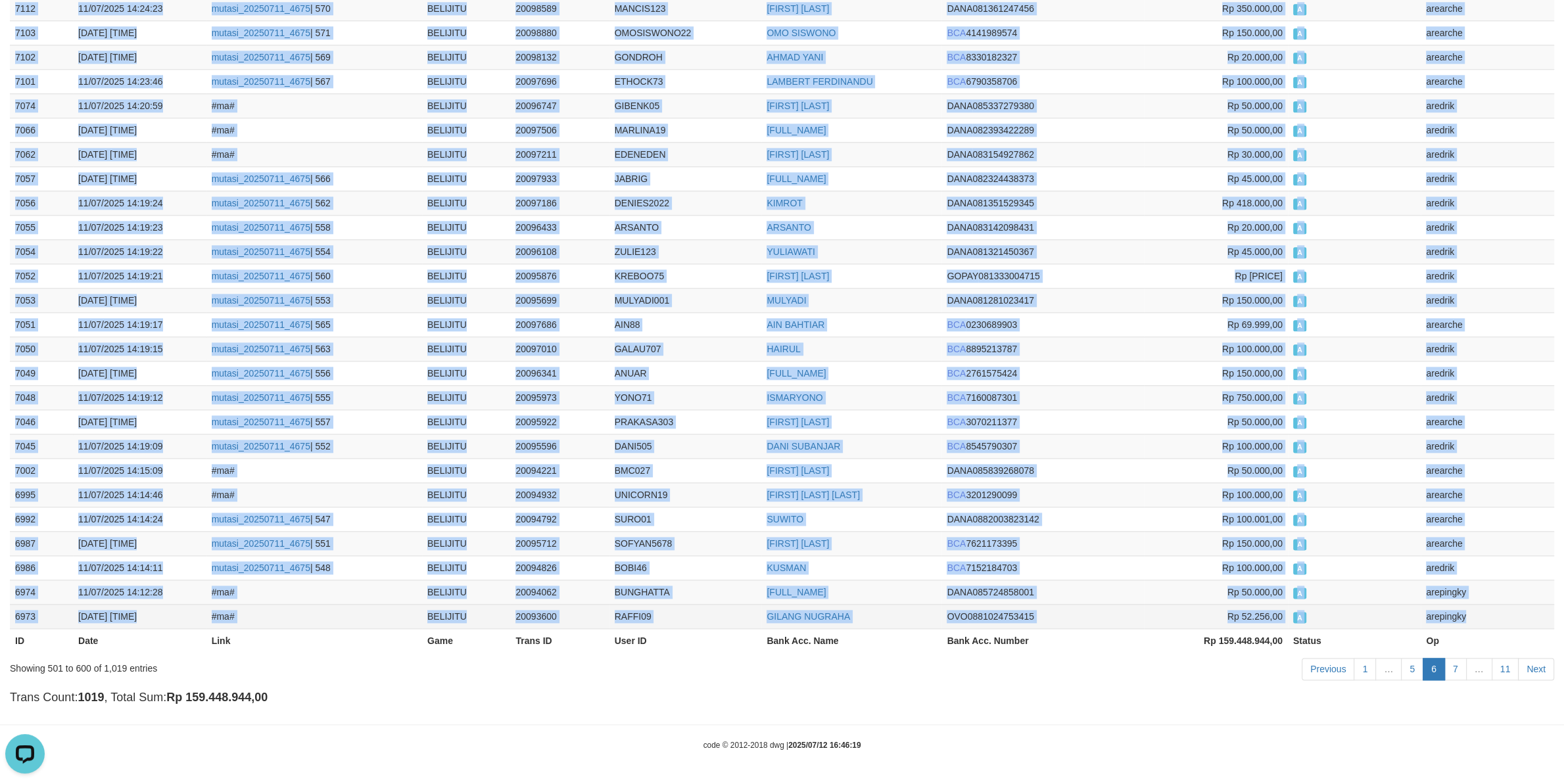 click on "arepingky" at bounding box center [1487, 616] 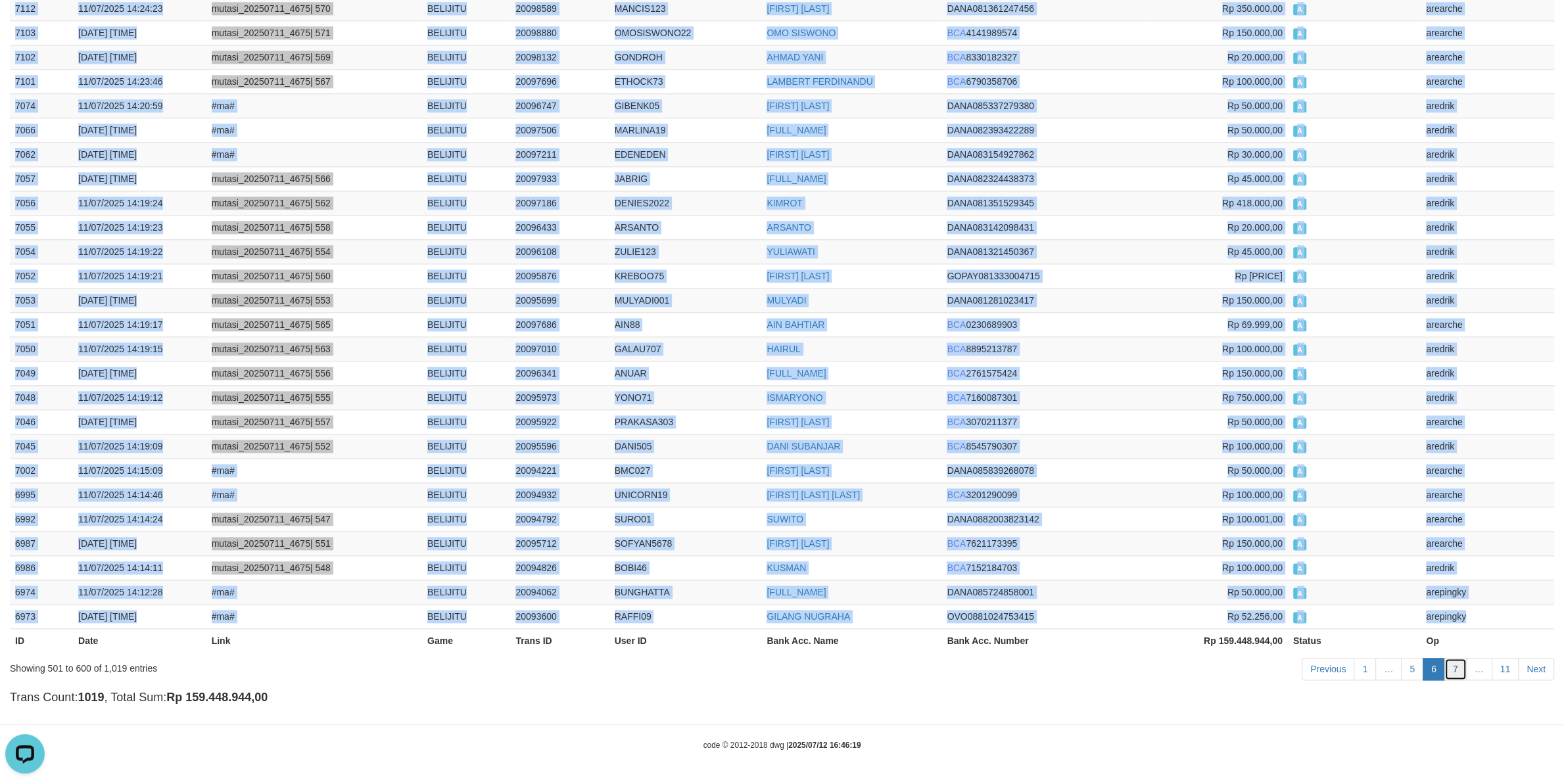 click on "7" at bounding box center [1456, 669] 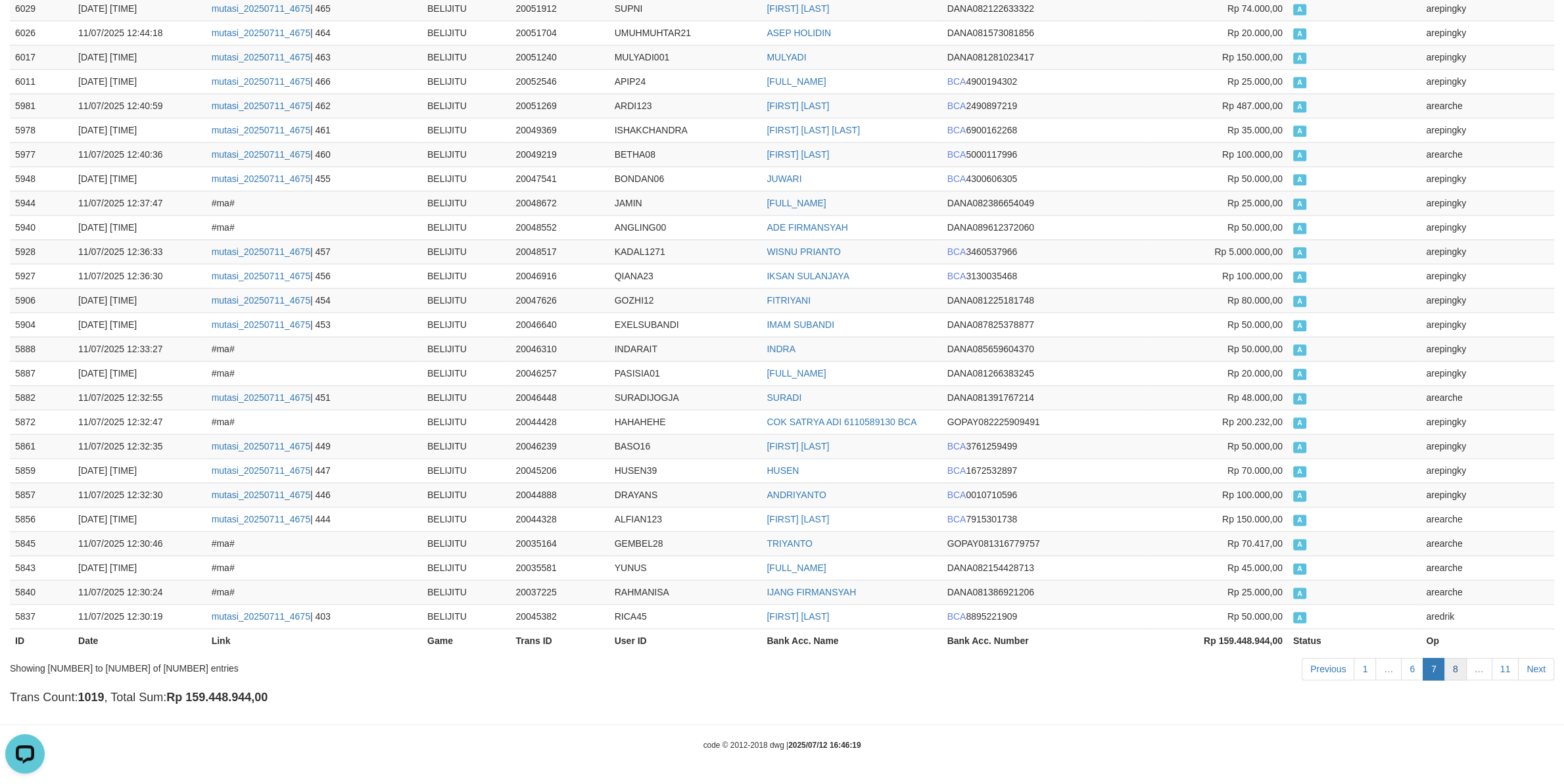 click on "8" at bounding box center [1456, 669] 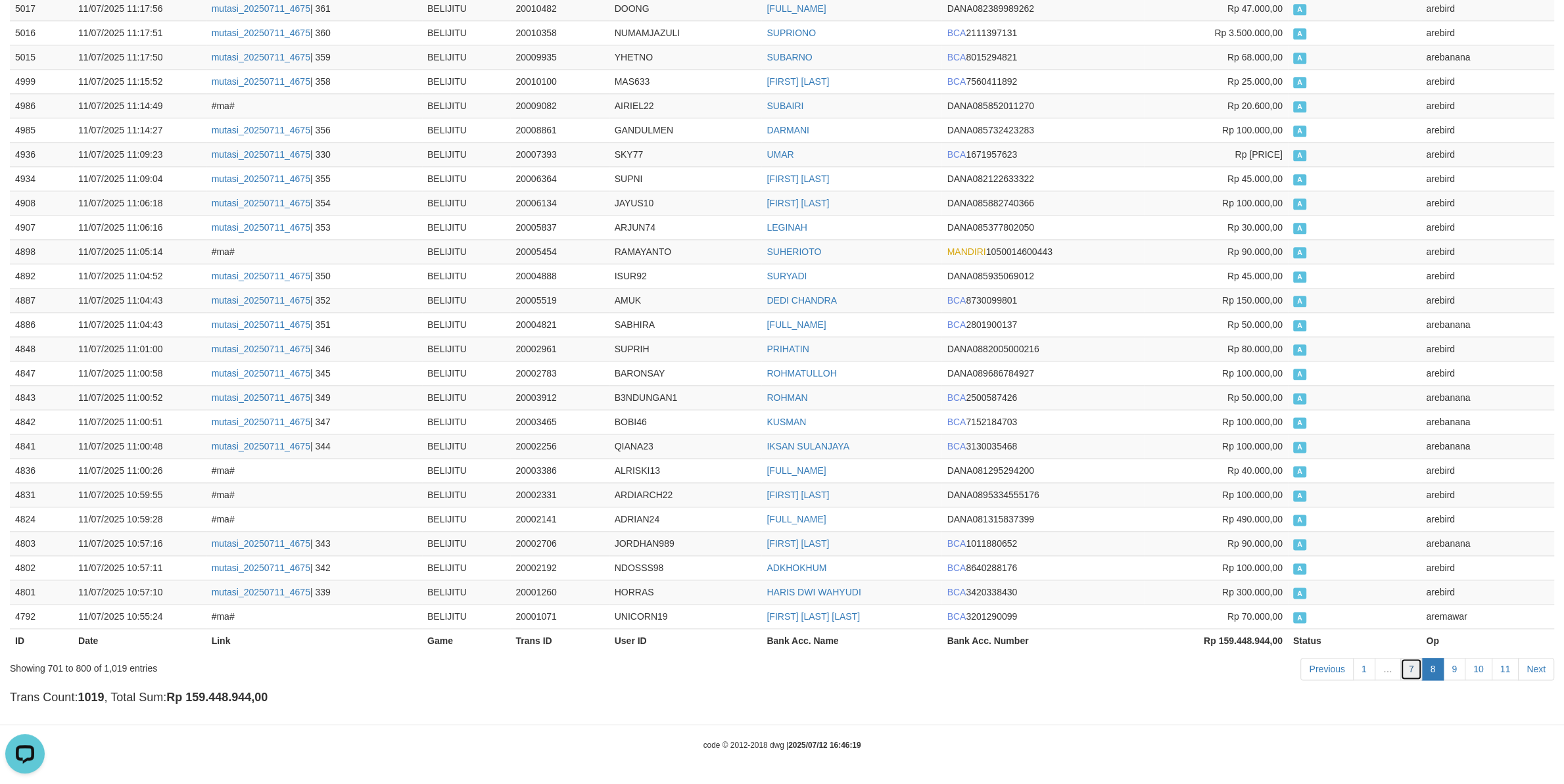 click on "7" at bounding box center (1411, 669) 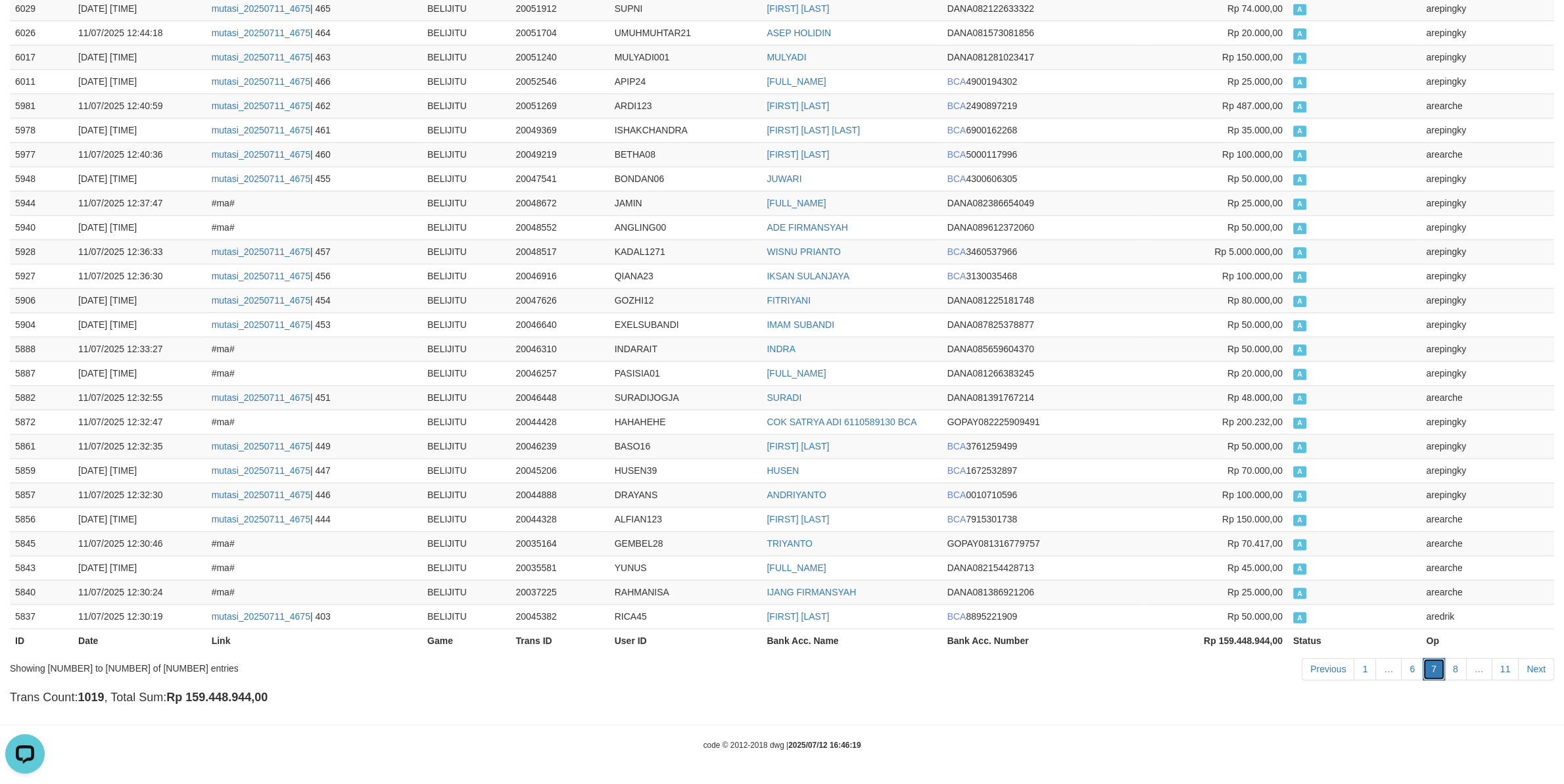 click on "7" at bounding box center [1434, 669] 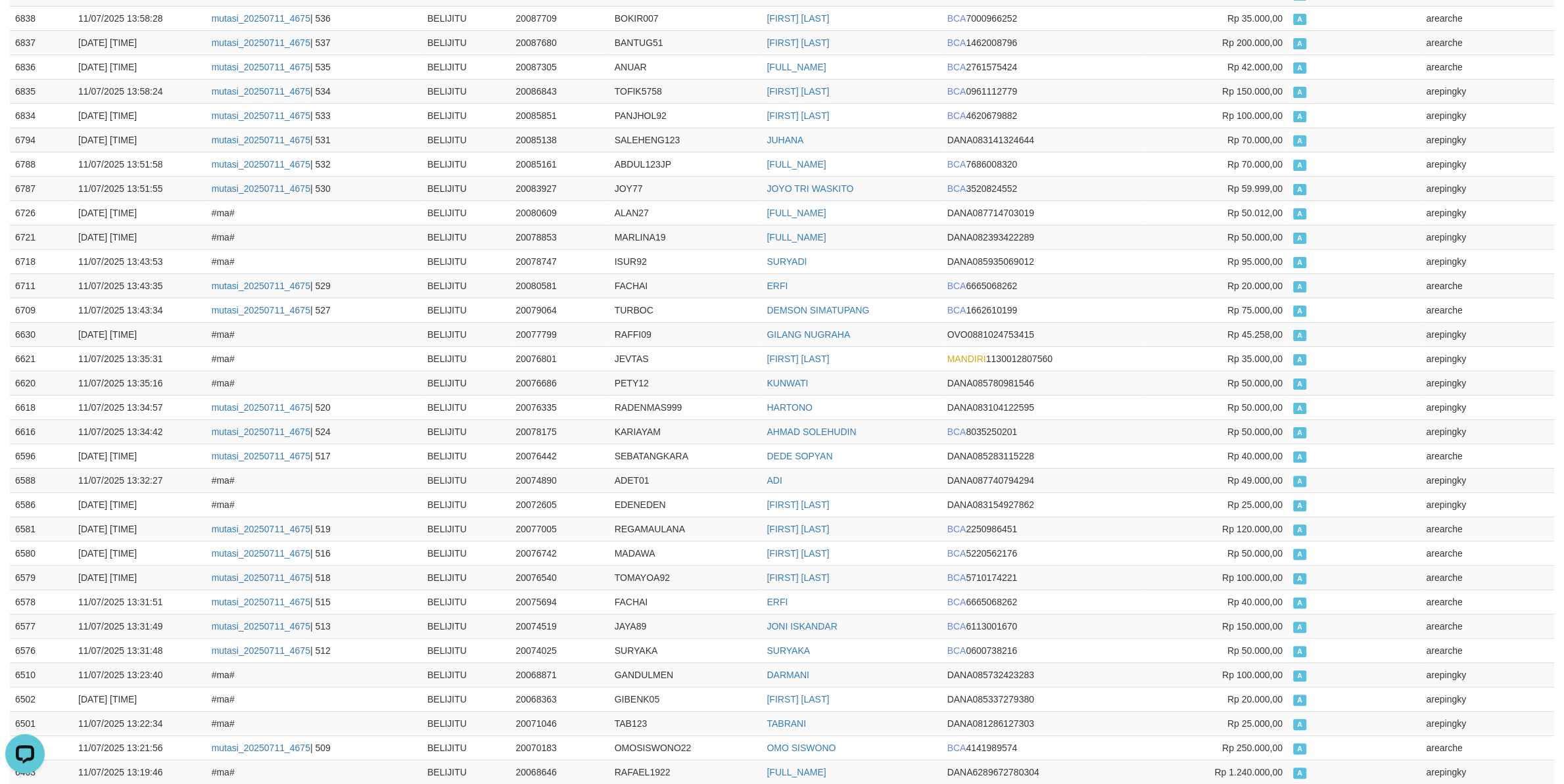 scroll, scrollTop: 0, scrollLeft: 0, axis: both 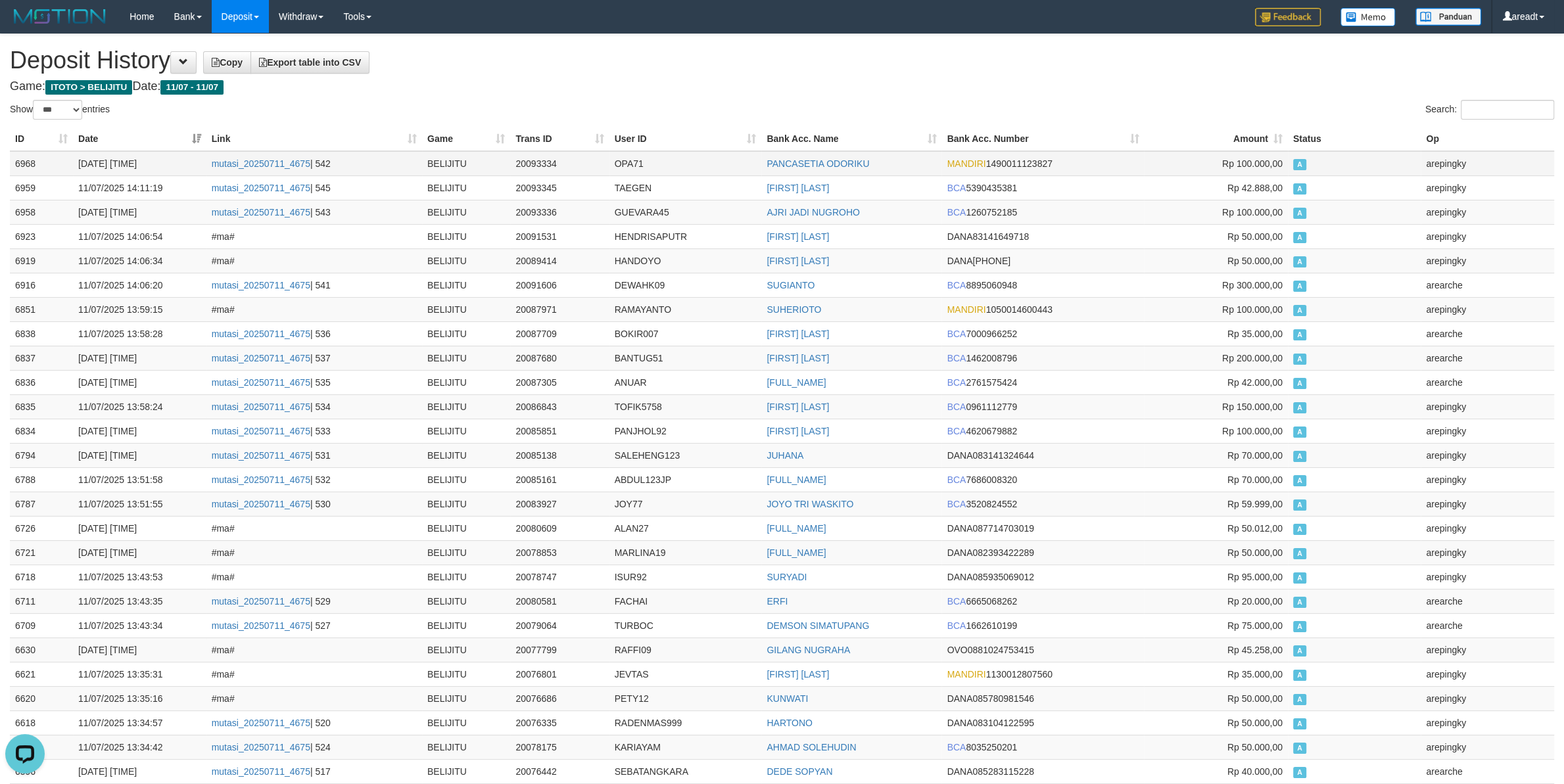 click on "6968" at bounding box center [41, 164] 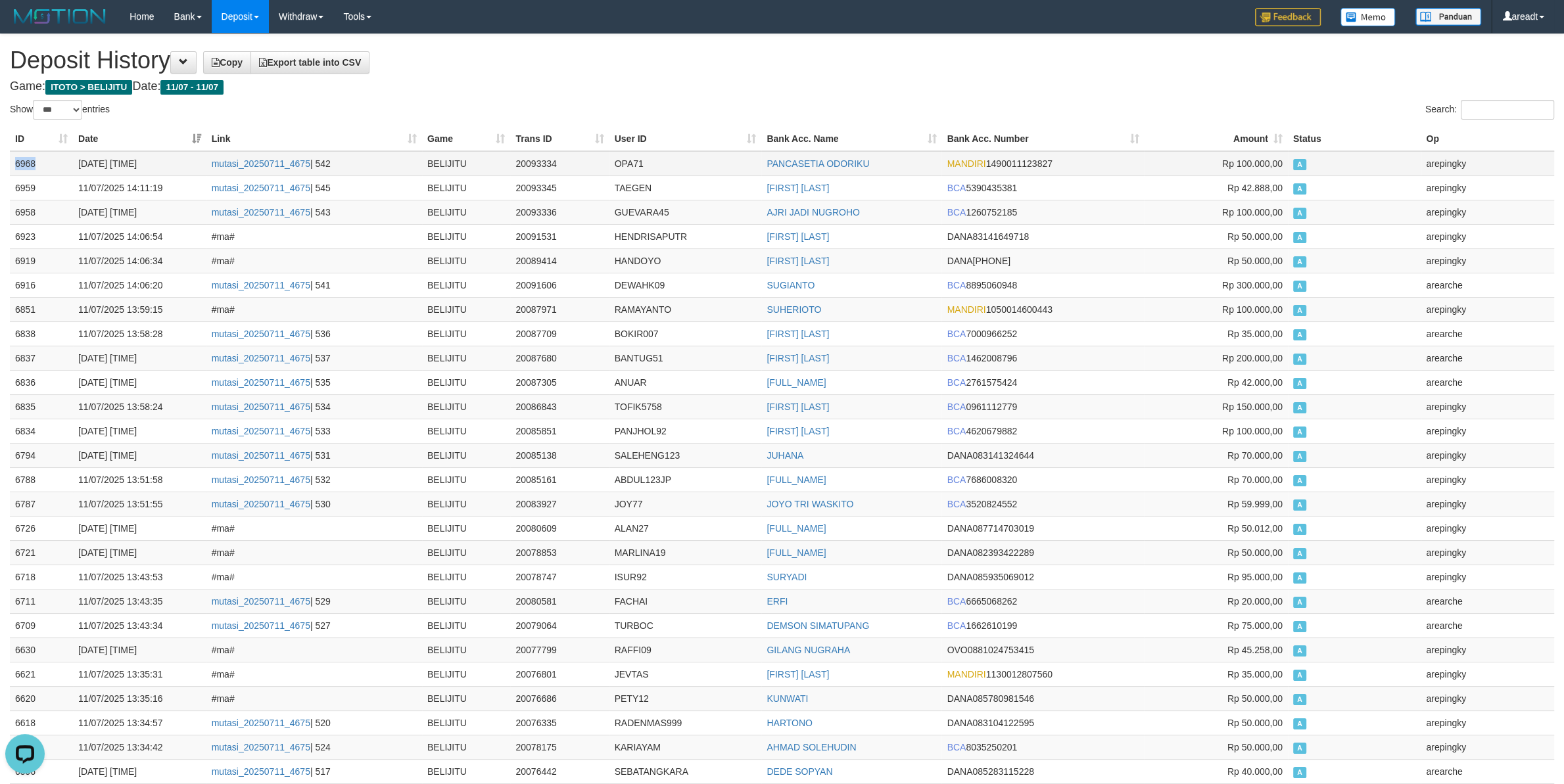 click on "6968" at bounding box center [41, 164] 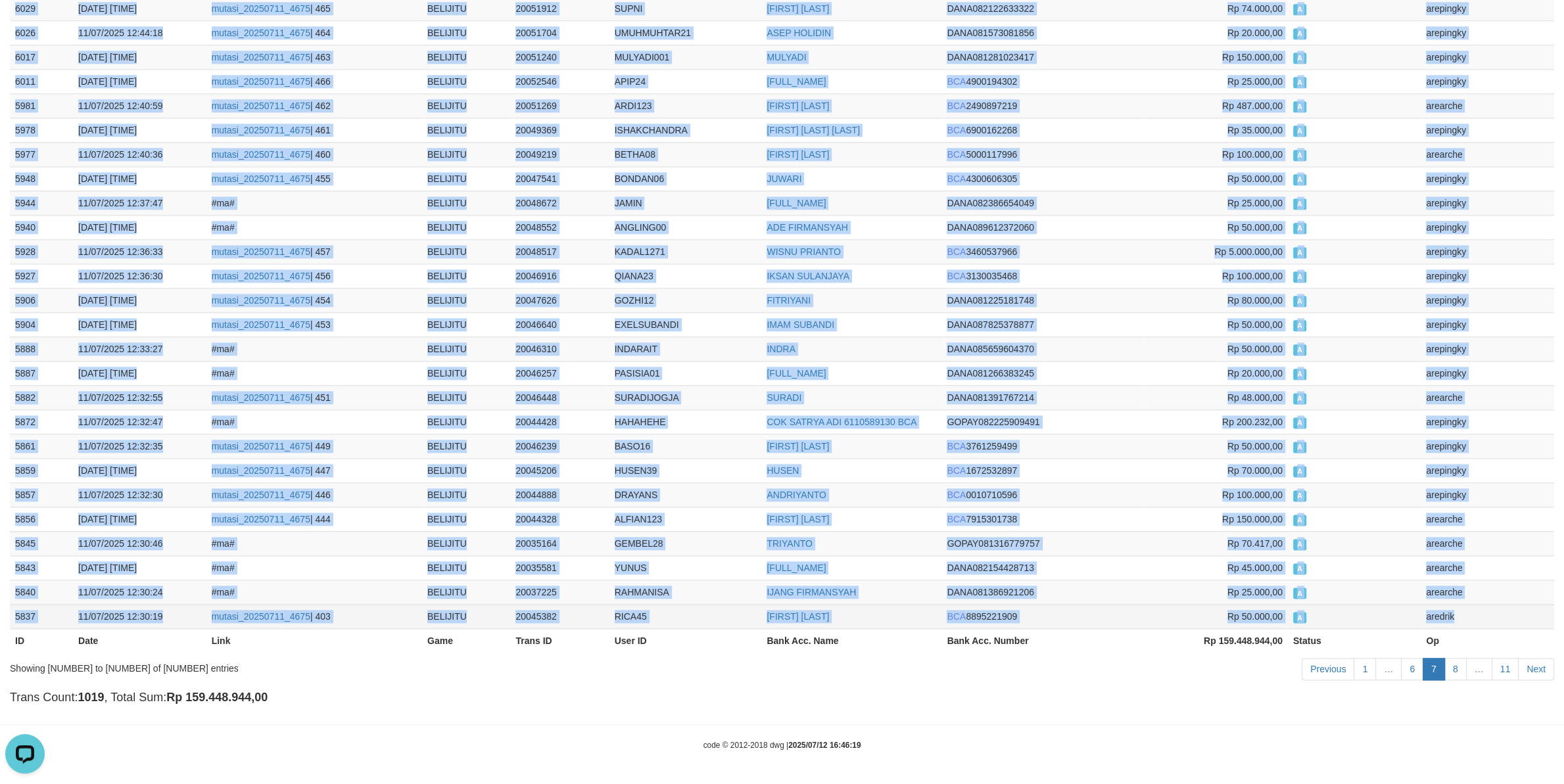 click on "aredrik" at bounding box center [1487, 616] 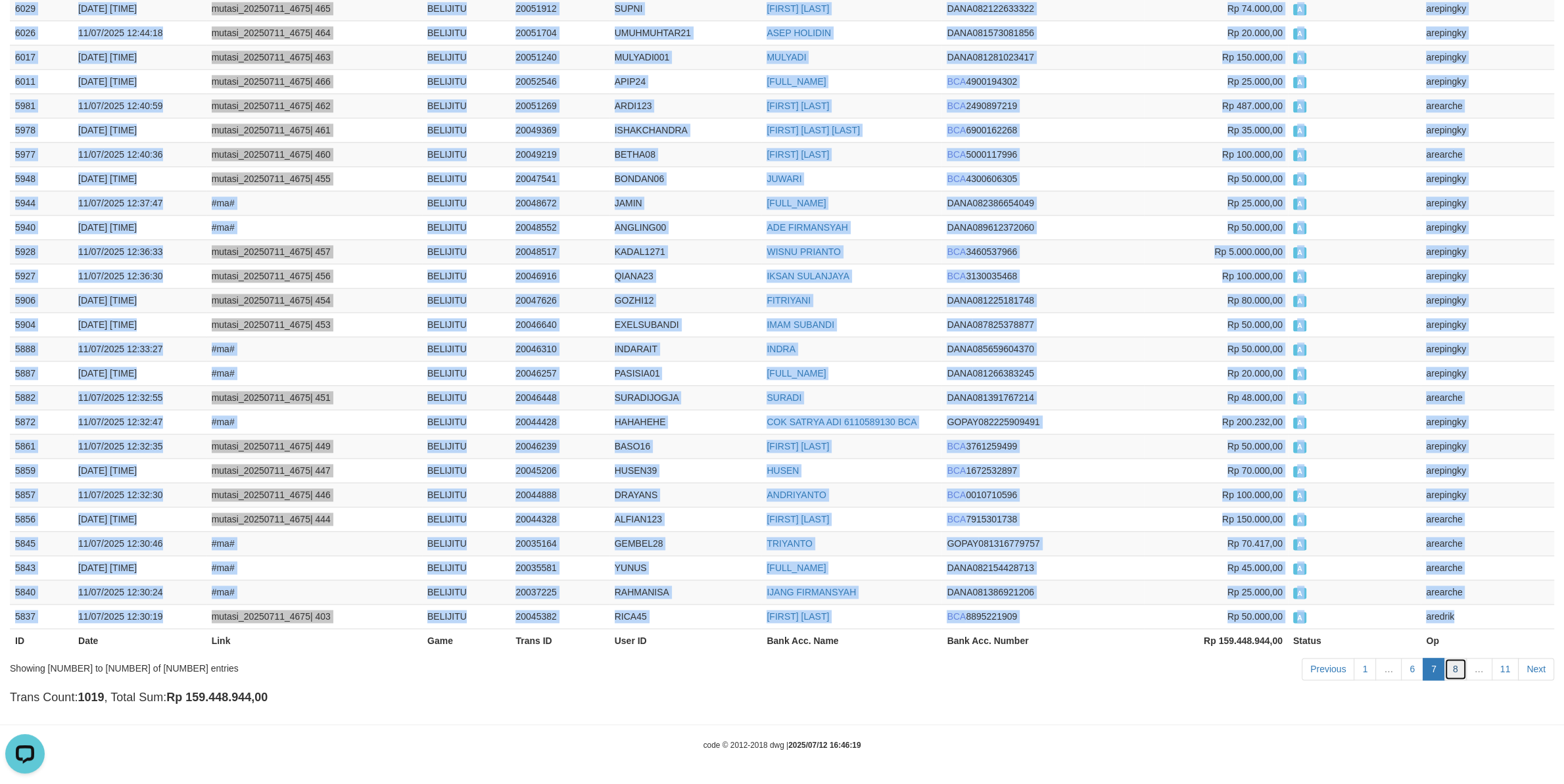 click on "8" at bounding box center [1456, 669] 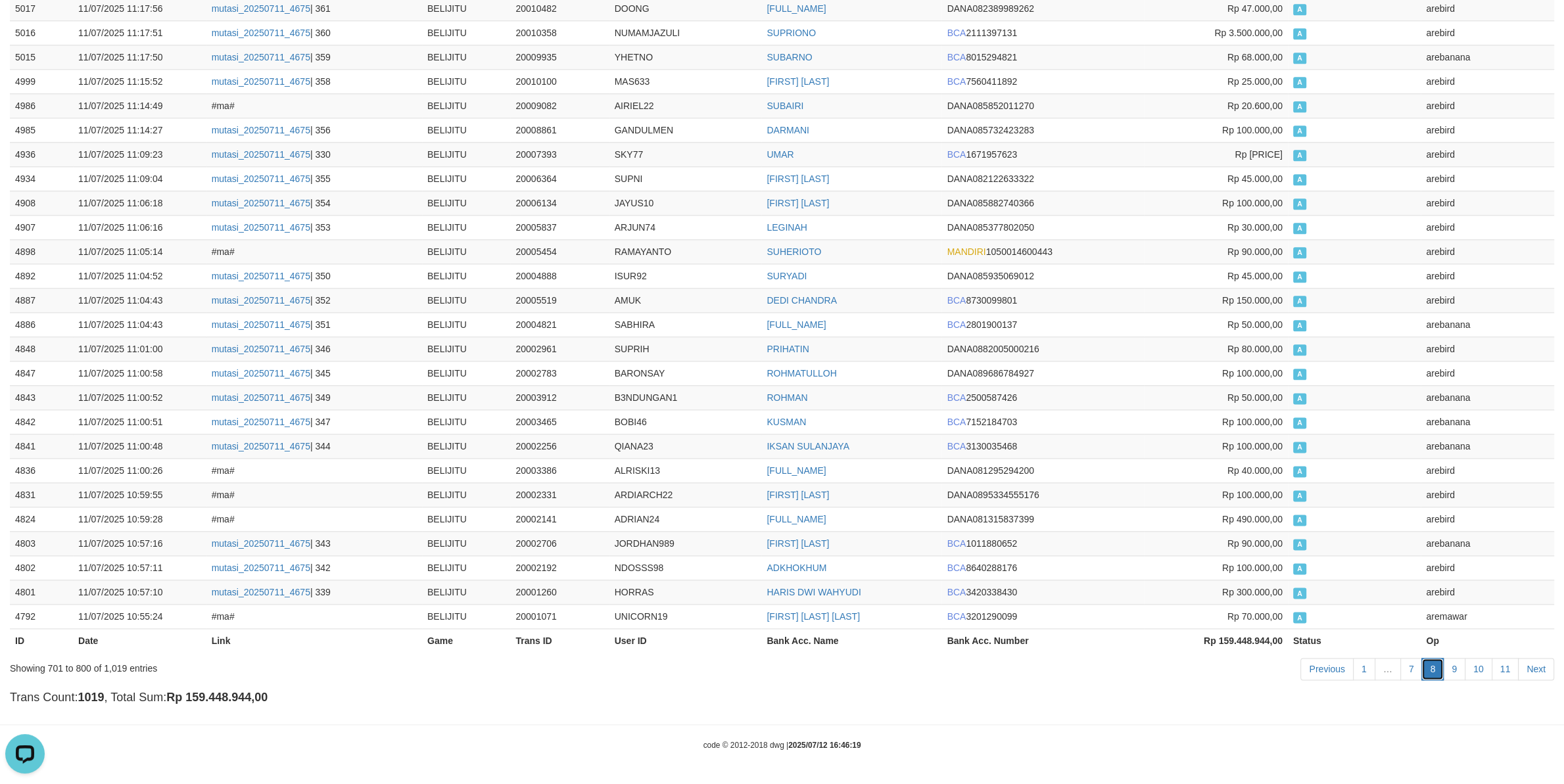 click on "8" at bounding box center (1433, 669) 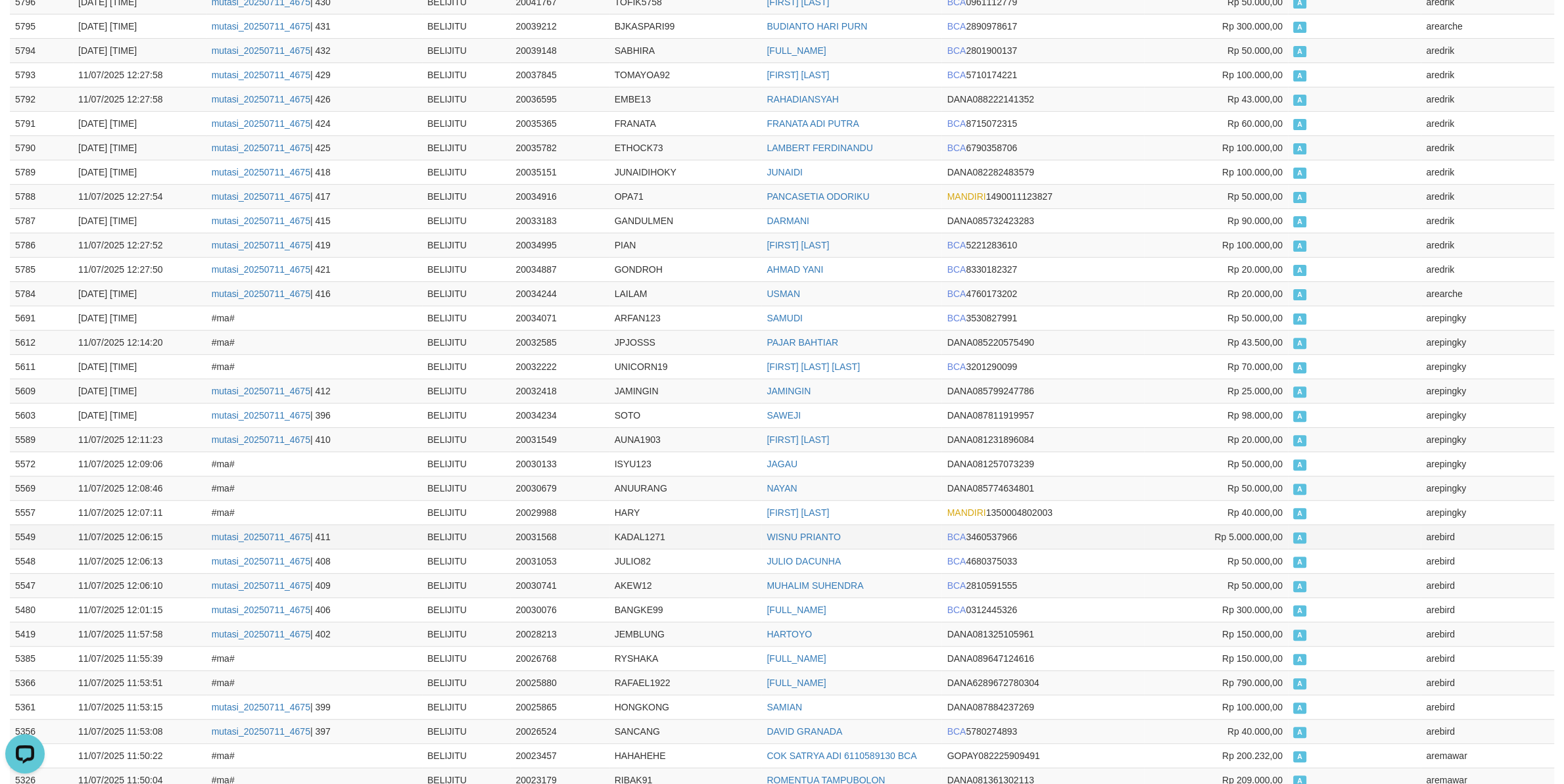 scroll, scrollTop: 0, scrollLeft: 0, axis: both 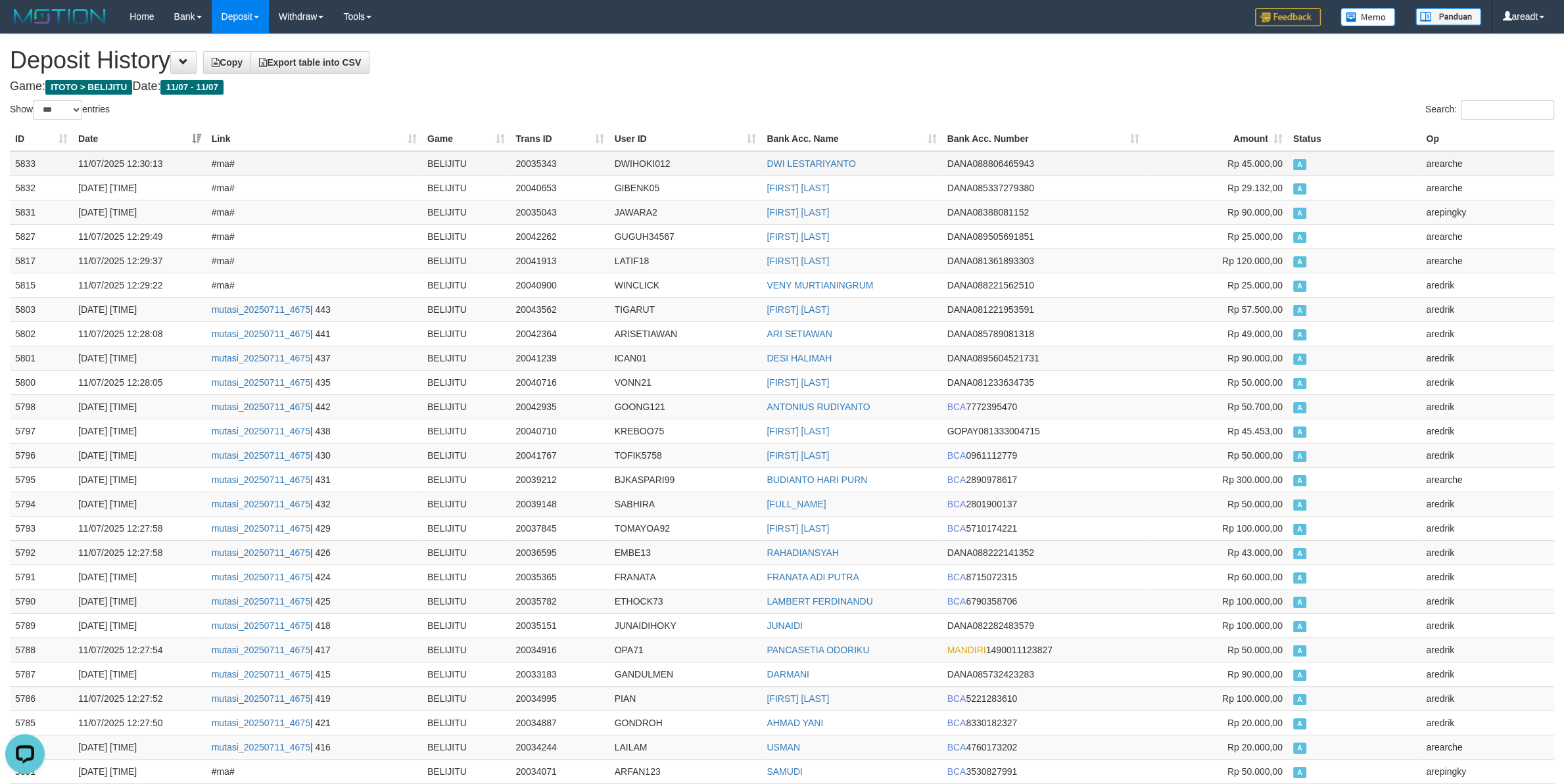click on "5833" at bounding box center (41, 164) 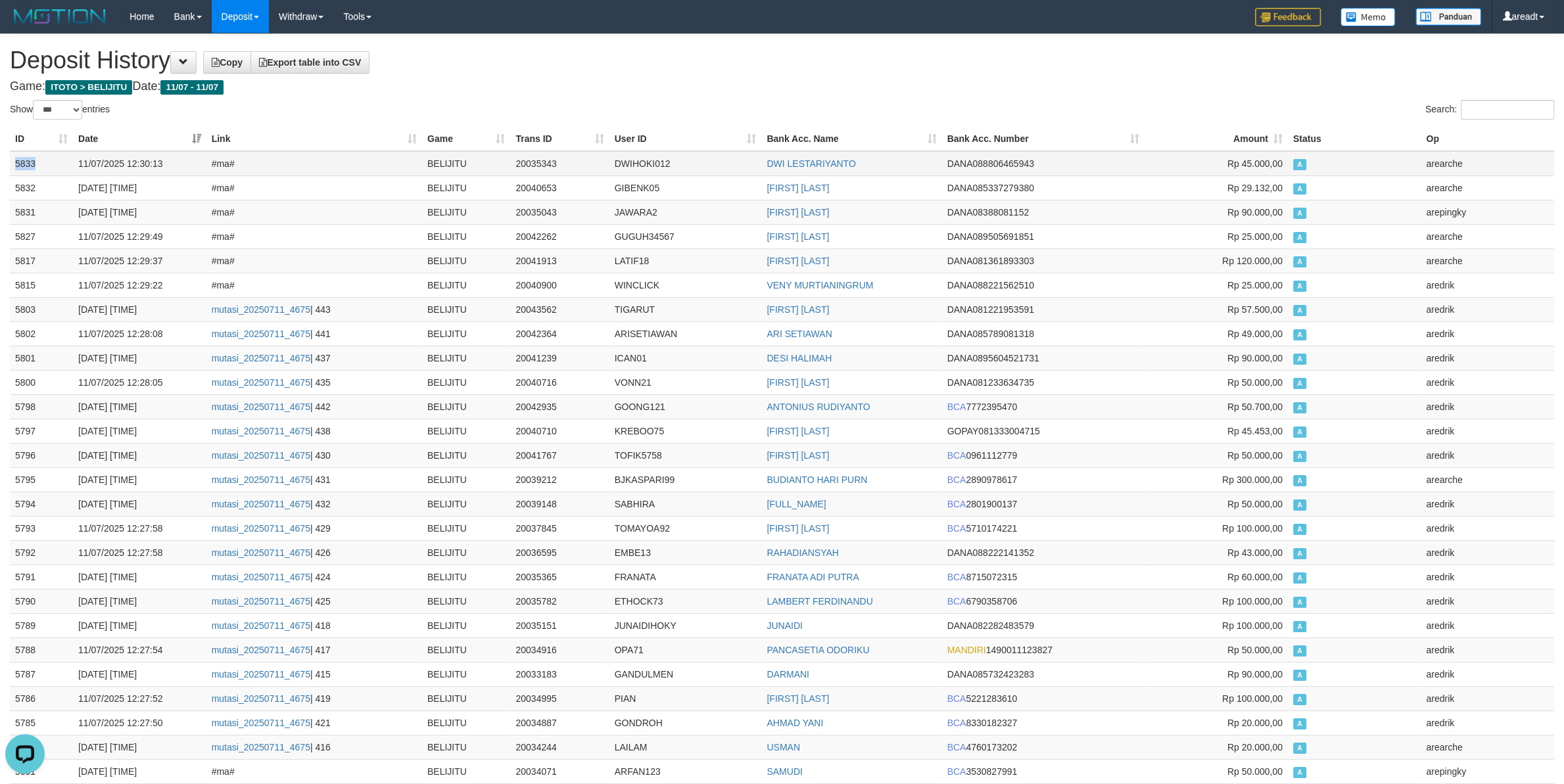 click on "5833" at bounding box center [41, 164] 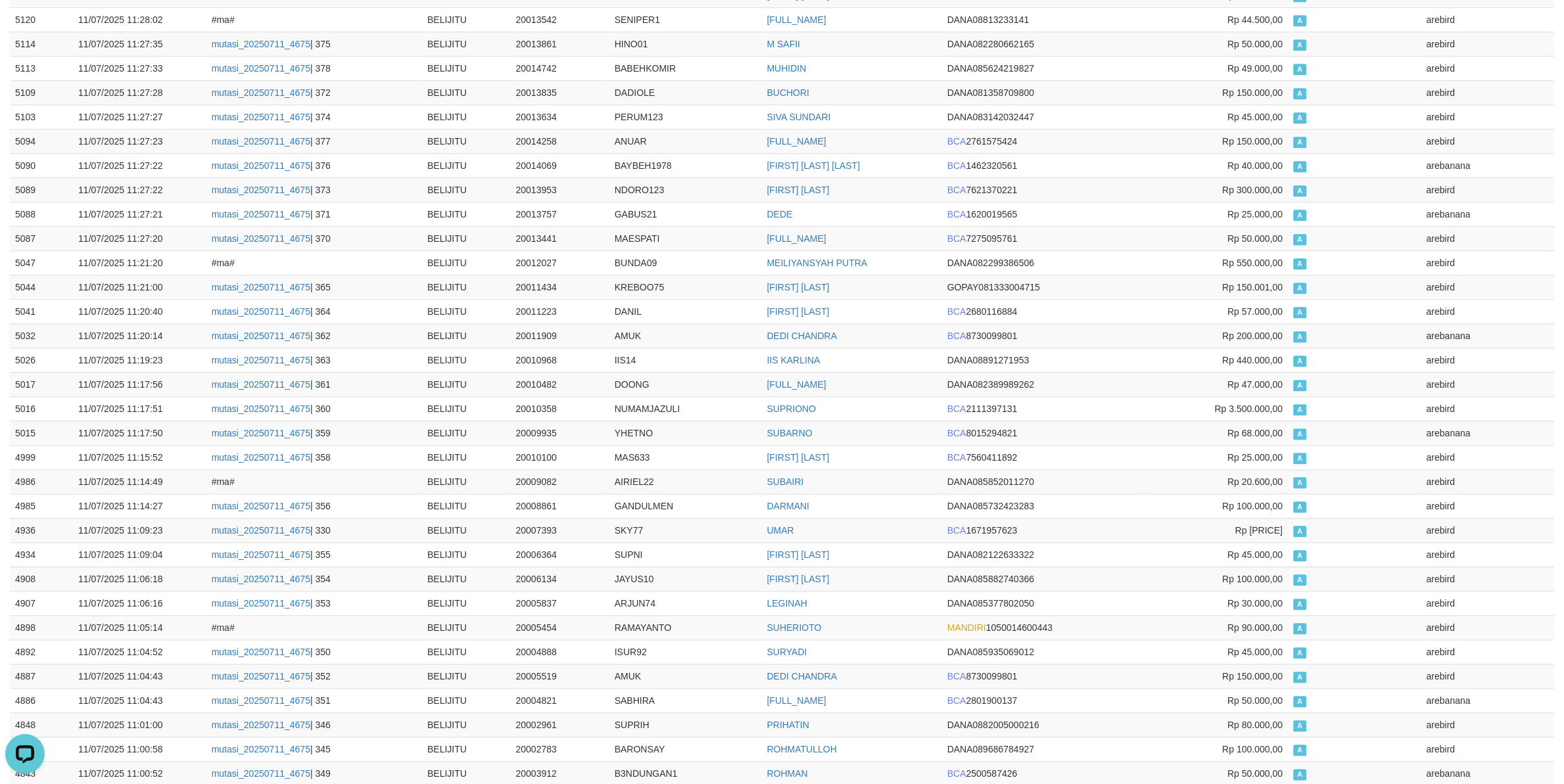 scroll, scrollTop: 1972, scrollLeft: 0, axis: vertical 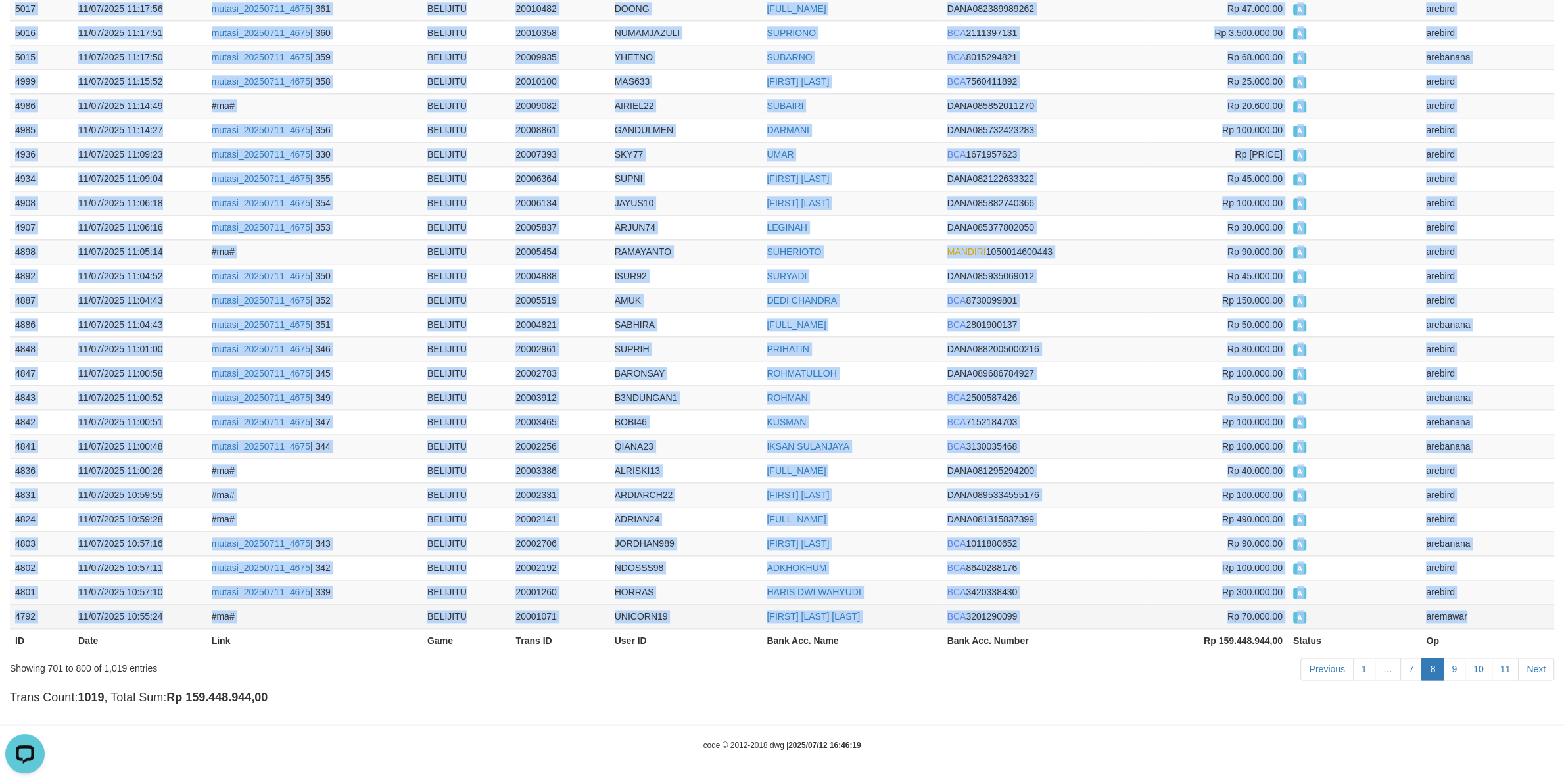 click on "aremawar" at bounding box center (1487, 616) 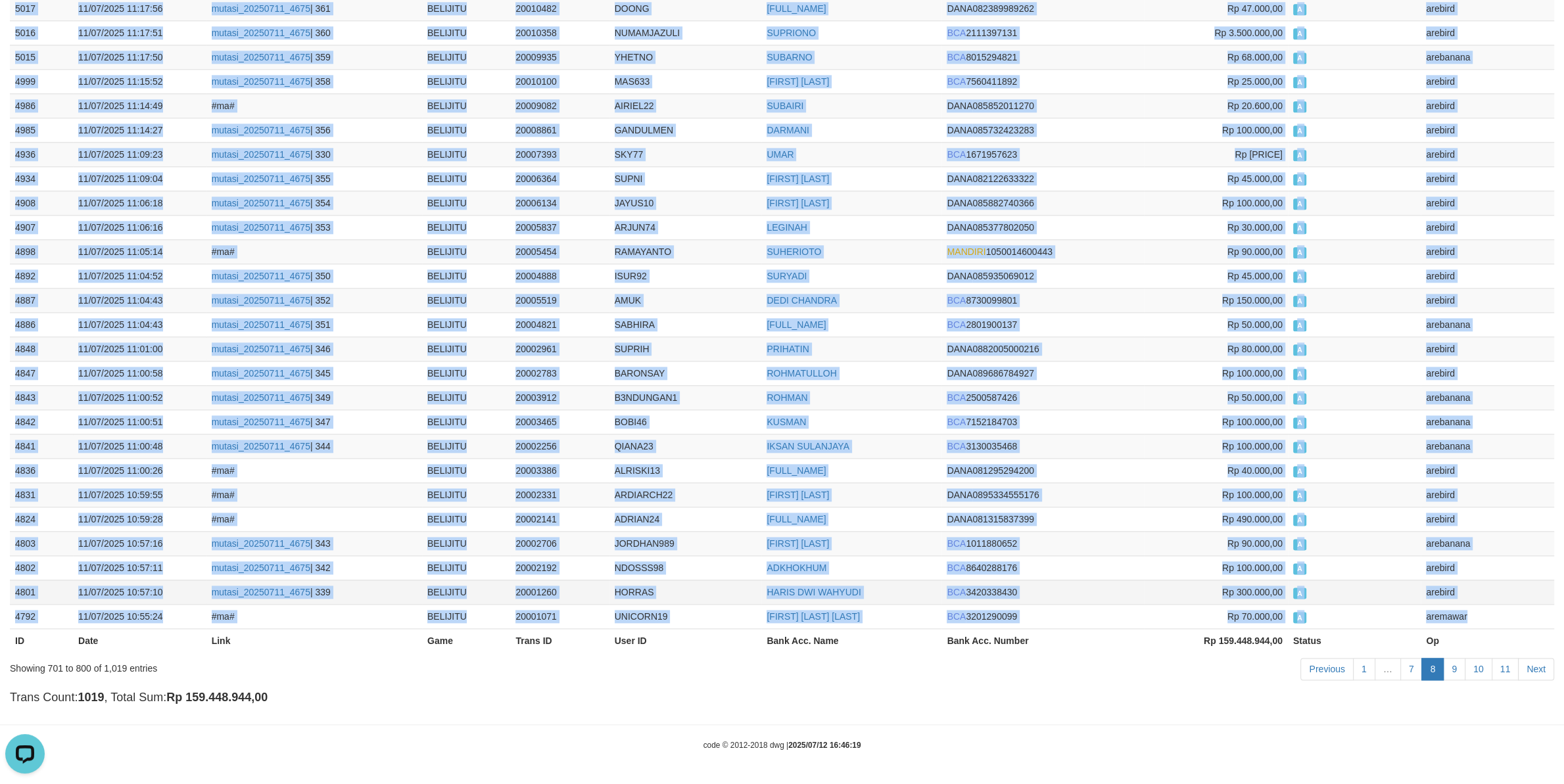 copy on "5833 11/07/2025 12:30:13 #ma# BELIJITU 20035343 [USERNAME] [FIRST] [LAST]   DANA  [PHONE] Rp 45.000,00 A   arearche 5832 11/07/2025 12:29:59 #ma# BELIJITU 20040653 [USERNAME] [FIRST] [LAST]   DANA  [PHONE] Rp 29.132,00 A   arearche 5831 11/07/2025 12:29:54 #ma# BELIJITU 20035043 [USERNAME] [FIRST]   DANA  [PHONE] Rp 90.000,00 A   arepingky 5827 11/07/2025 12:29:49 #ma# BELIJITU 20042262 [USERNAME] [FIRST] [LAST]   DANA  [PHONE] Rp 25.000,00 A   arearche 5817 11/07/2025 12:29:37 #ma# BELIJITU 20041913 [USERNAME] [FIRST] [LAST]   DANA  [PHONE] Rp 120.000,00 A   arearche 5815 11/07/2025 12:29:22 #ma# BELIJITU 20040900 [USERNAME] [FIRST]   DANA  [PHONE] Rp 25.000,00 A   aredrik 5803 11/07/2025 12:28:09 mutasi_20250711_4675  | 443 BELIJITU 20043562 [USERNAME] [FIRST] [LAST]   DANA  [PHONE] Rp 57.500,00 A   aredrik 5802 11/07/2025 12:28:08 mutasi_20250711_4675  | 441 BELIJITU 20042364 [USERNAME] [FIRST] [LAST]   DANA  [PHONE] Rp 49.000,00 A   aredrik 5801..." 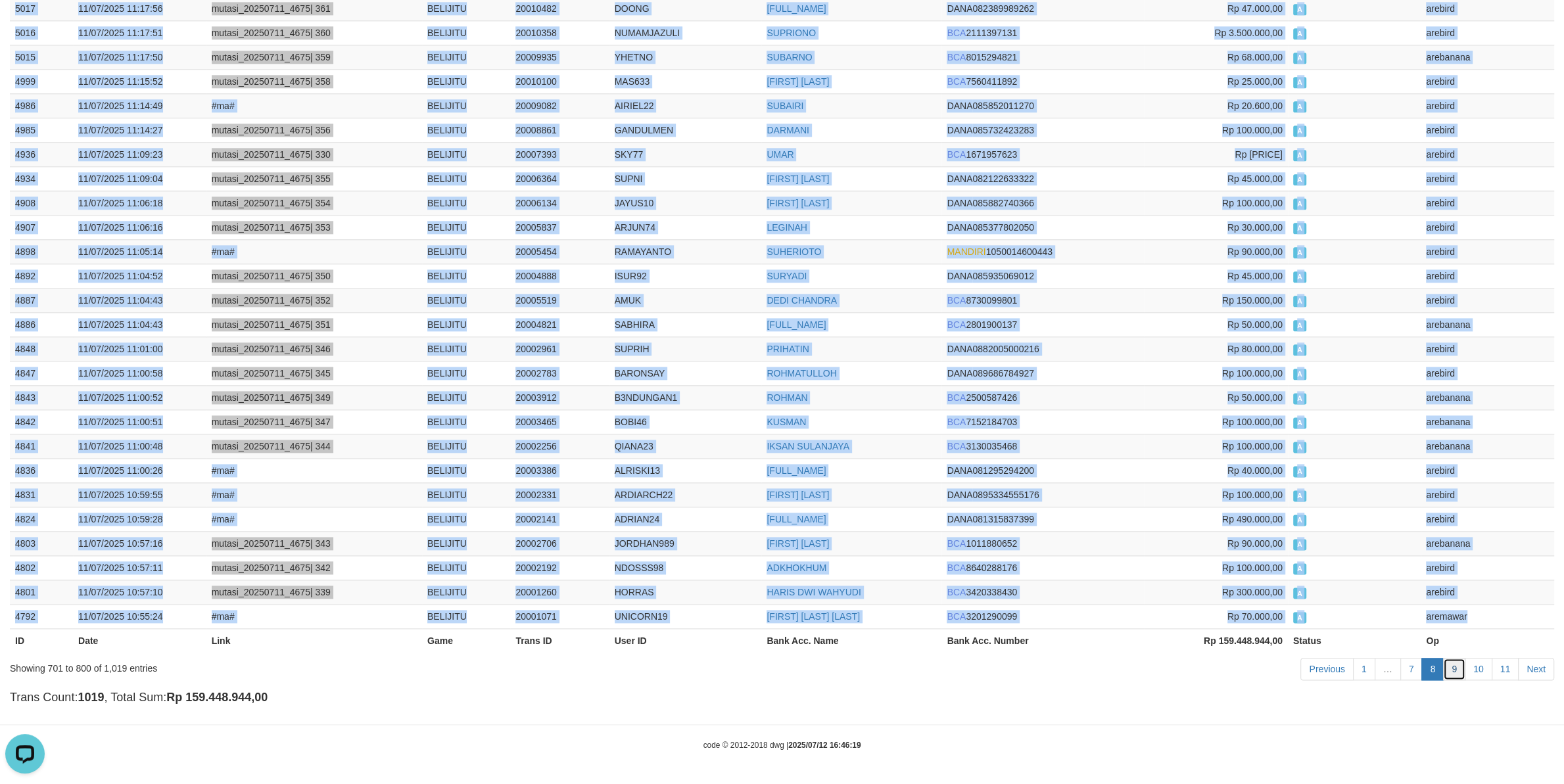 click on "9" at bounding box center [1454, 669] 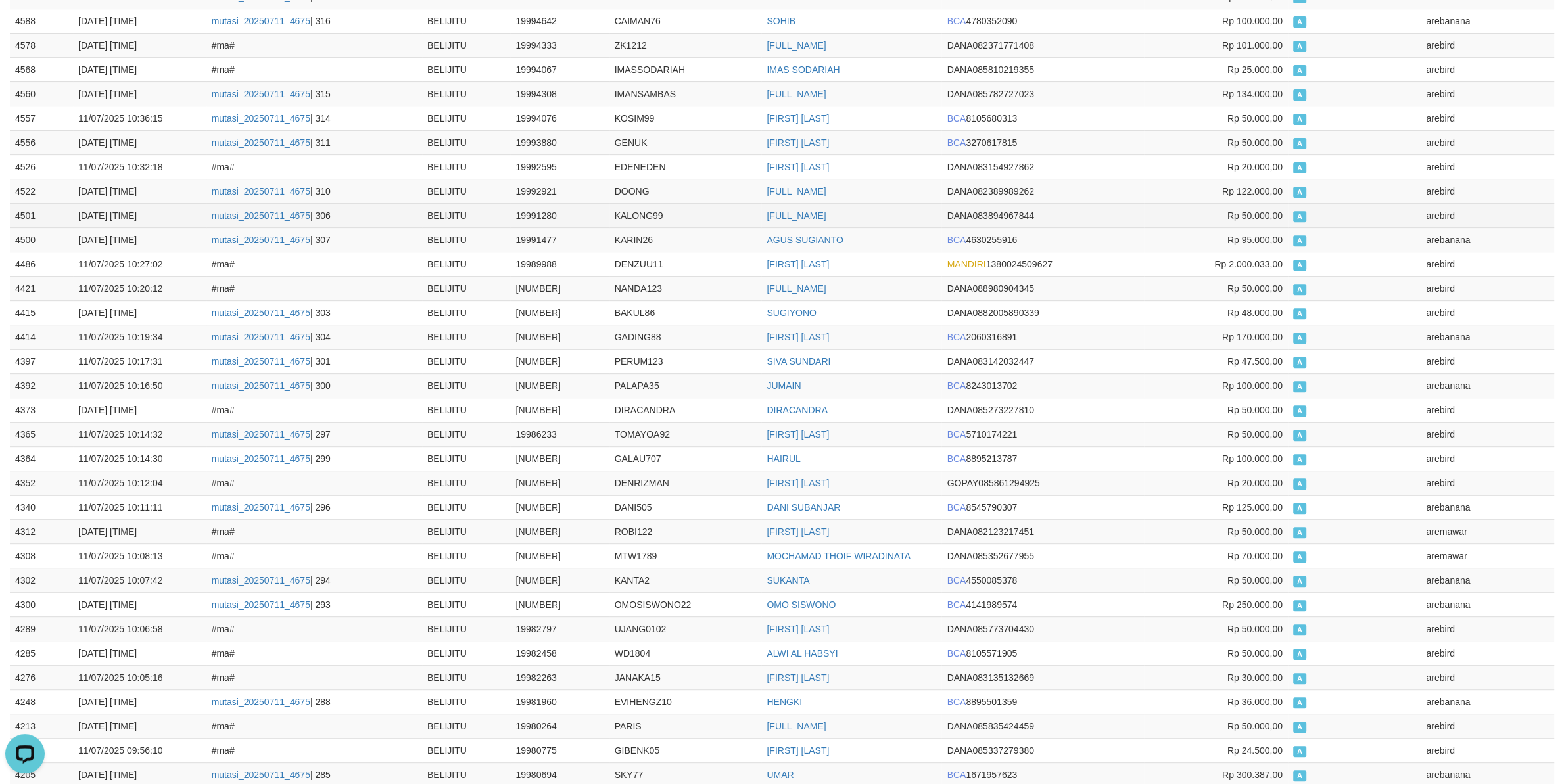 scroll, scrollTop: 0, scrollLeft: 0, axis: both 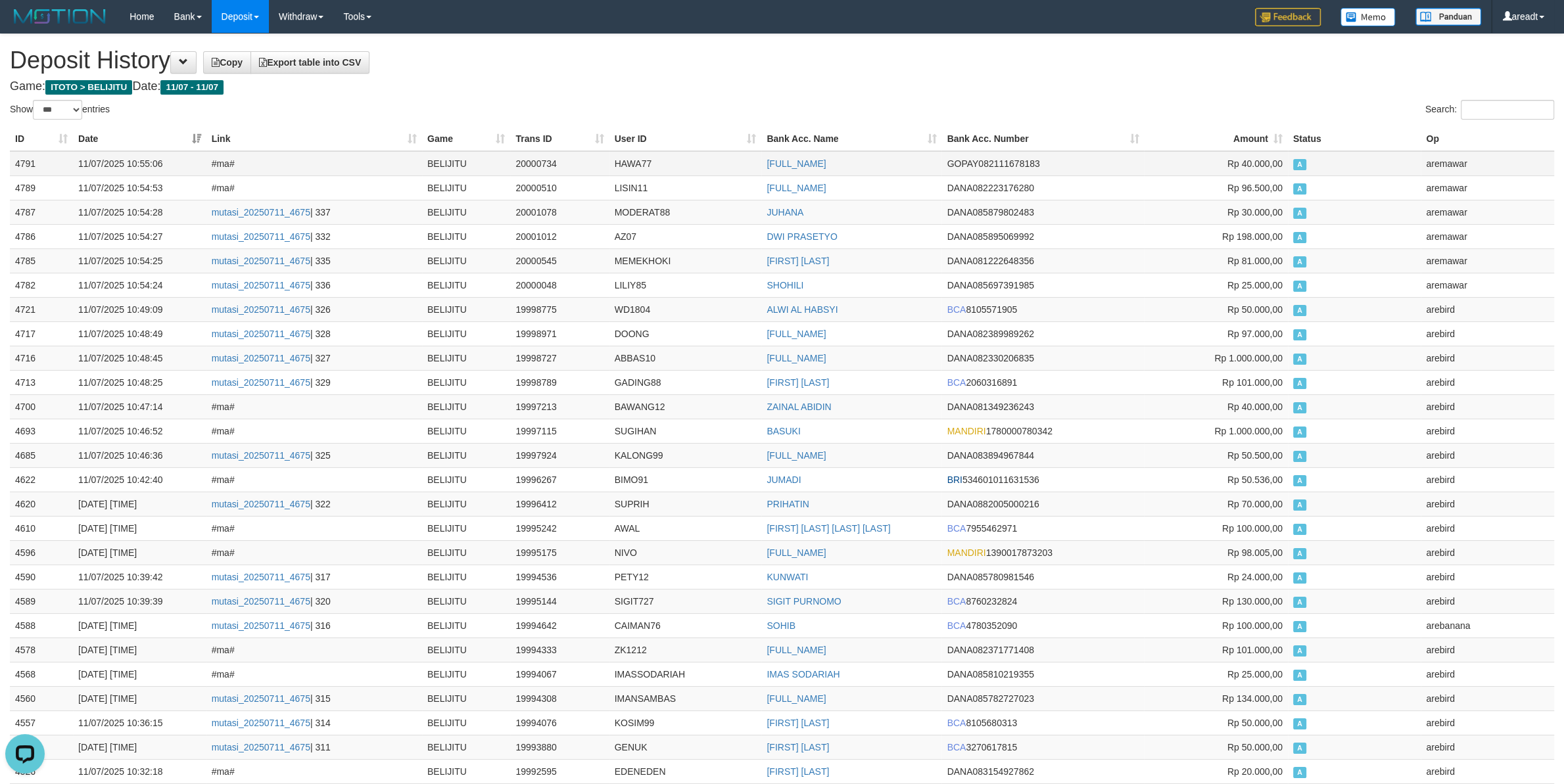 click on "4791" at bounding box center (41, 164) 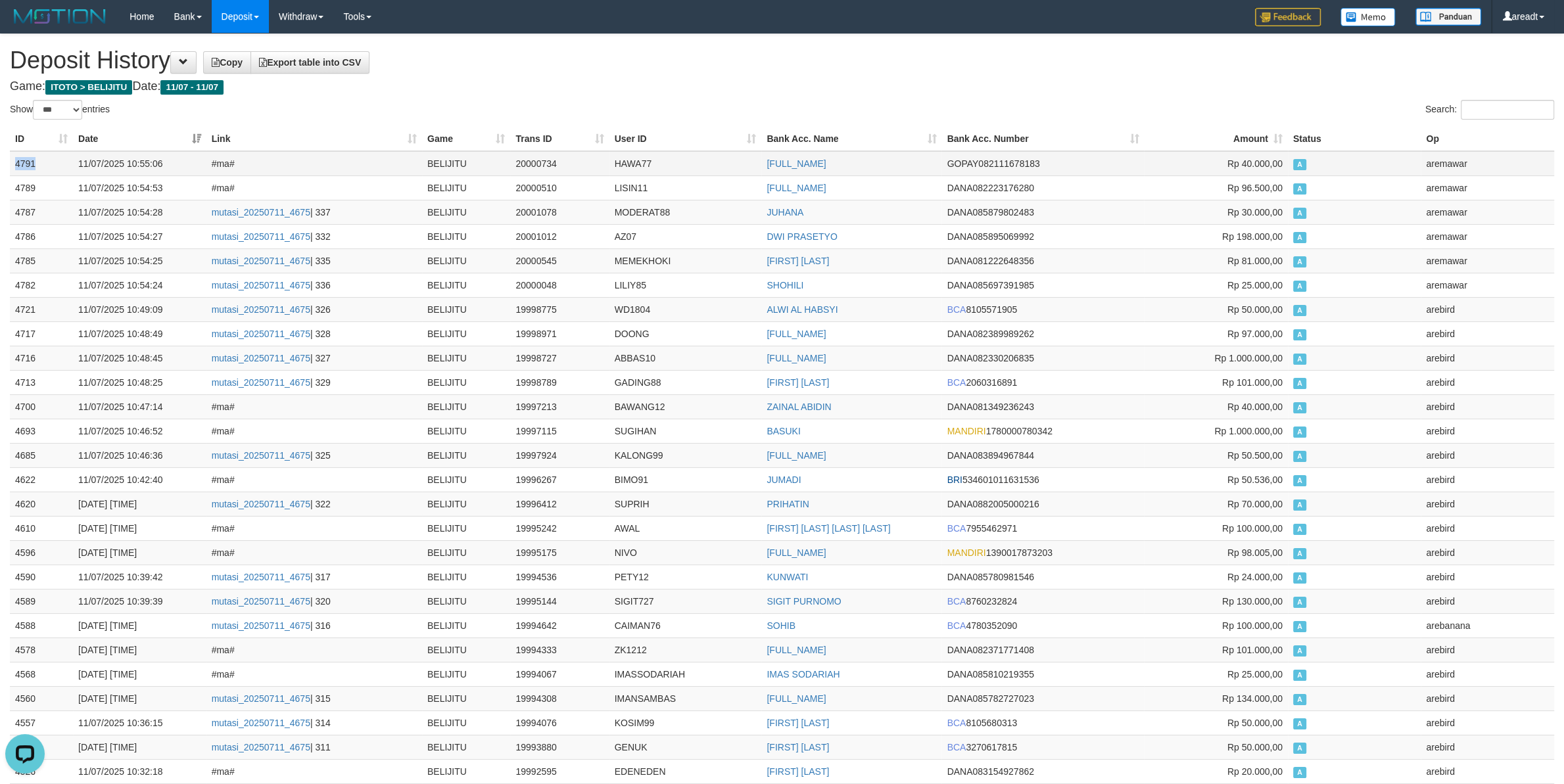 click on "4791" at bounding box center [41, 164] 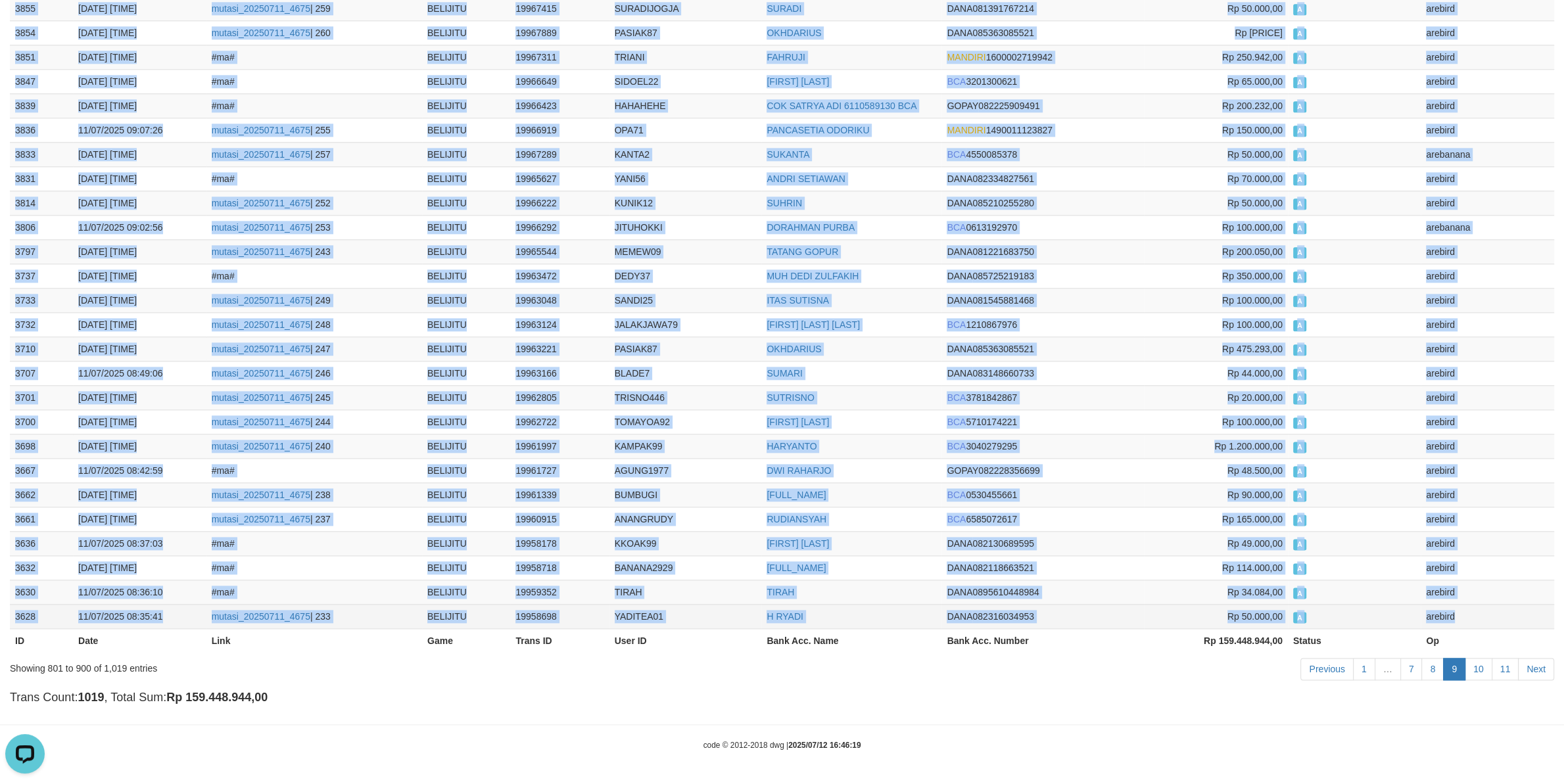 click on "arebird" at bounding box center (1487, 616) 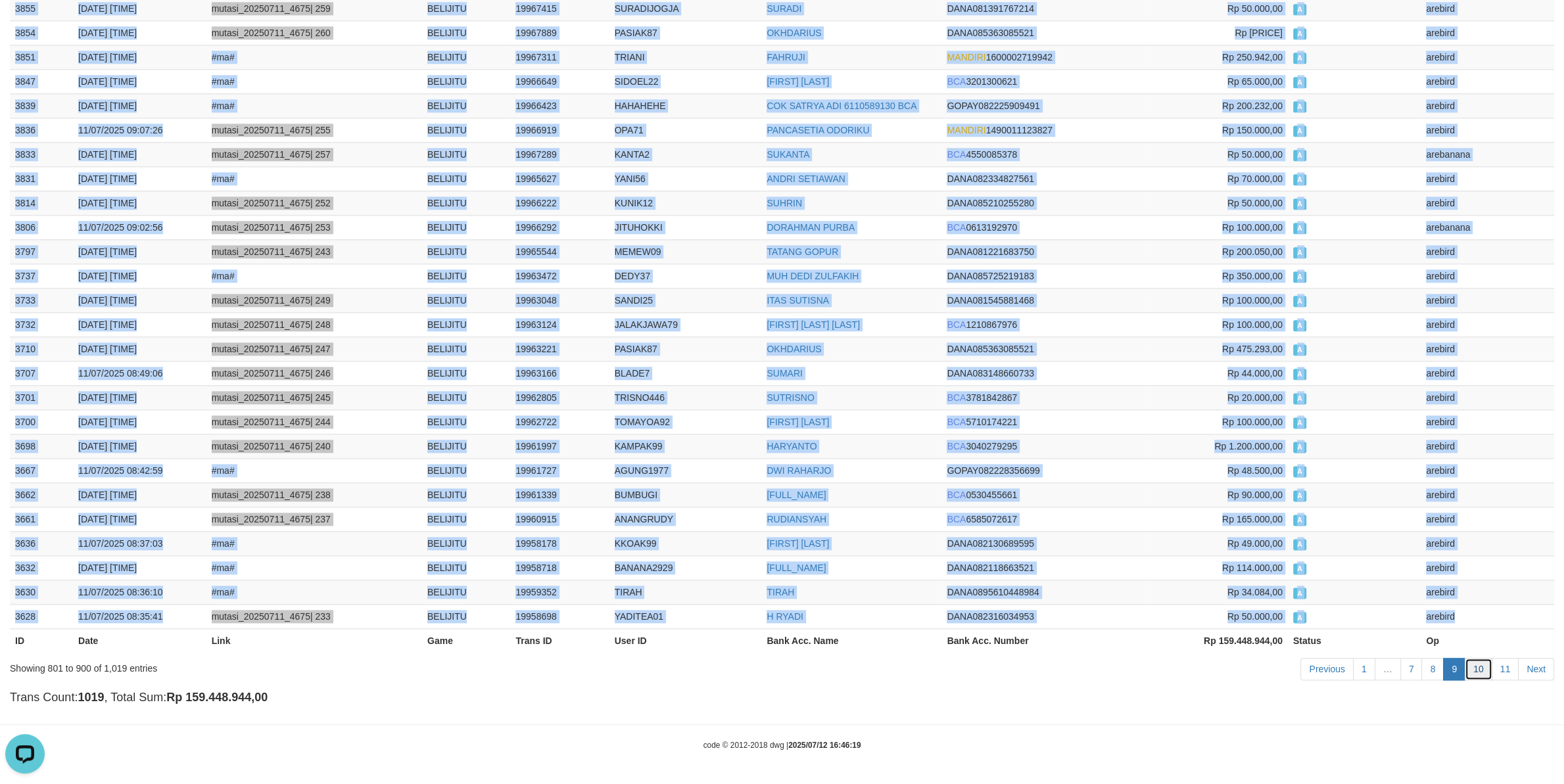 click on "10" at bounding box center [1479, 669] 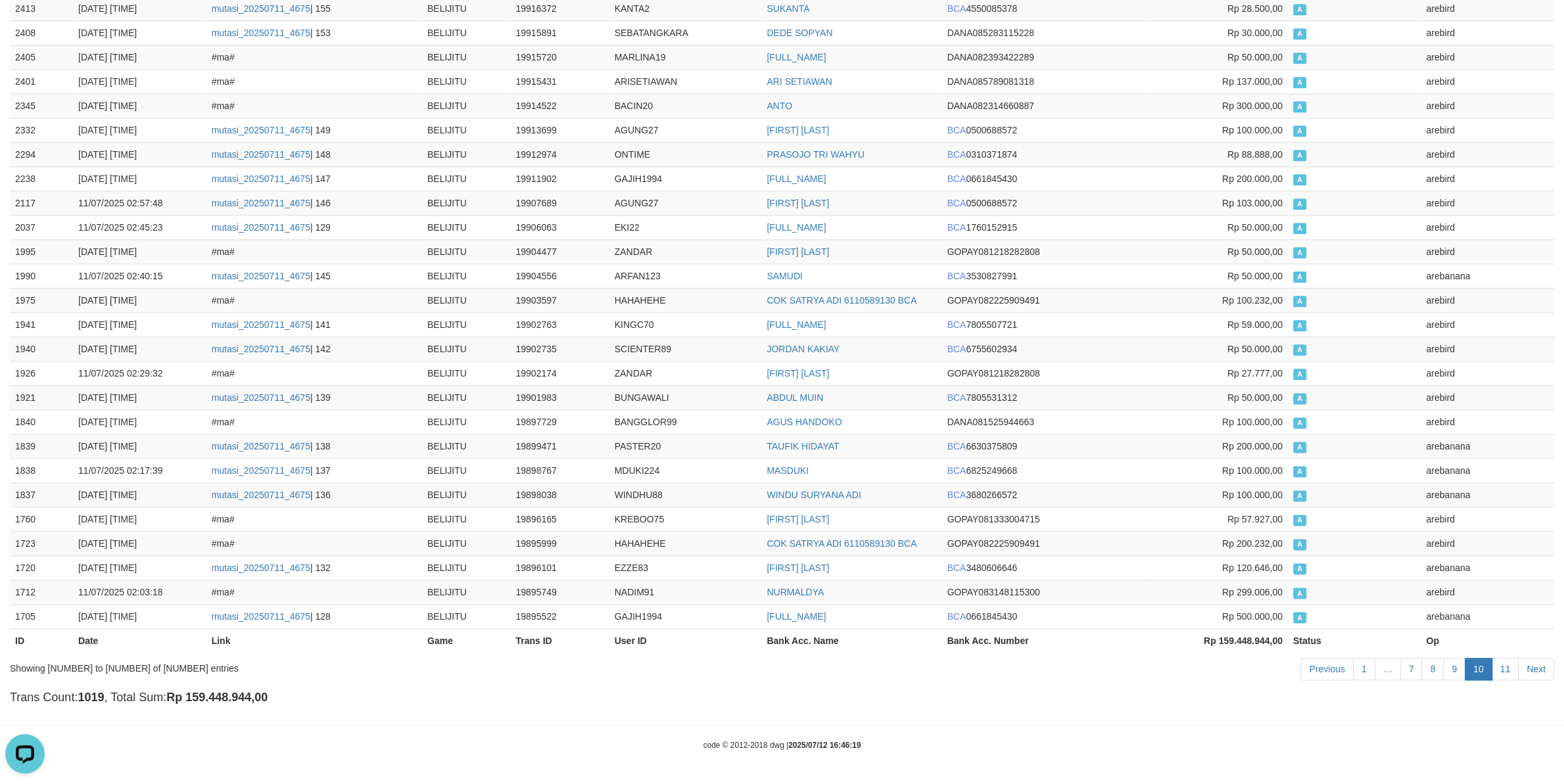 click on "10" at bounding box center [1479, 669] 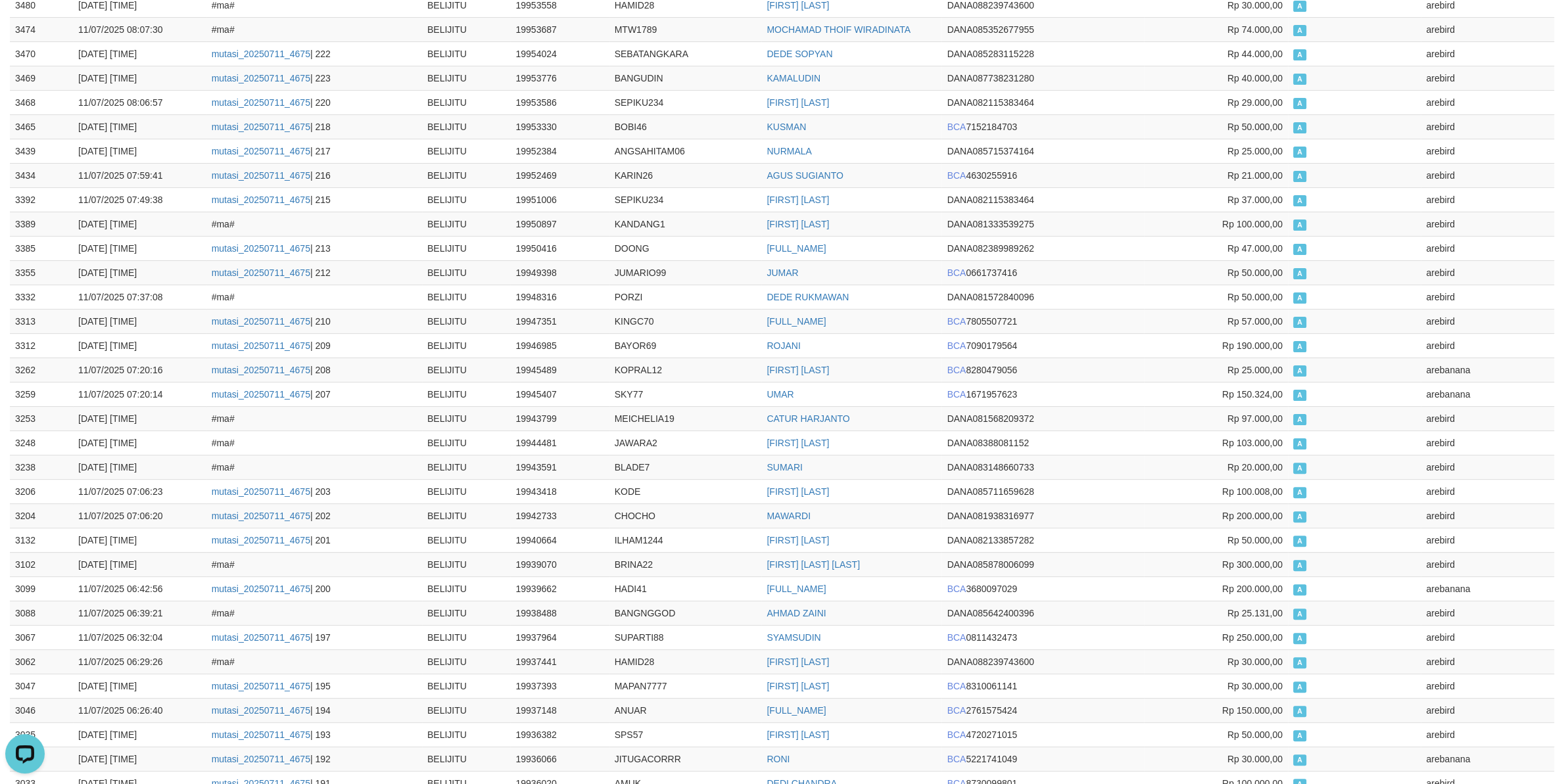 scroll, scrollTop: 0, scrollLeft: 0, axis: both 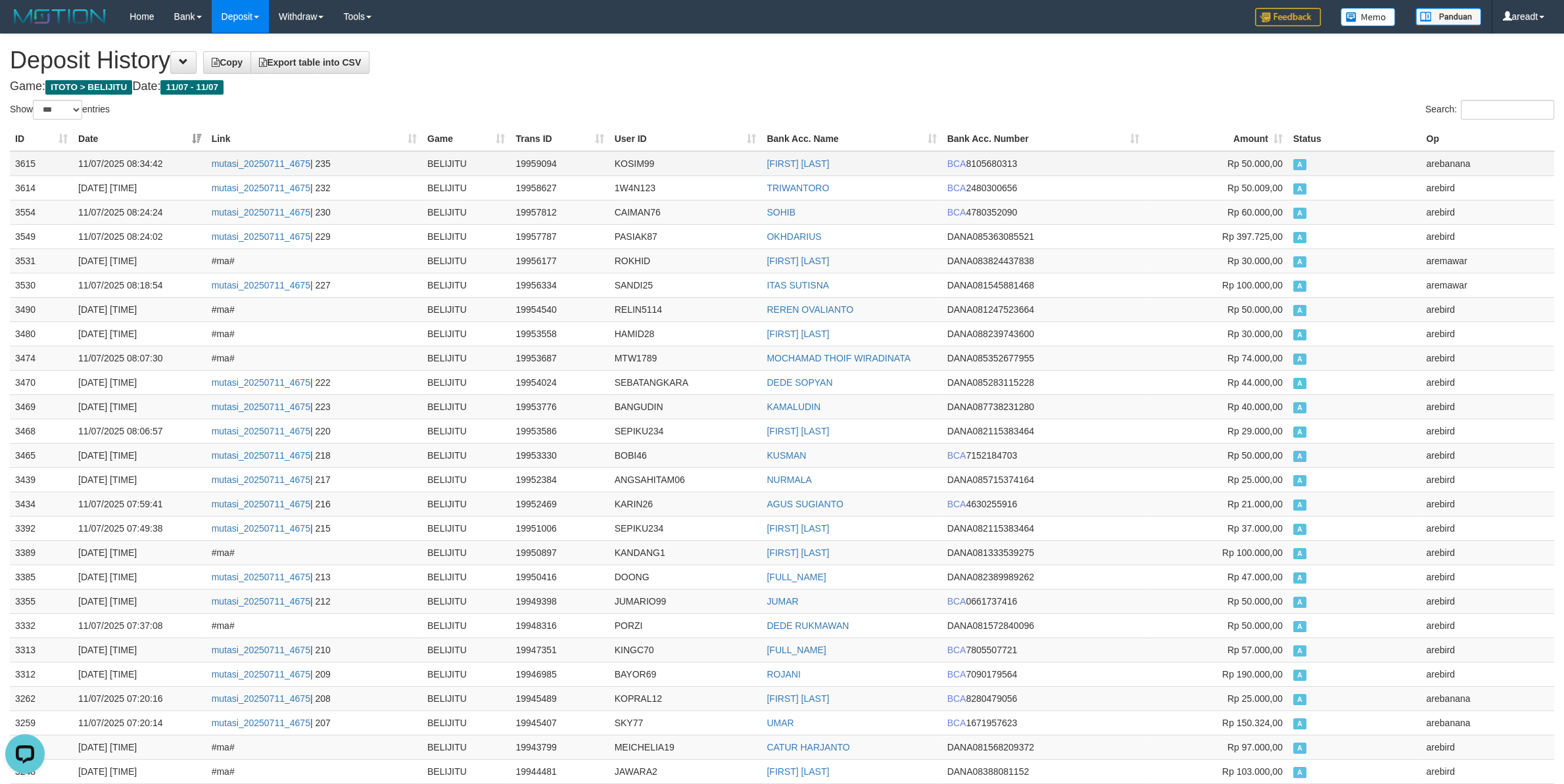 click on "3615" at bounding box center [41, 164] 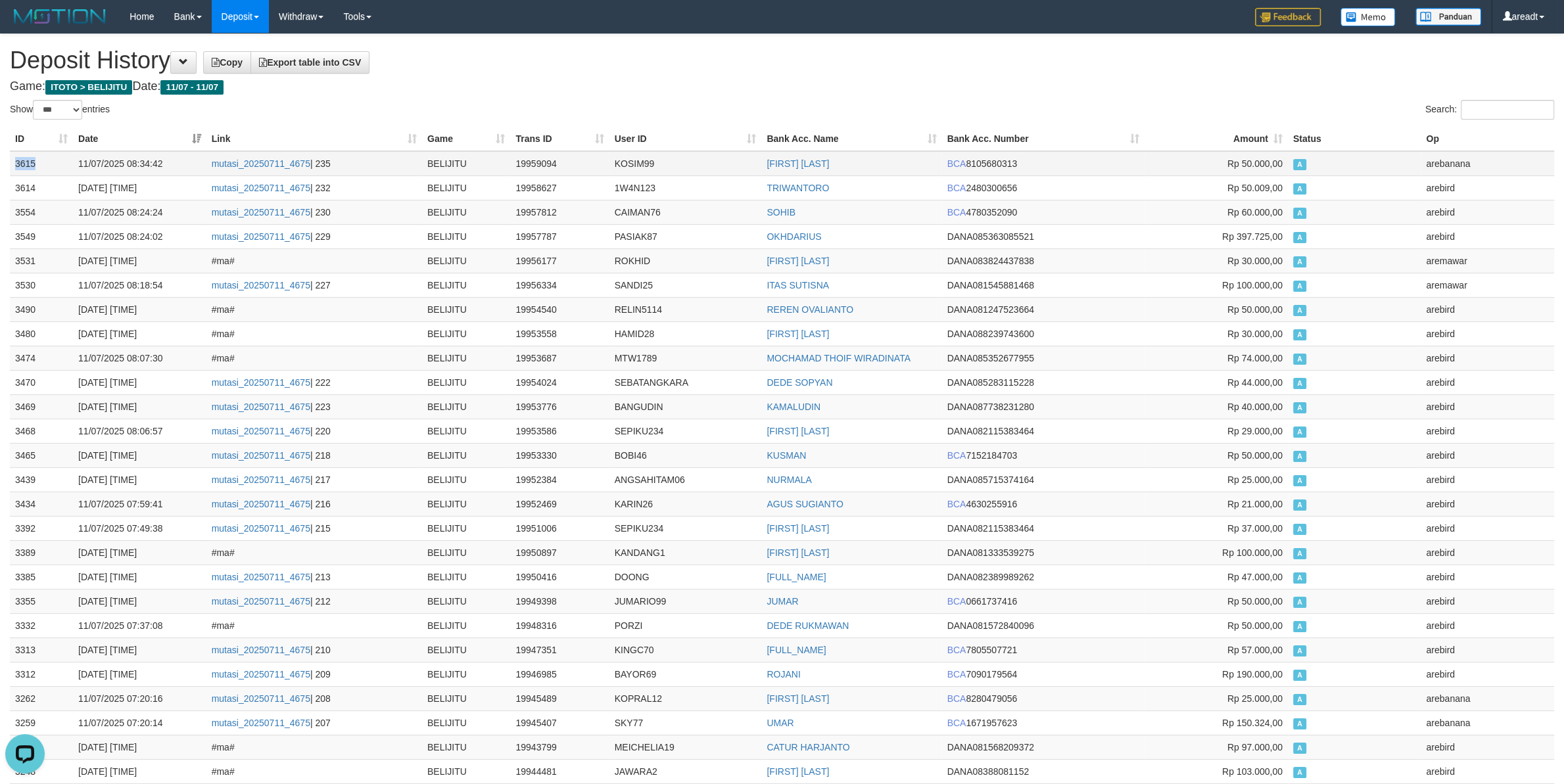click on "3615" at bounding box center (41, 164) 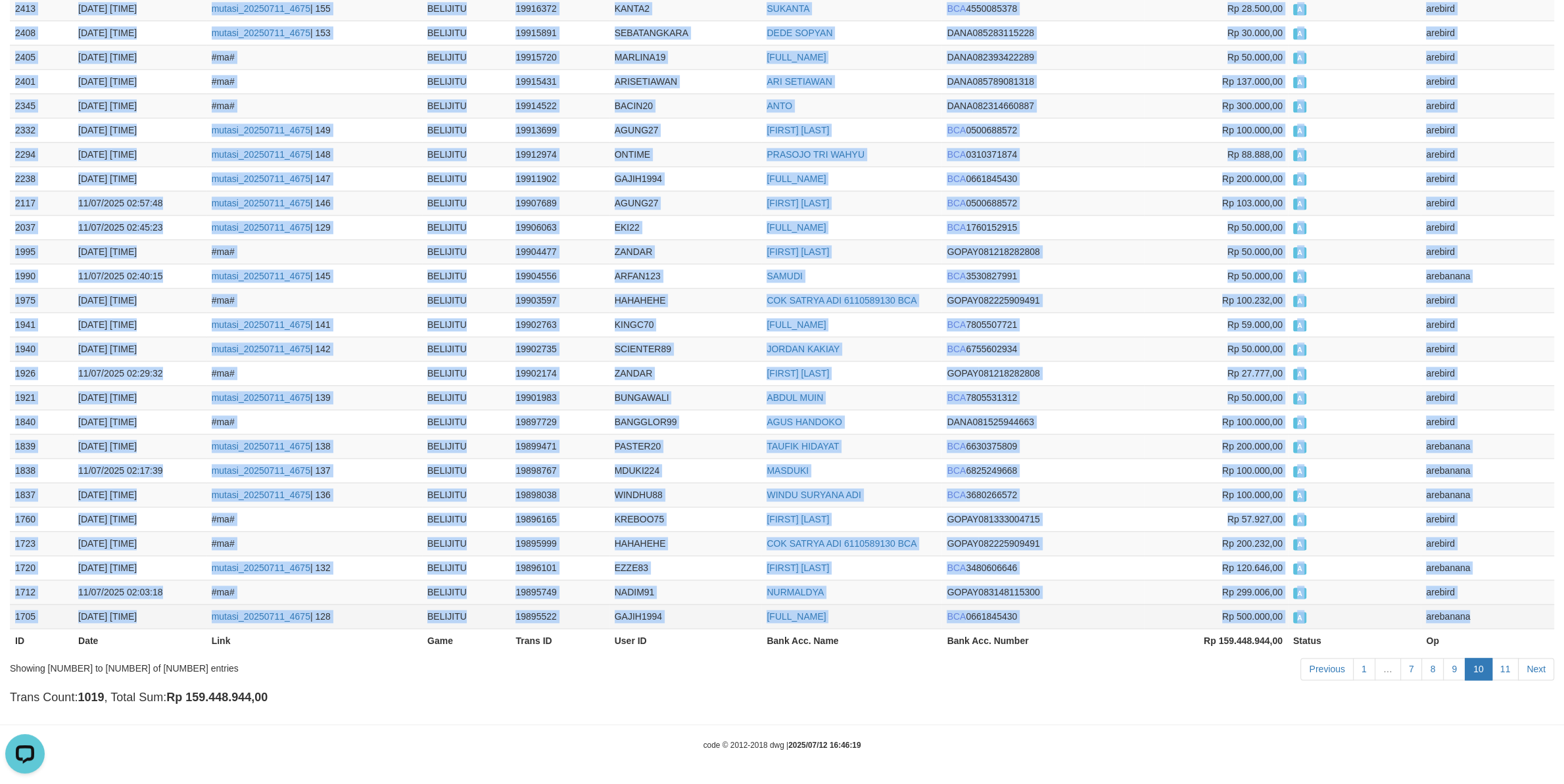 click on "arebanana" at bounding box center [1487, 616] 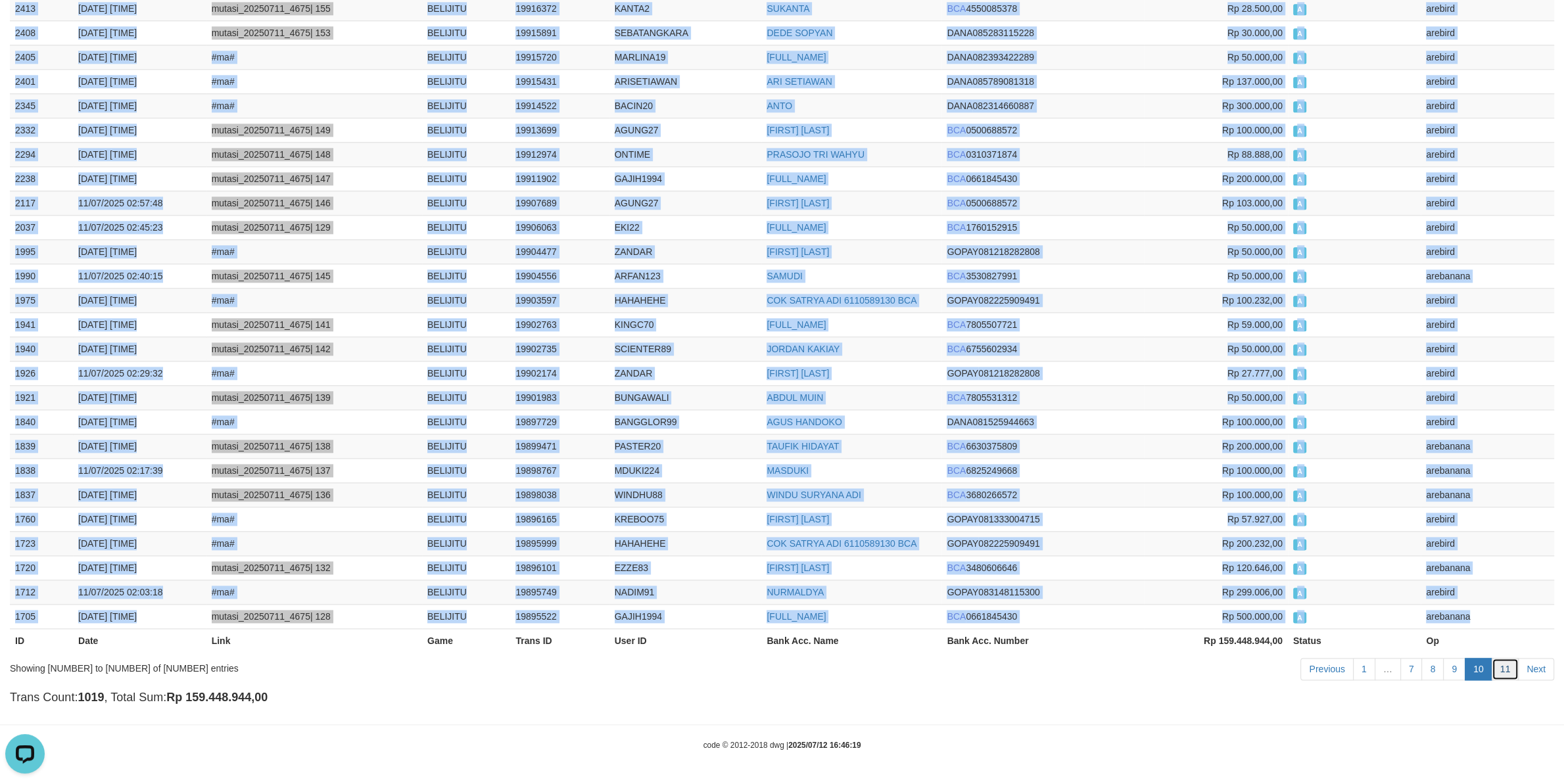 click on "11" at bounding box center [1505, 669] 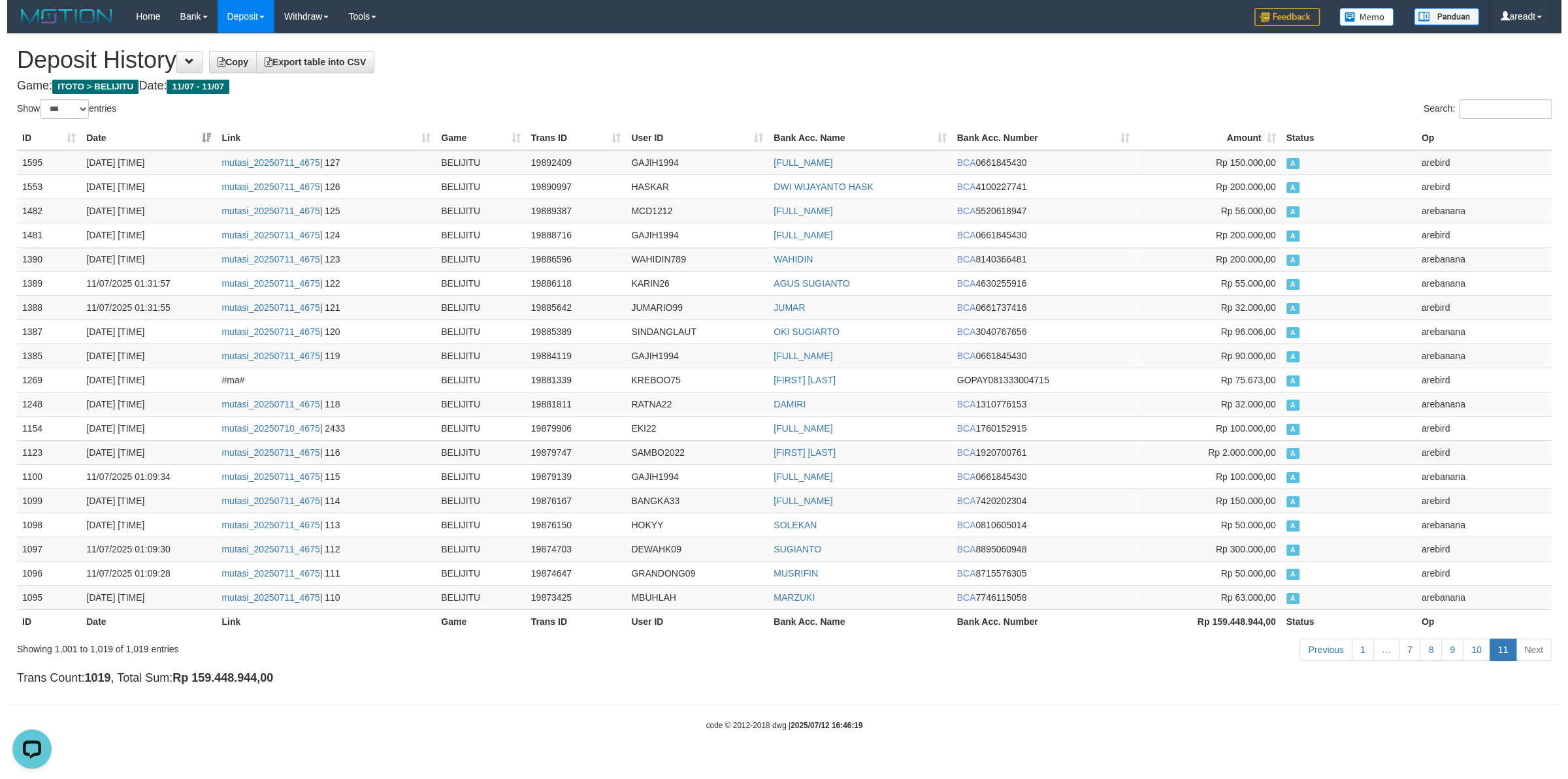 scroll, scrollTop: 0, scrollLeft: 0, axis: both 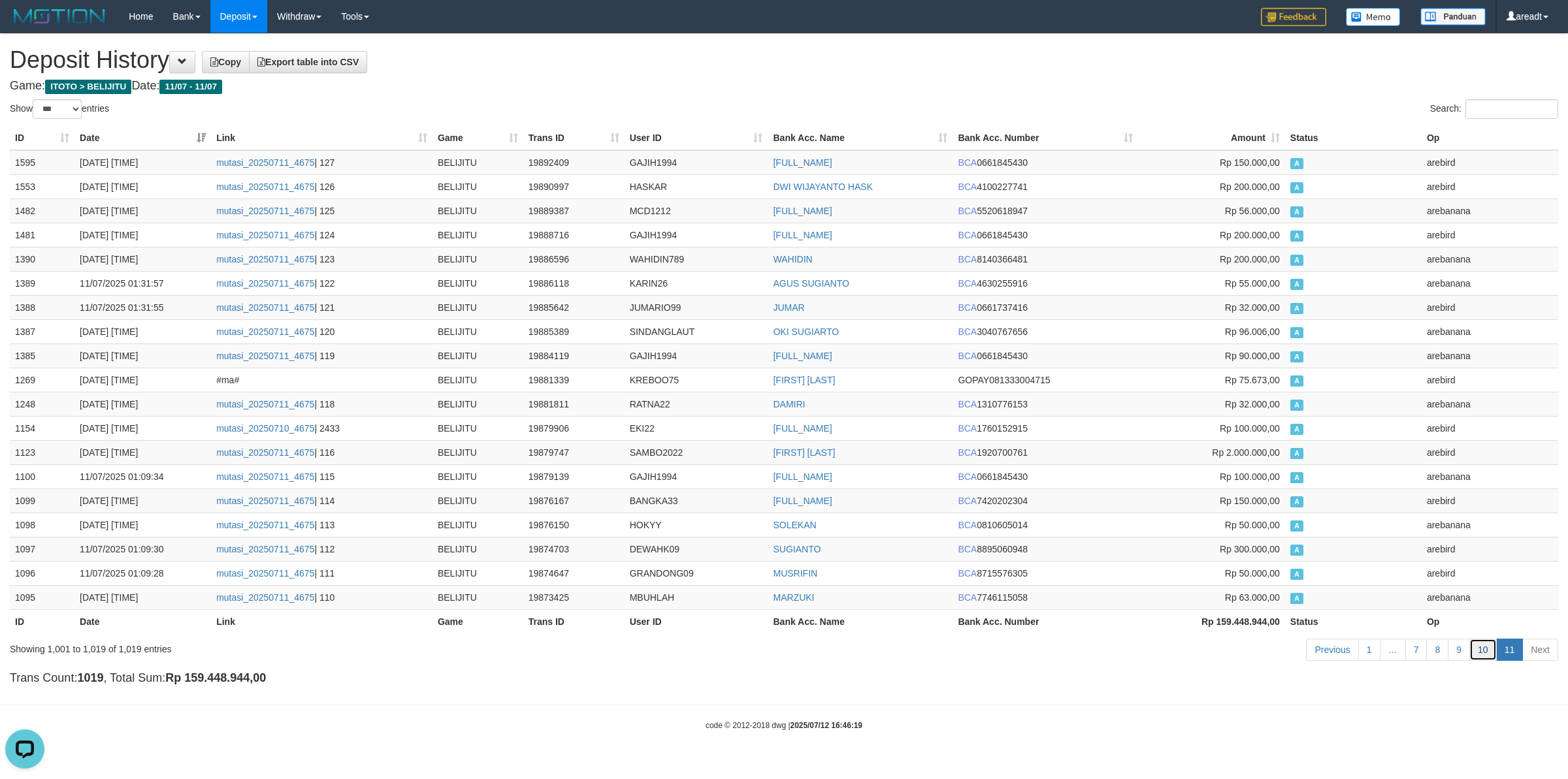 click on "10" at bounding box center (1483, 650) 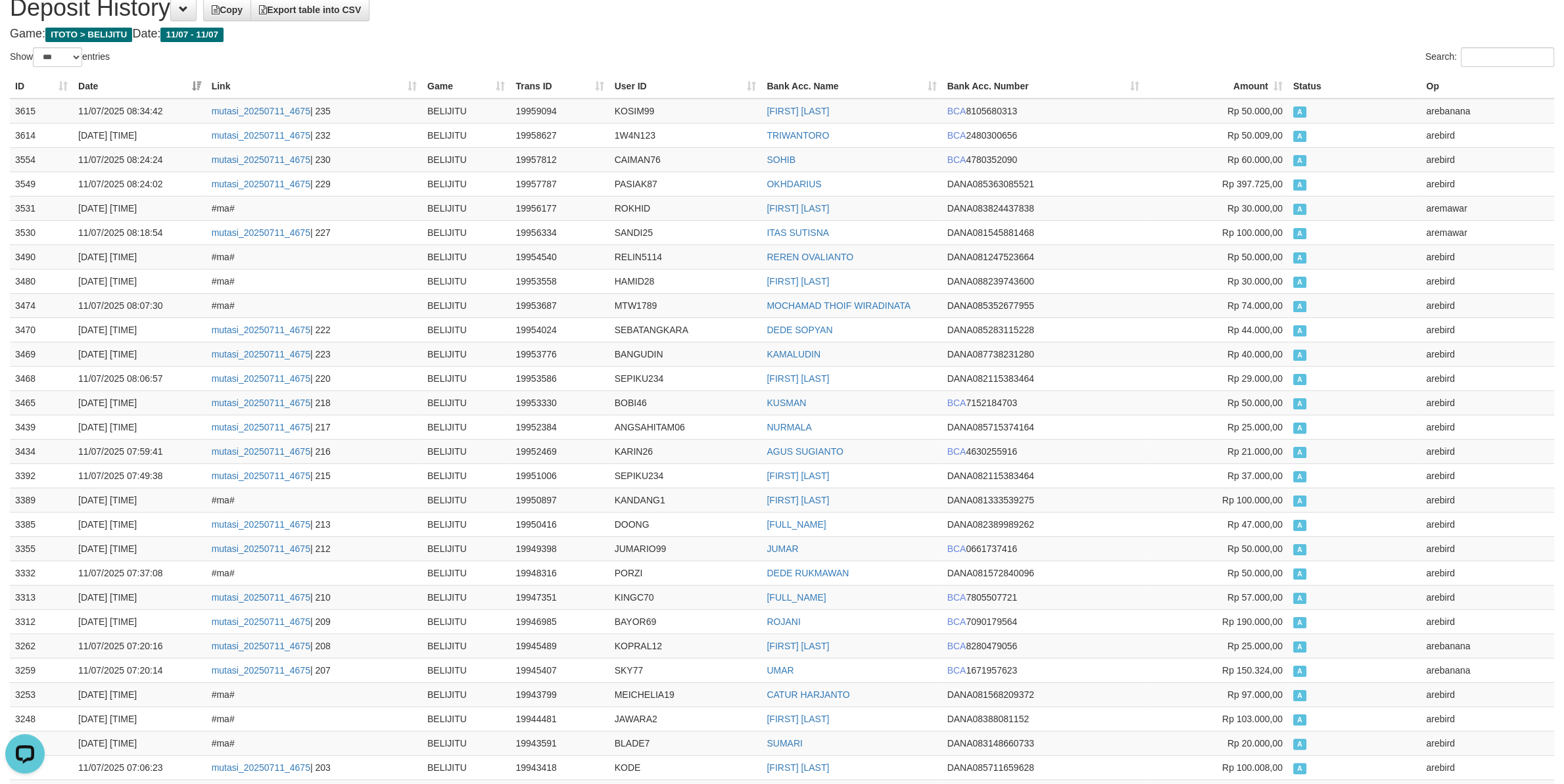 scroll, scrollTop: 0, scrollLeft: 0, axis: both 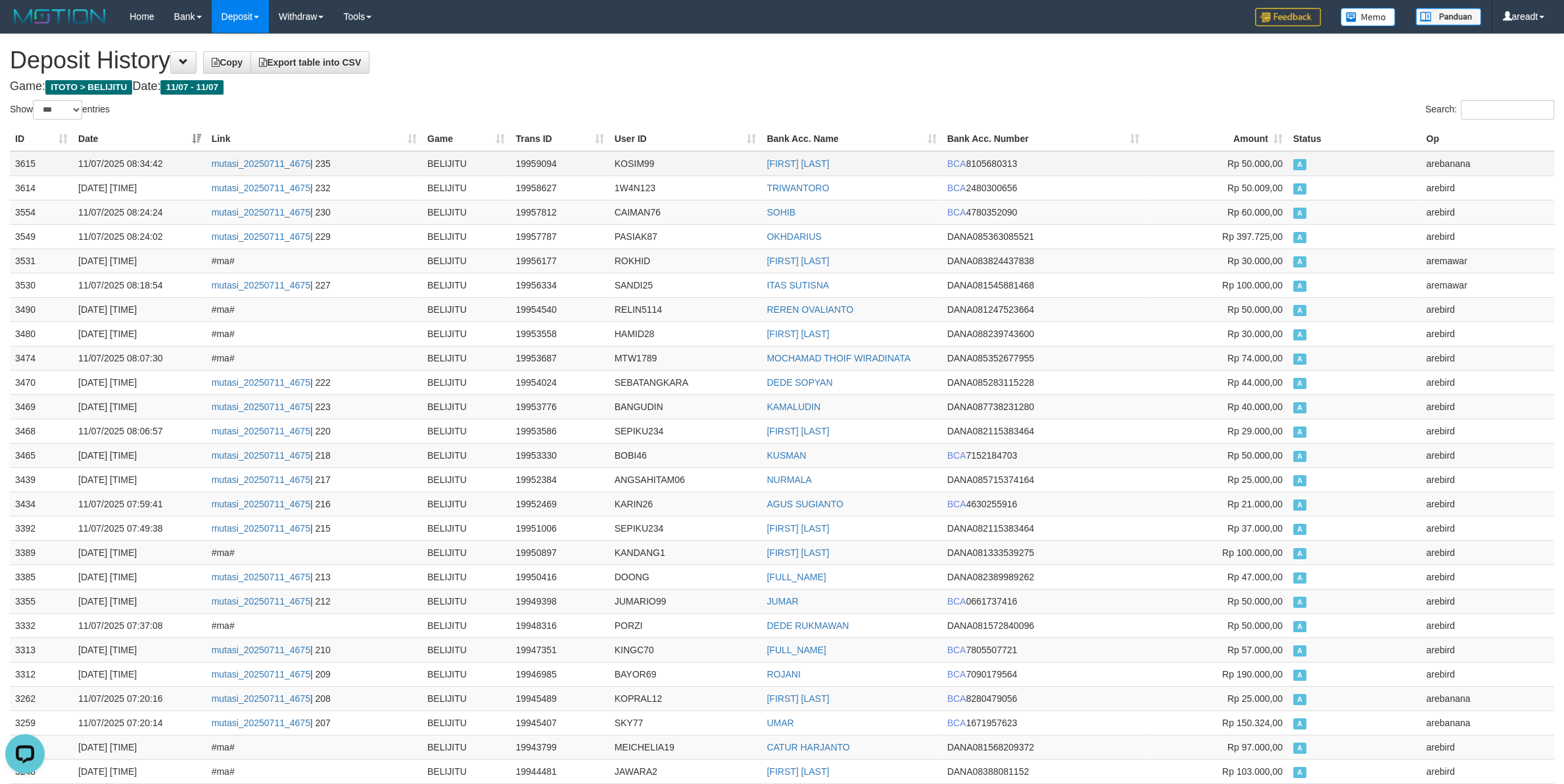 click on "3615" at bounding box center [41, 164] 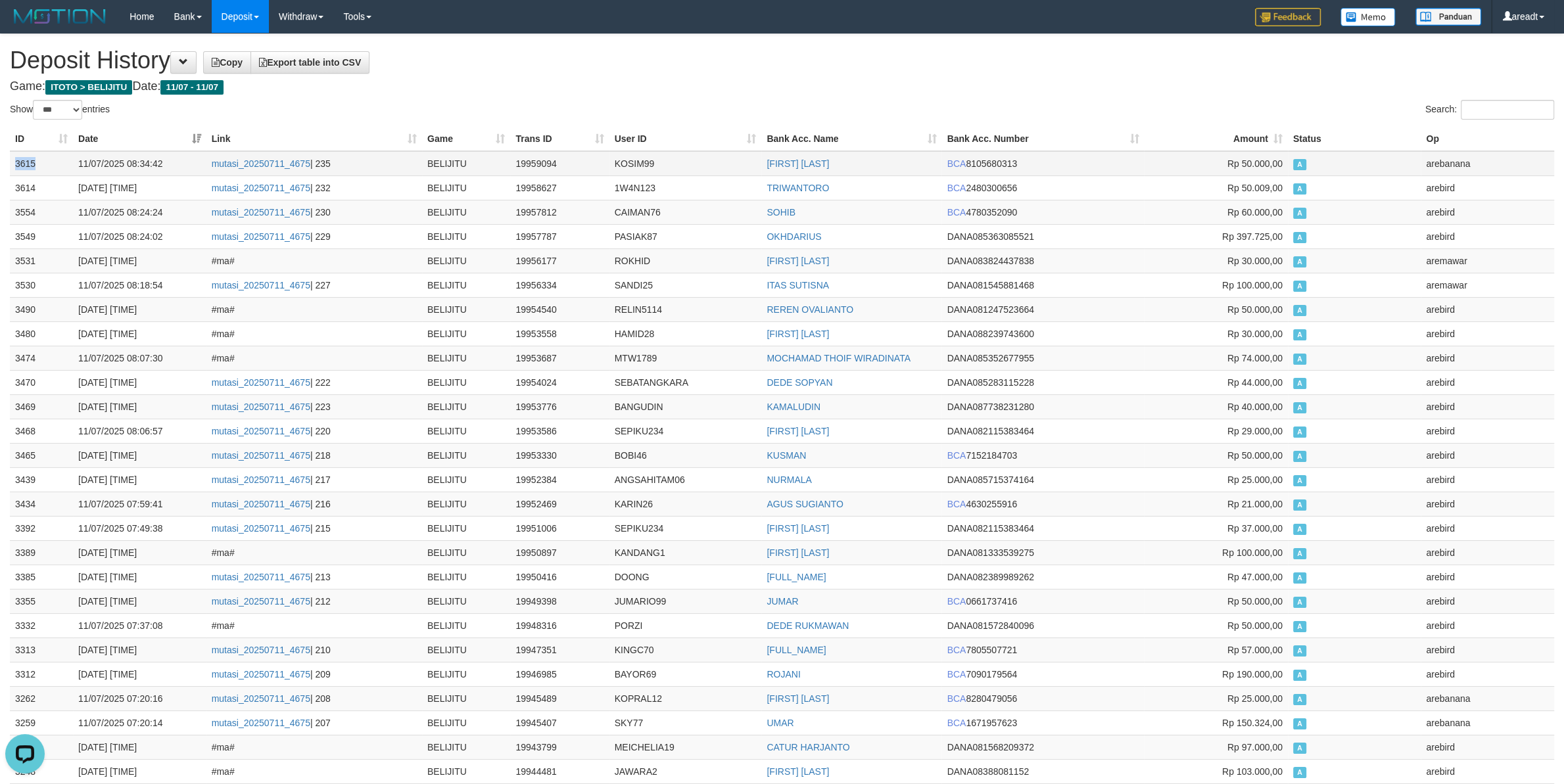 click on "3615" at bounding box center (41, 164) 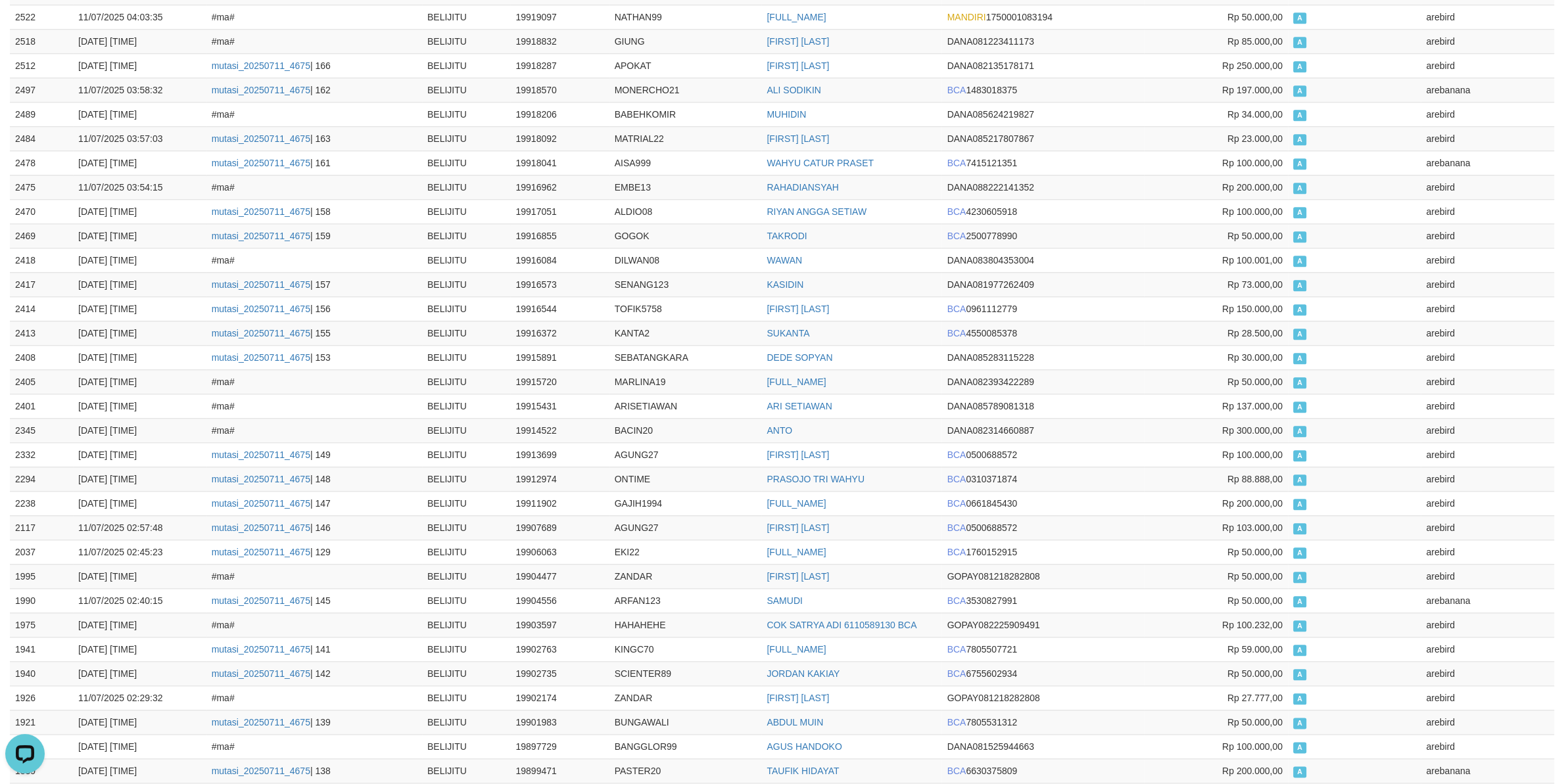 scroll, scrollTop: 1985, scrollLeft: 0, axis: vertical 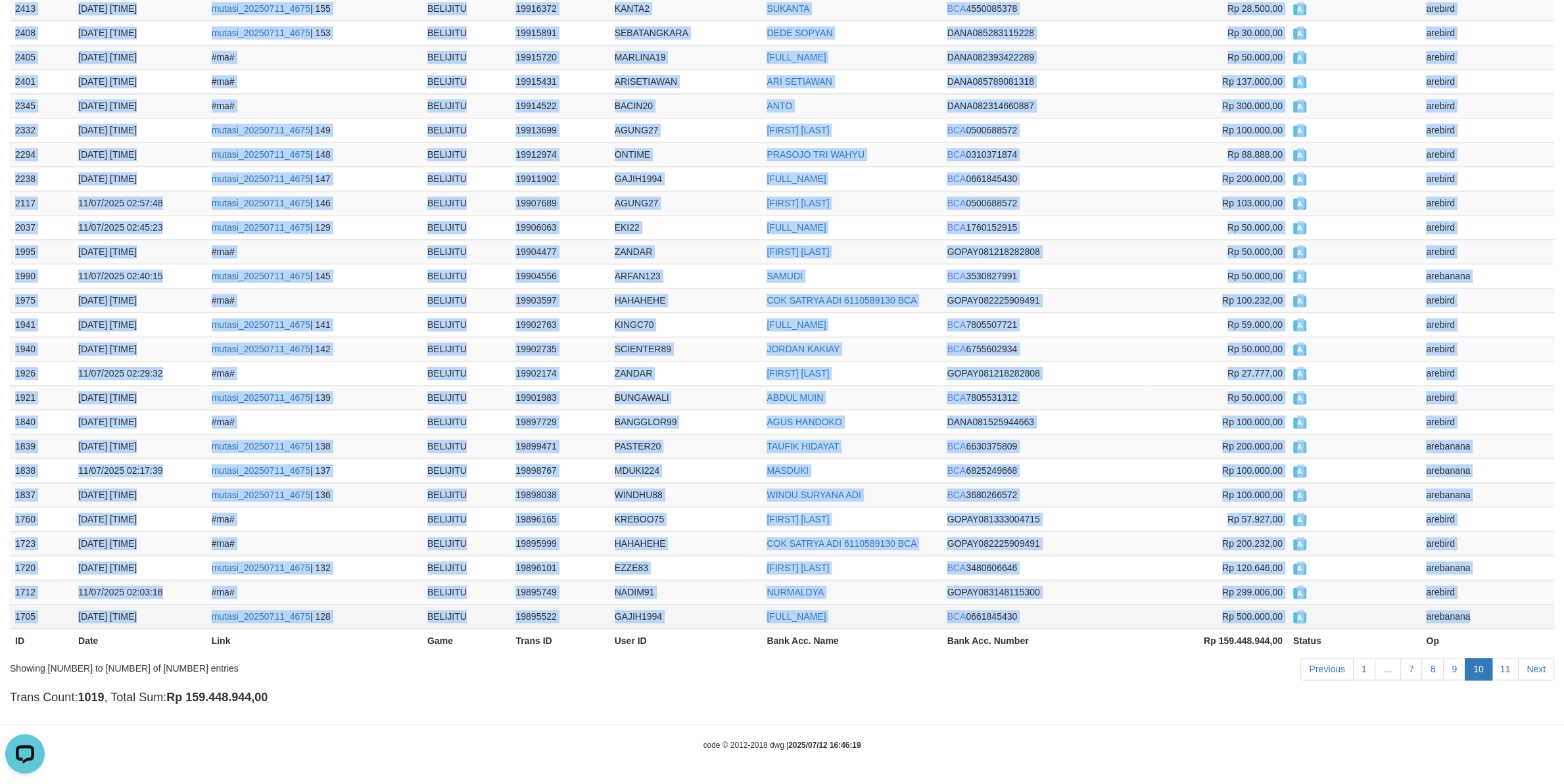 click on "arebanana" at bounding box center (1487, 616) 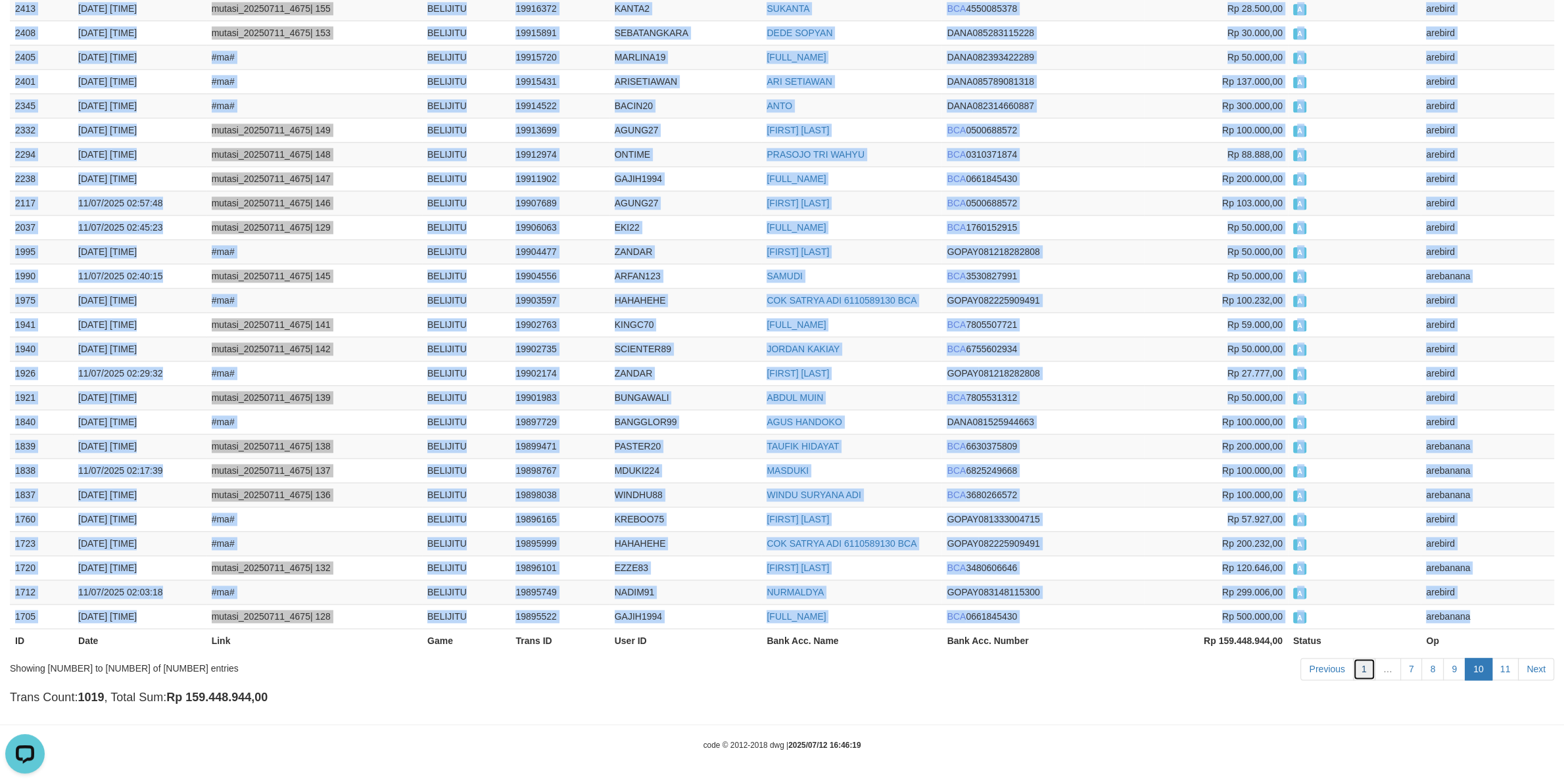 click on "1" at bounding box center (1364, 669) 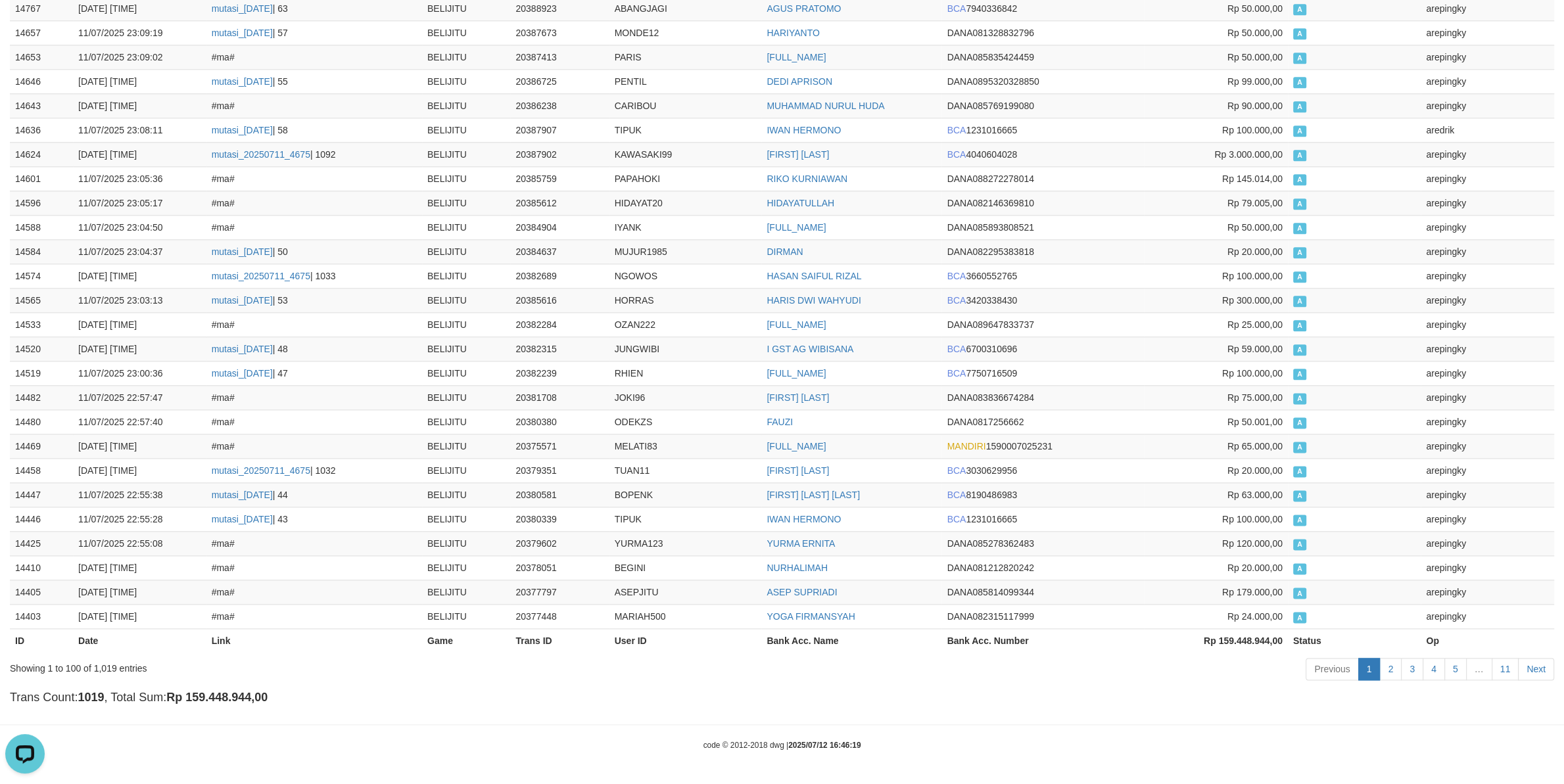 scroll, scrollTop: 1972, scrollLeft: 0, axis: vertical 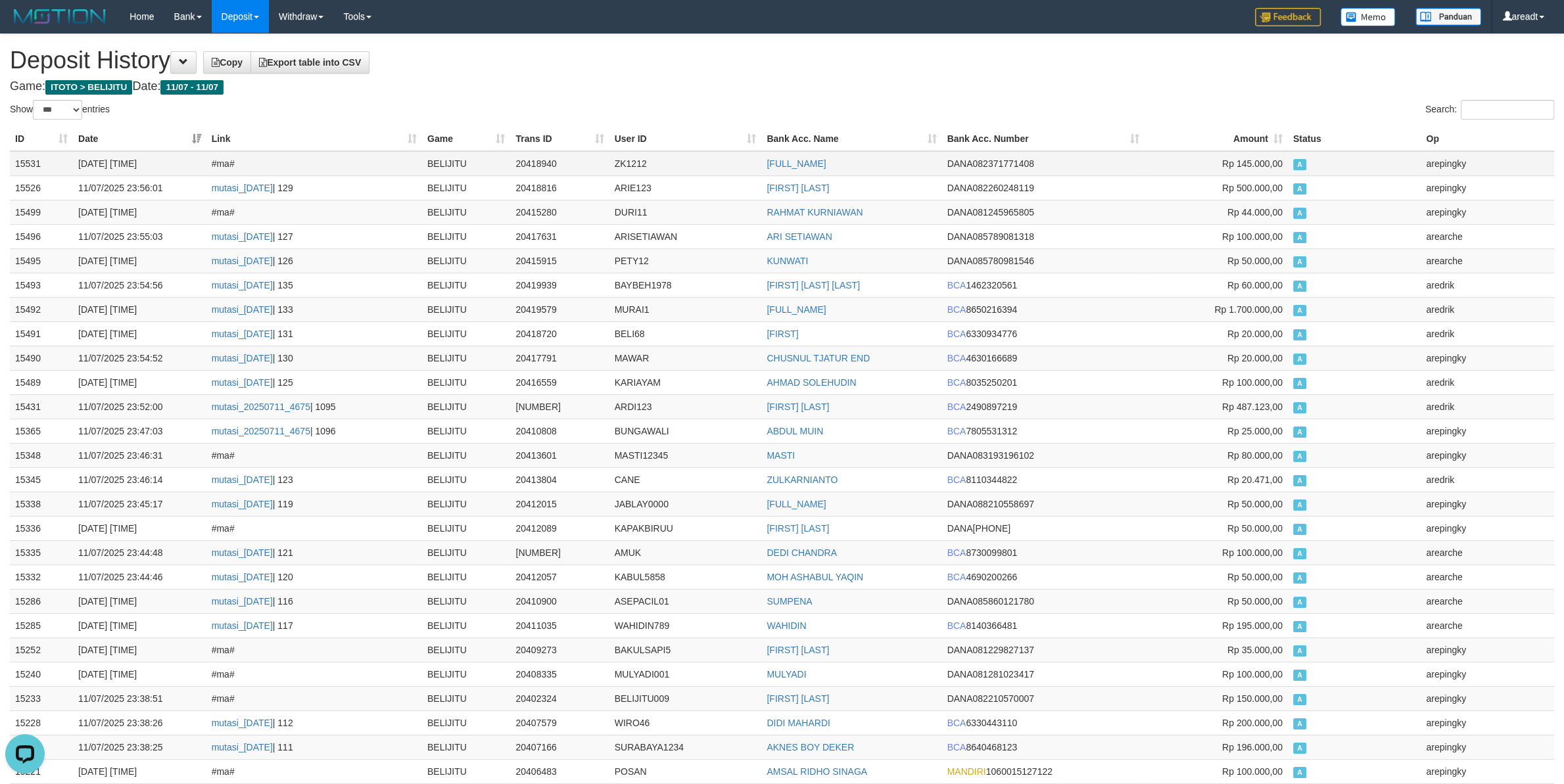 click on "15531" at bounding box center (41, 164) 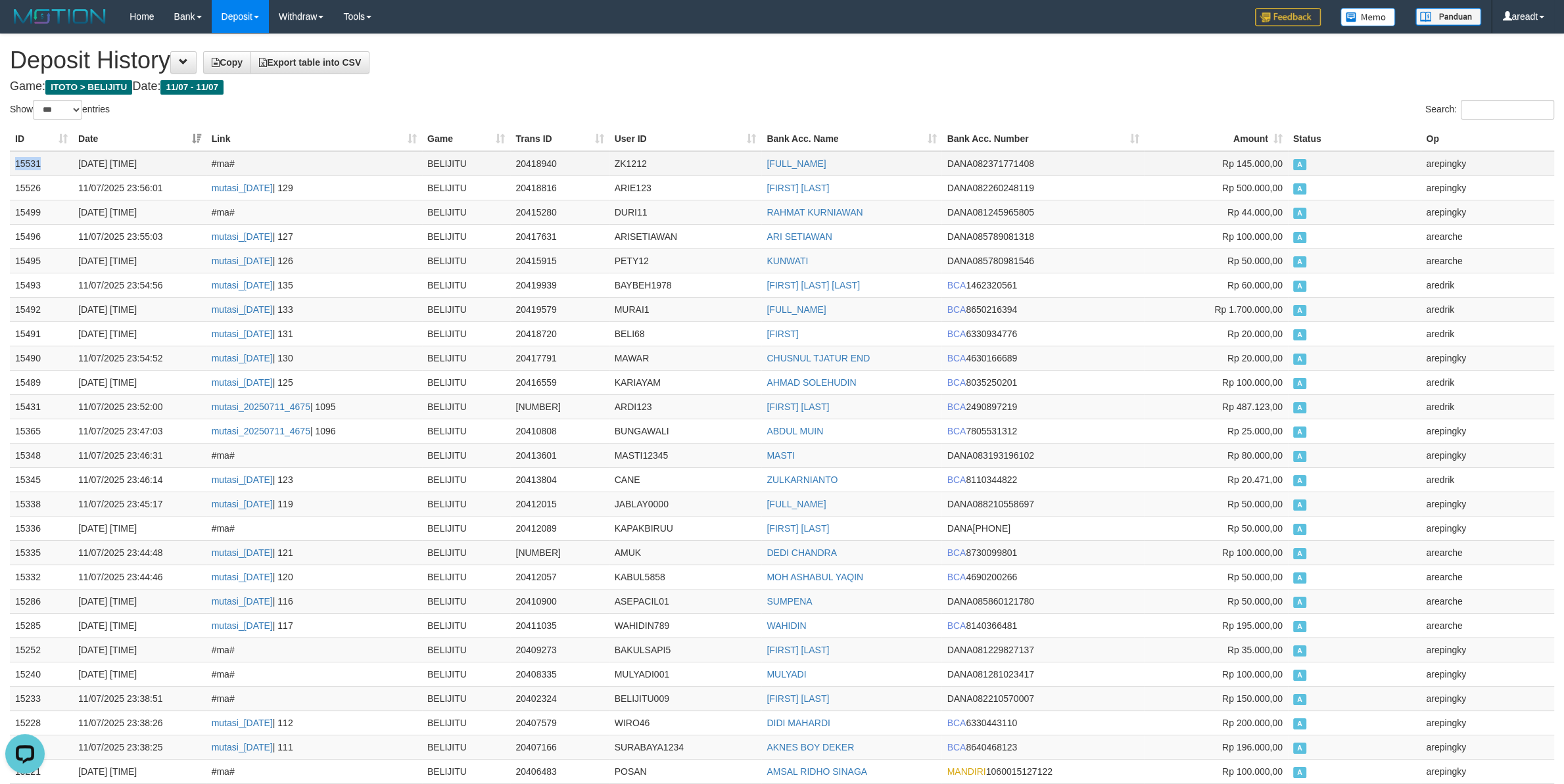 click on "15531" at bounding box center (41, 164) 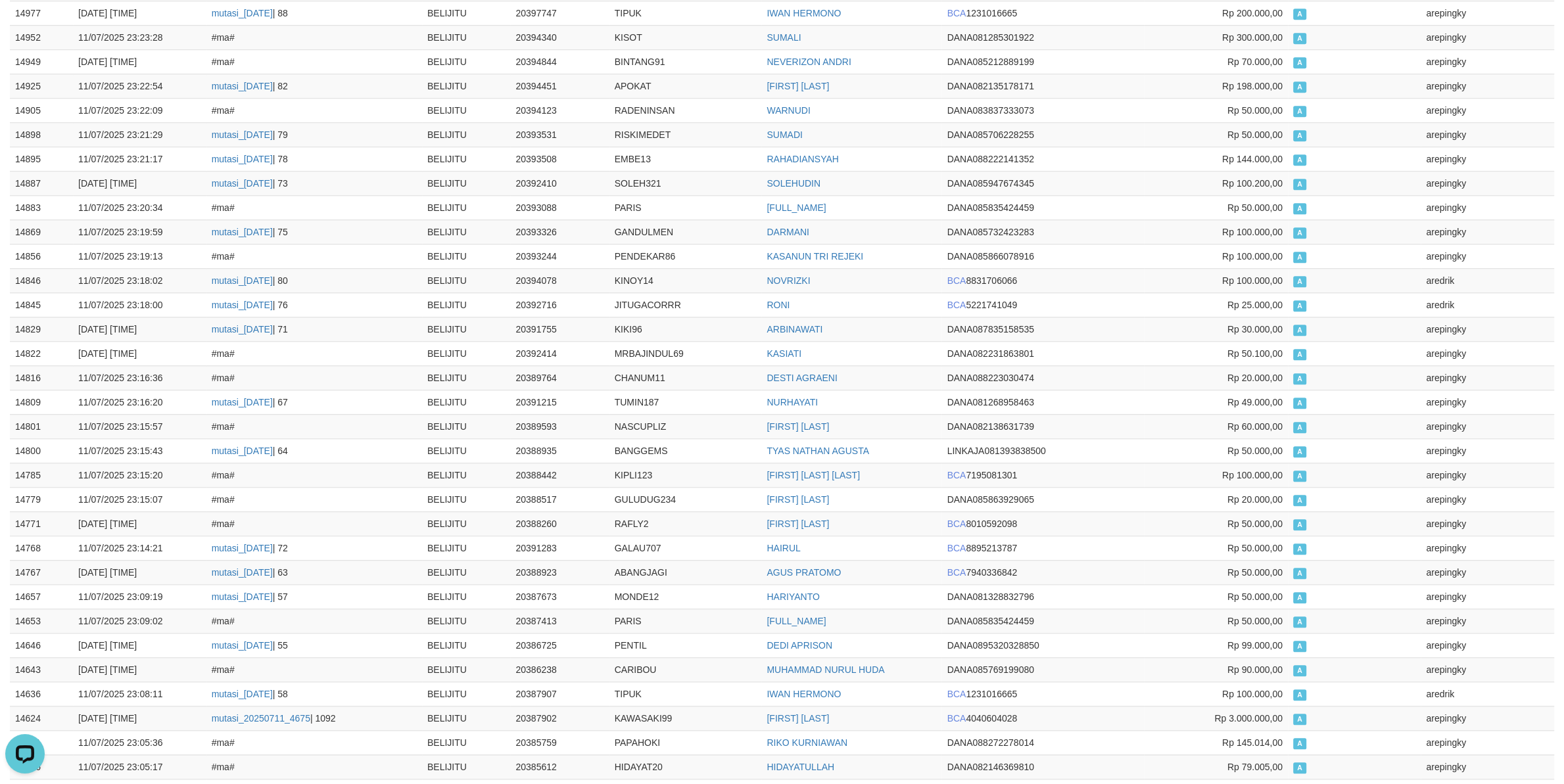 scroll, scrollTop: 1972, scrollLeft: 0, axis: vertical 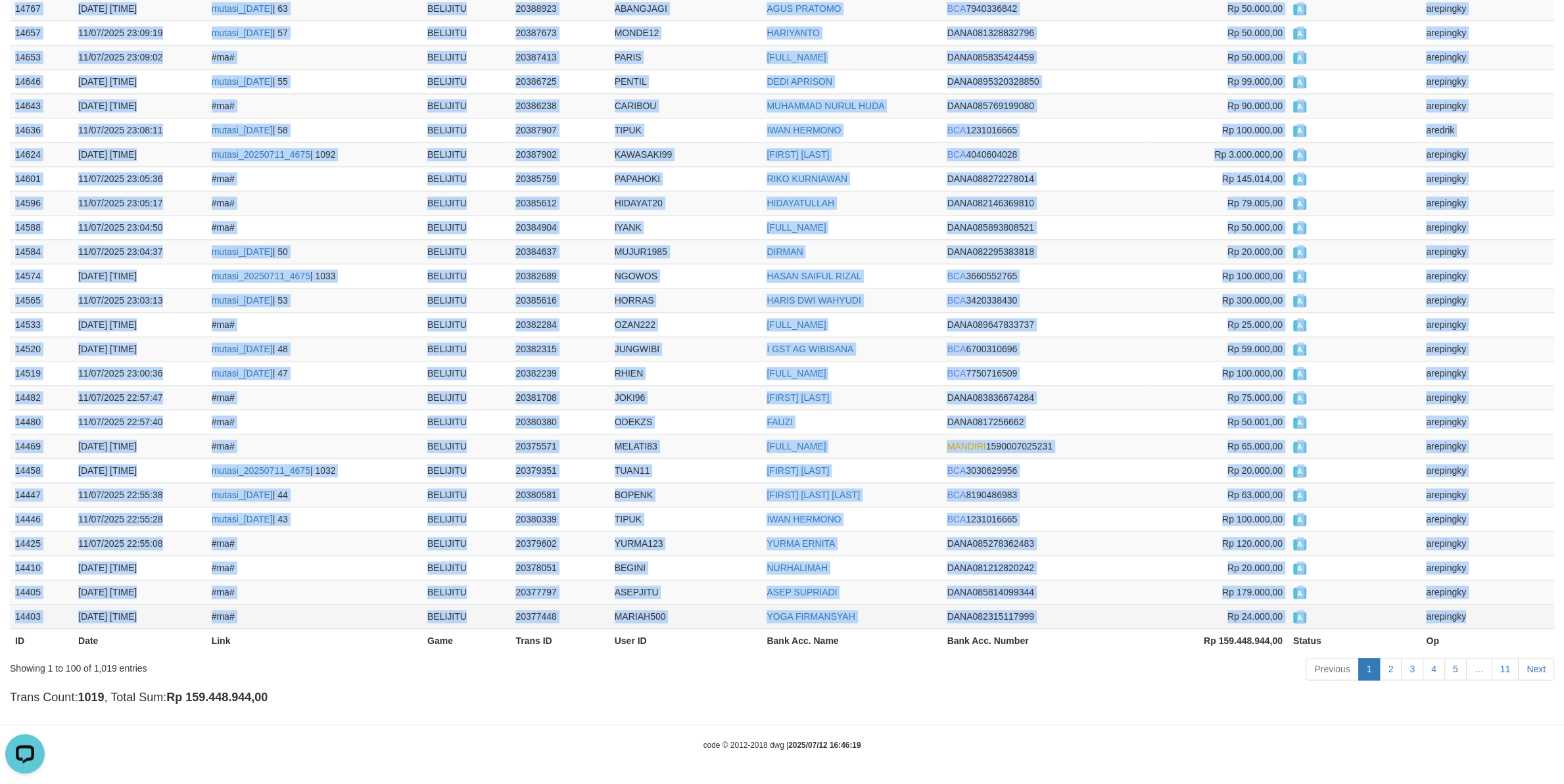 click on "arepingky" at bounding box center (1487, 616) 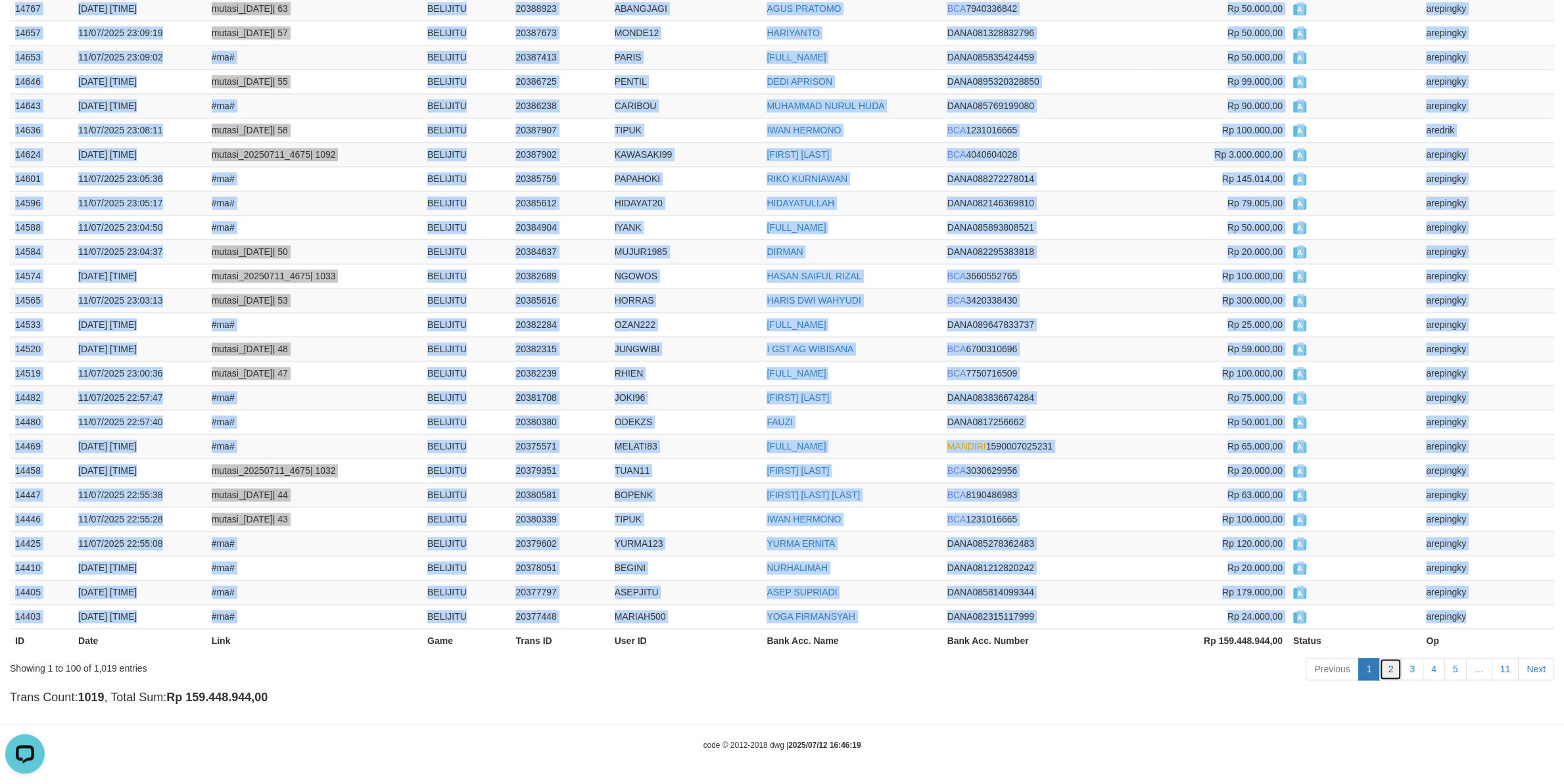 click on "2" at bounding box center [1390, 669] 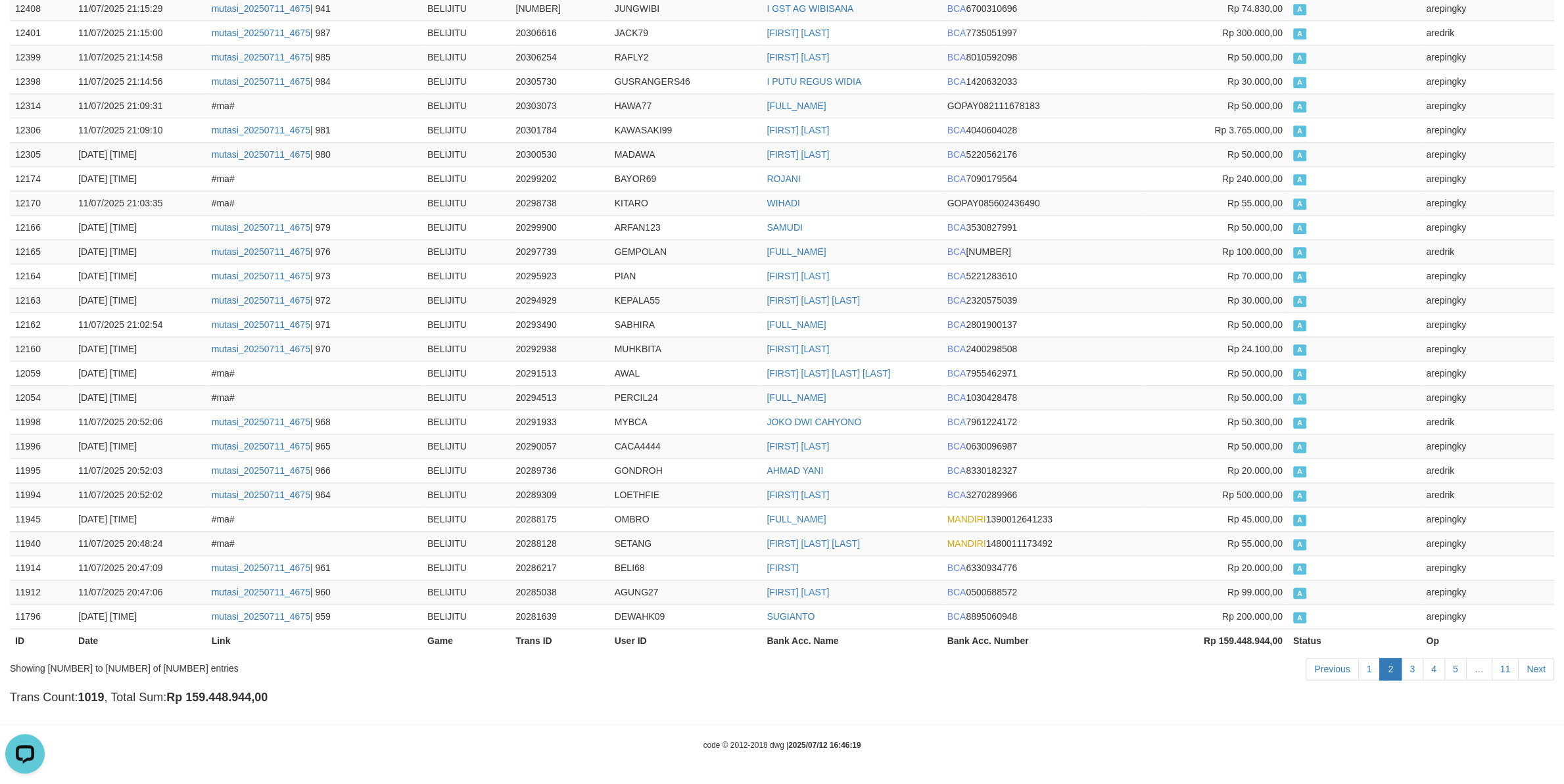 click on "2" at bounding box center (1390, 669) 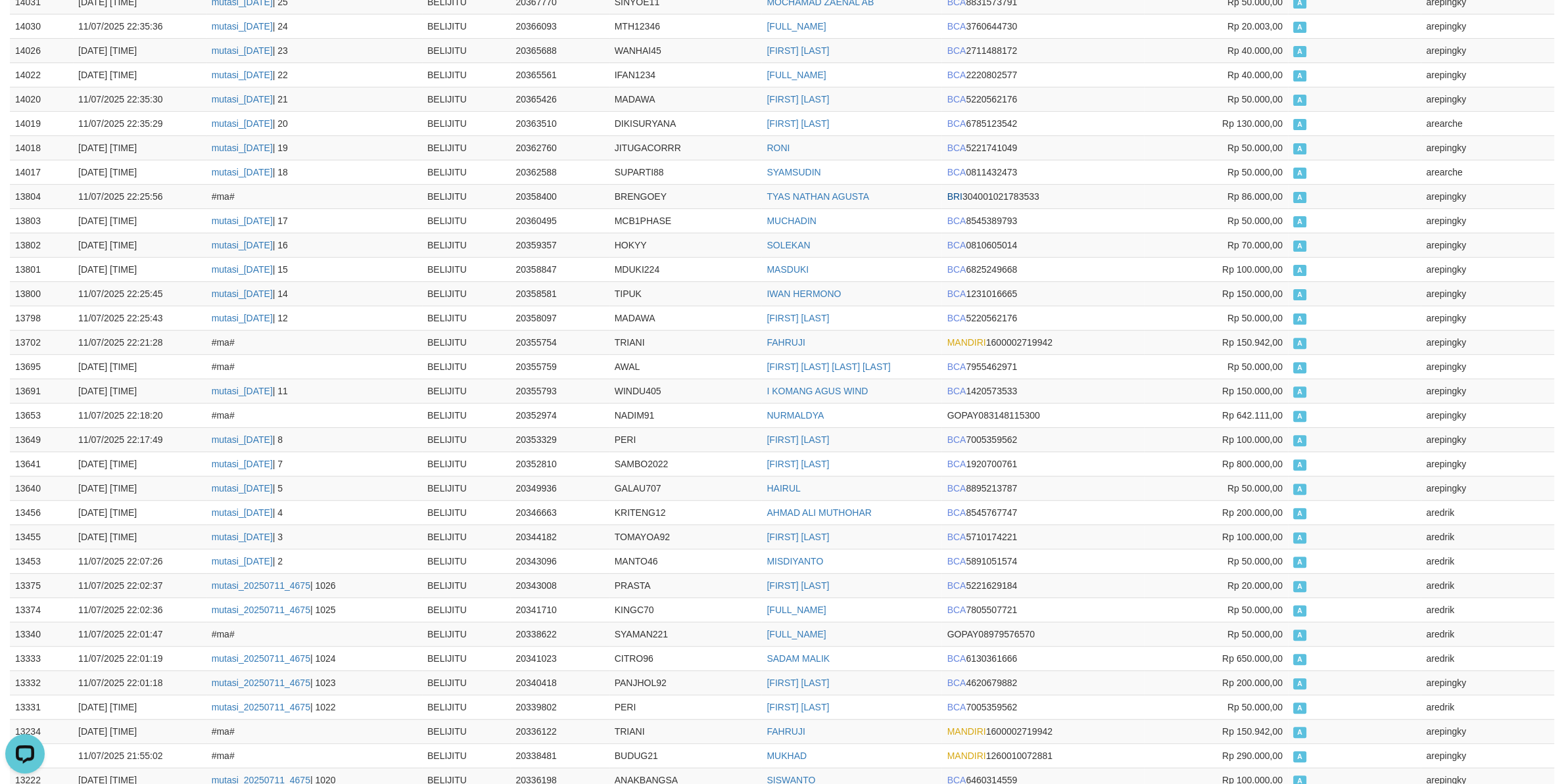 scroll, scrollTop: 0, scrollLeft: 0, axis: both 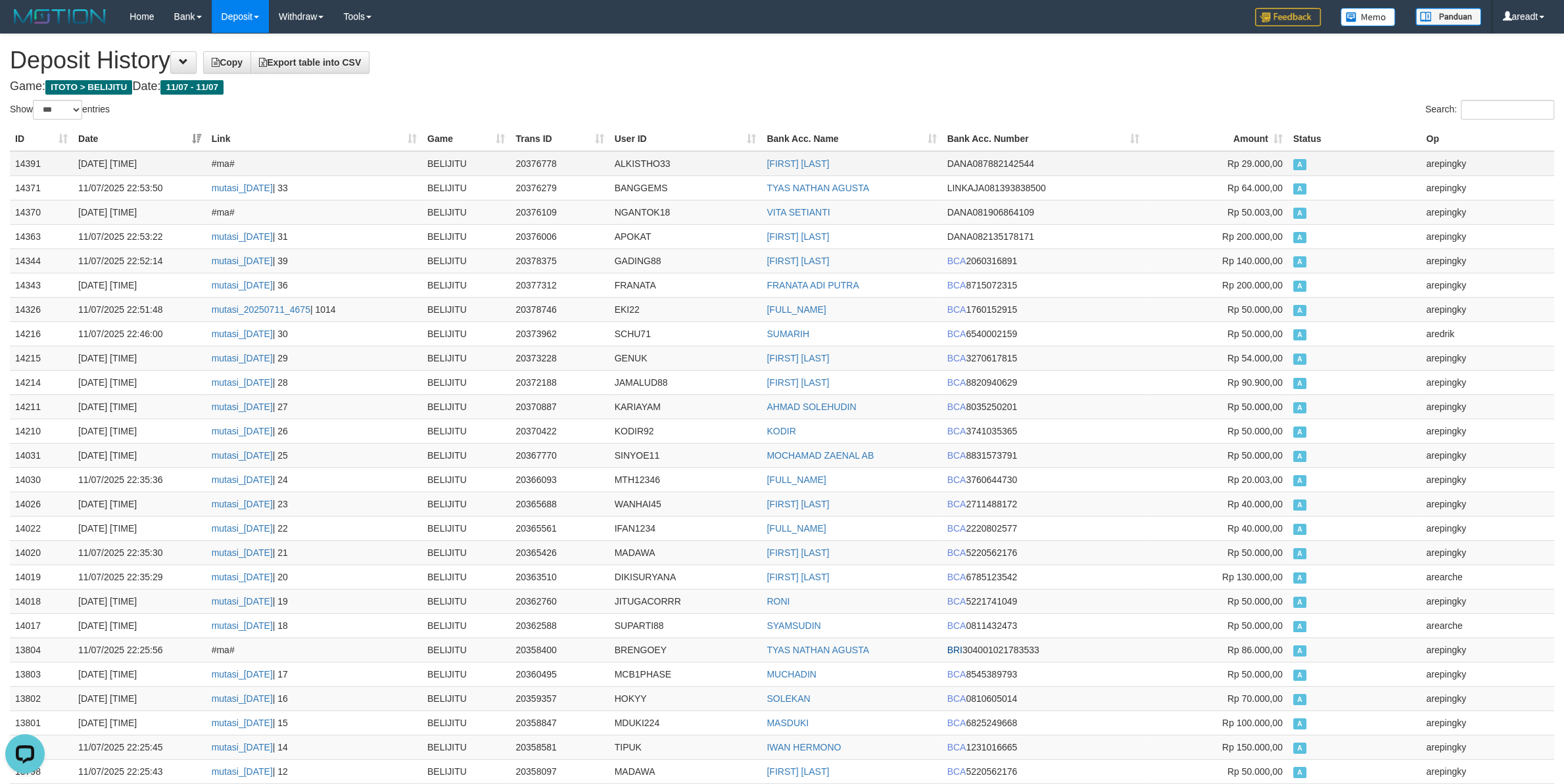 click on "14391" at bounding box center [41, 164] 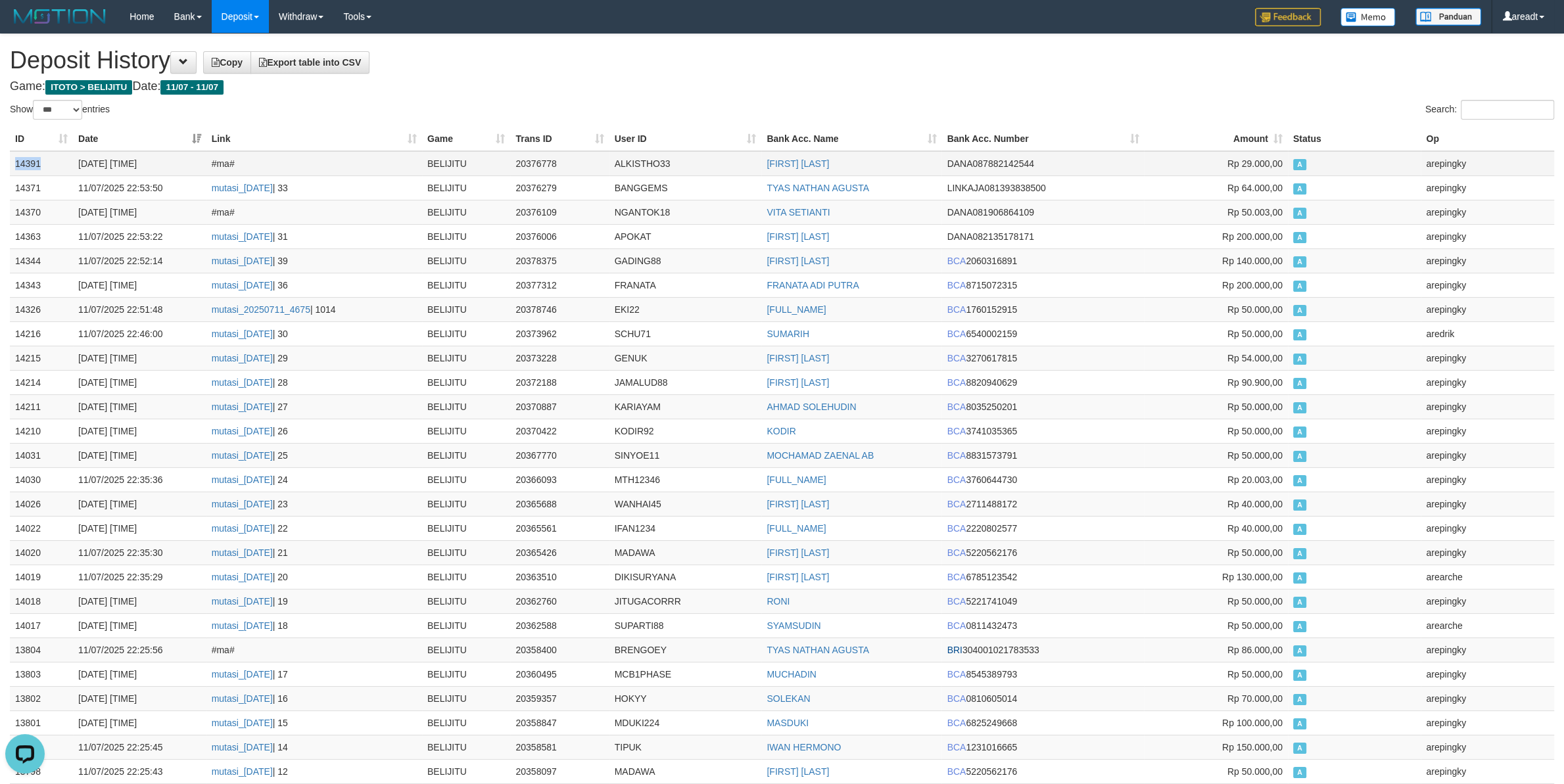 click on "14391" at bounding box center [41, 164] 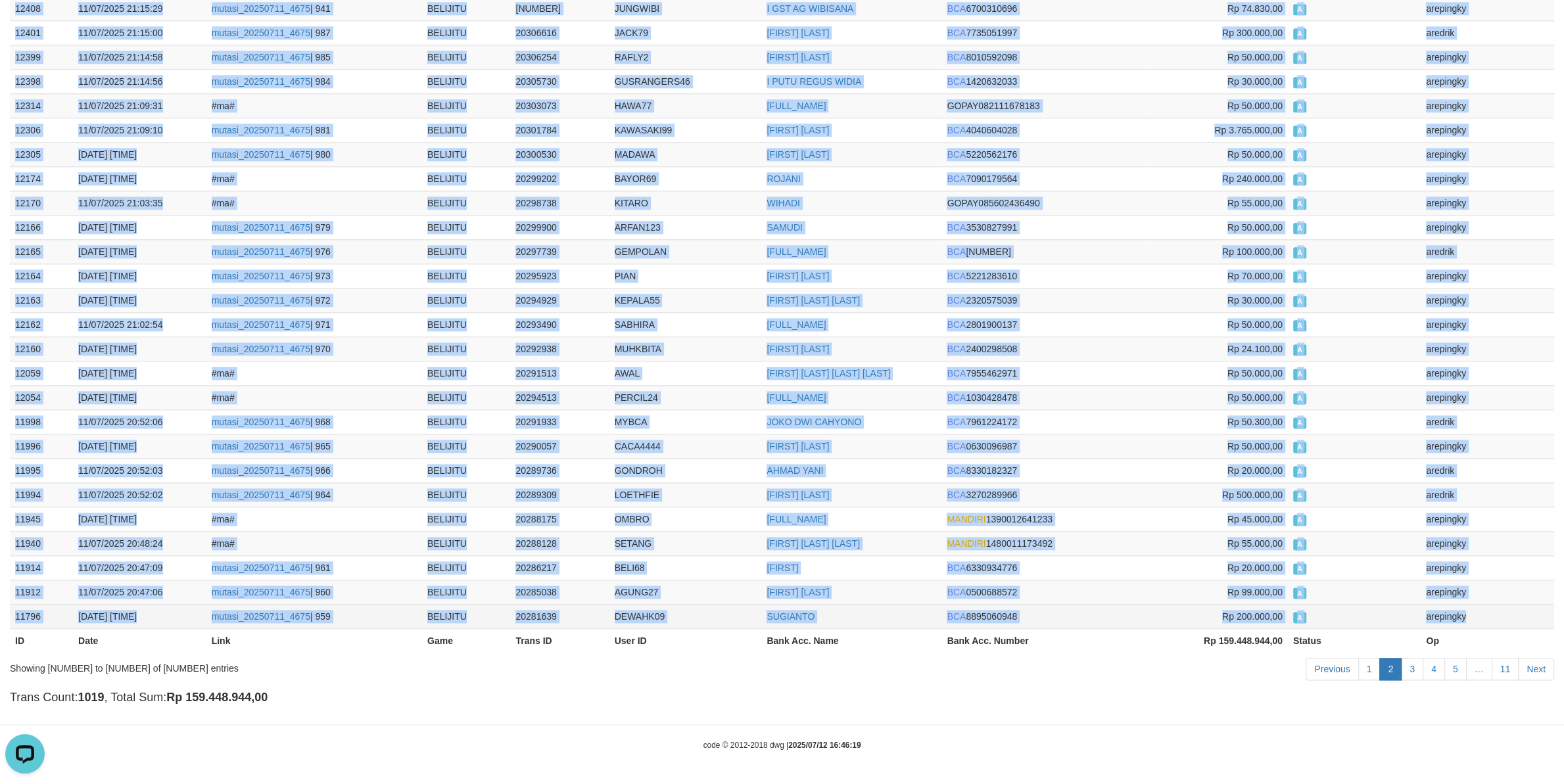 click on "arepingky" at bounding box center [1487, 616] 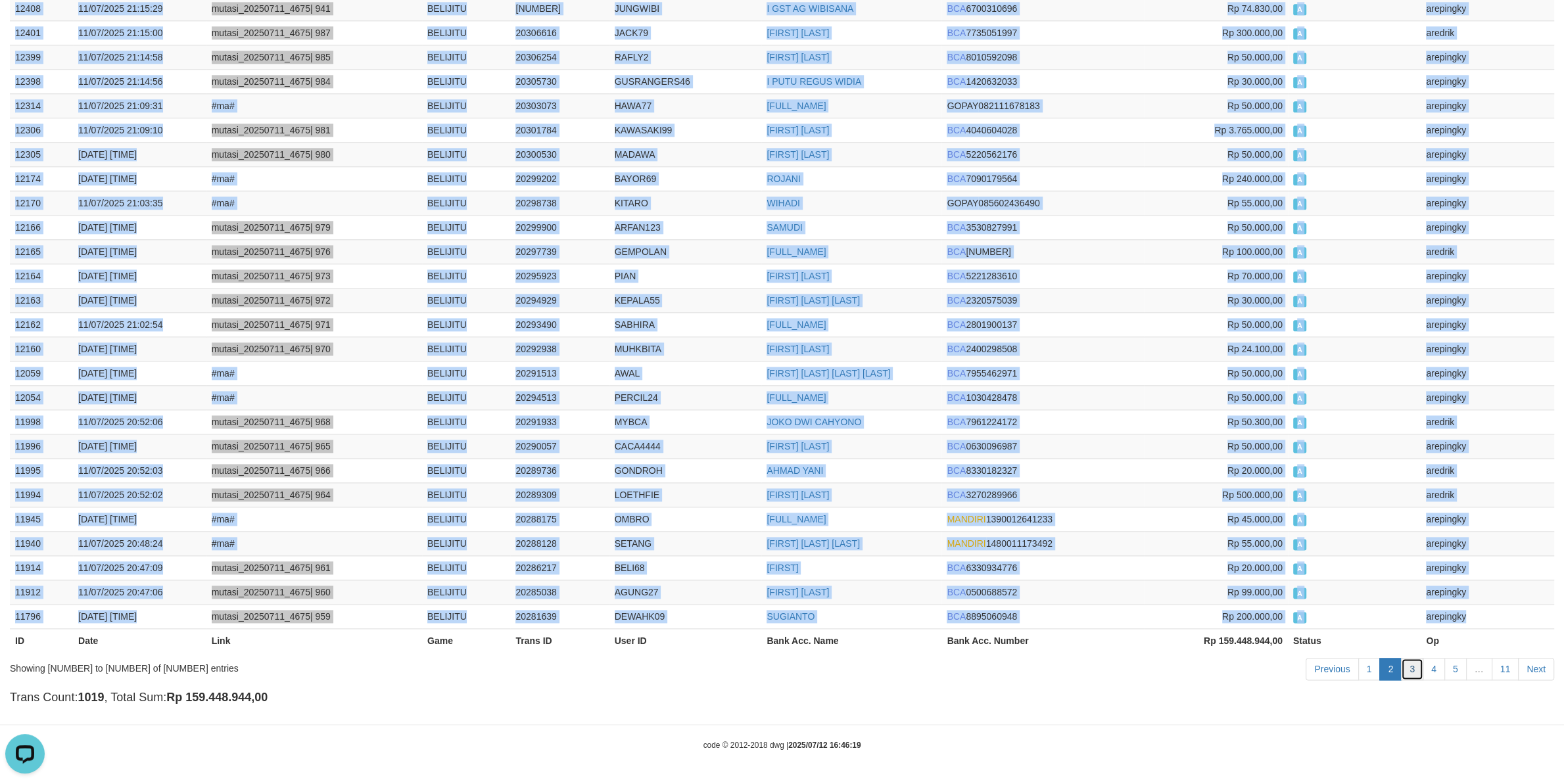 click on "3" at bounding box center [1412, 669] 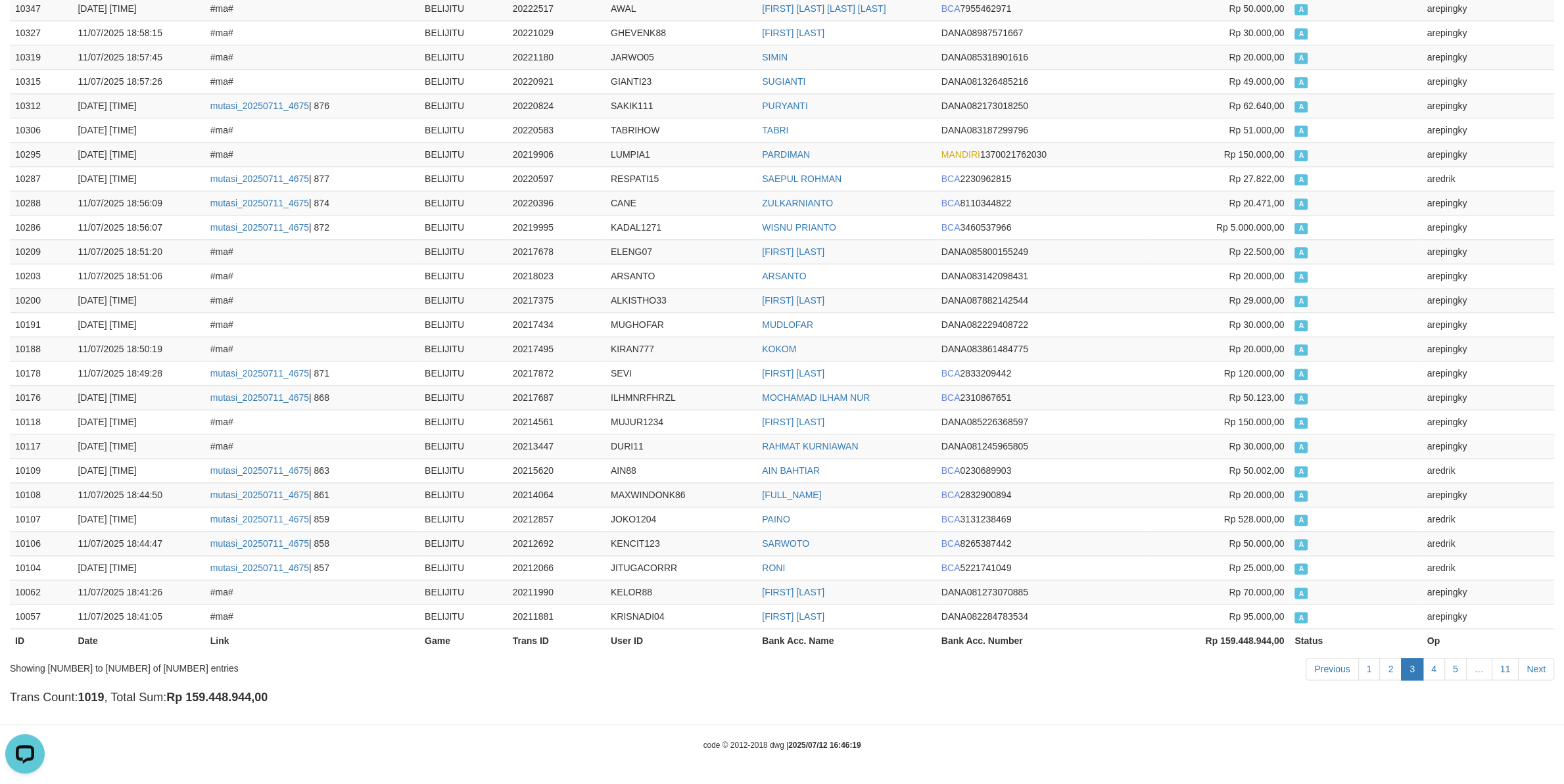 click on "3" at bounding box center (1412, 669) 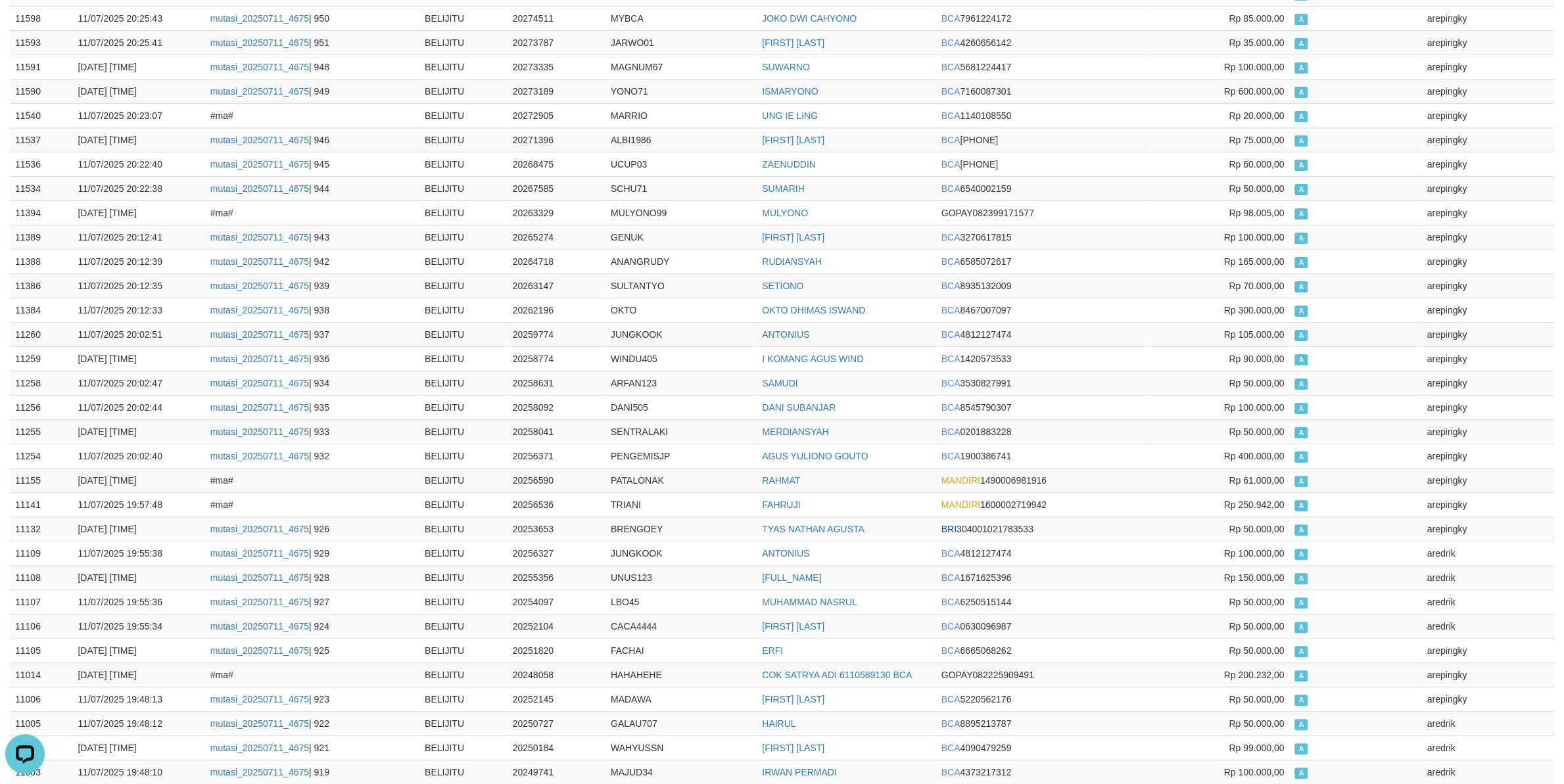 scroll, scrollTop: 0, scrollLeft: 0, axis: both 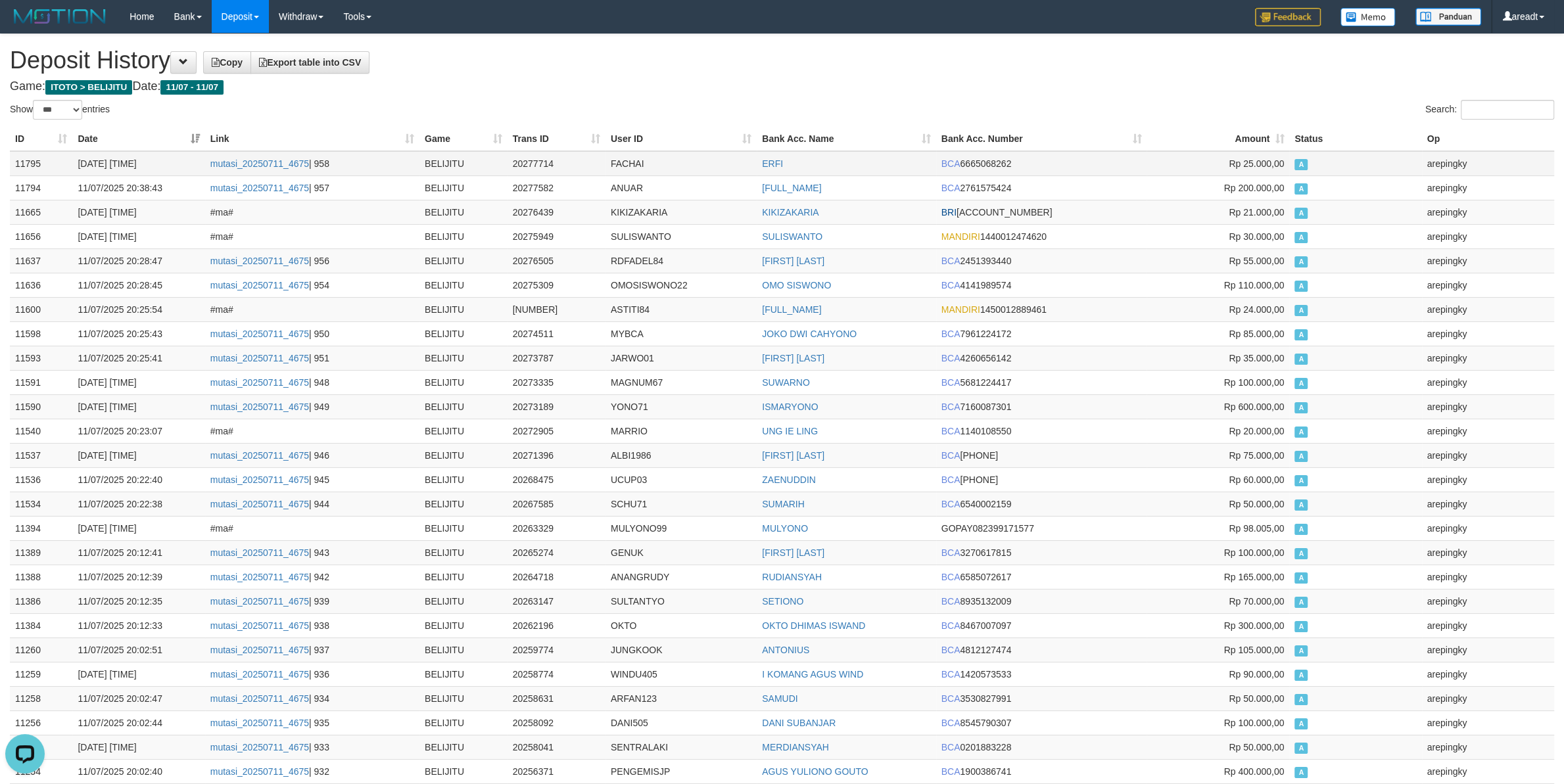 click on "11795" at bounding box center [41, 164] 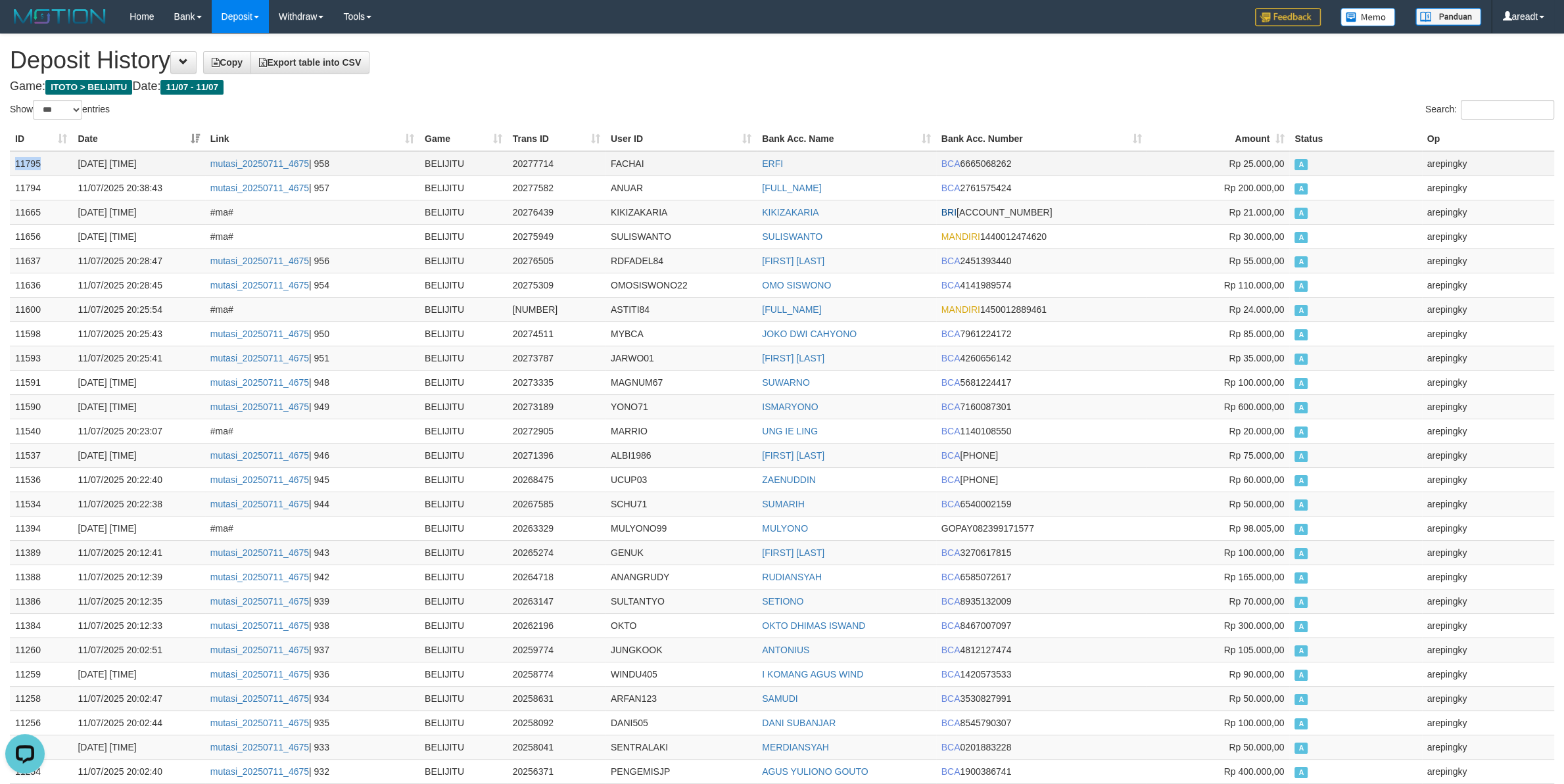 click on "11795" at bounding box center (41, 164) 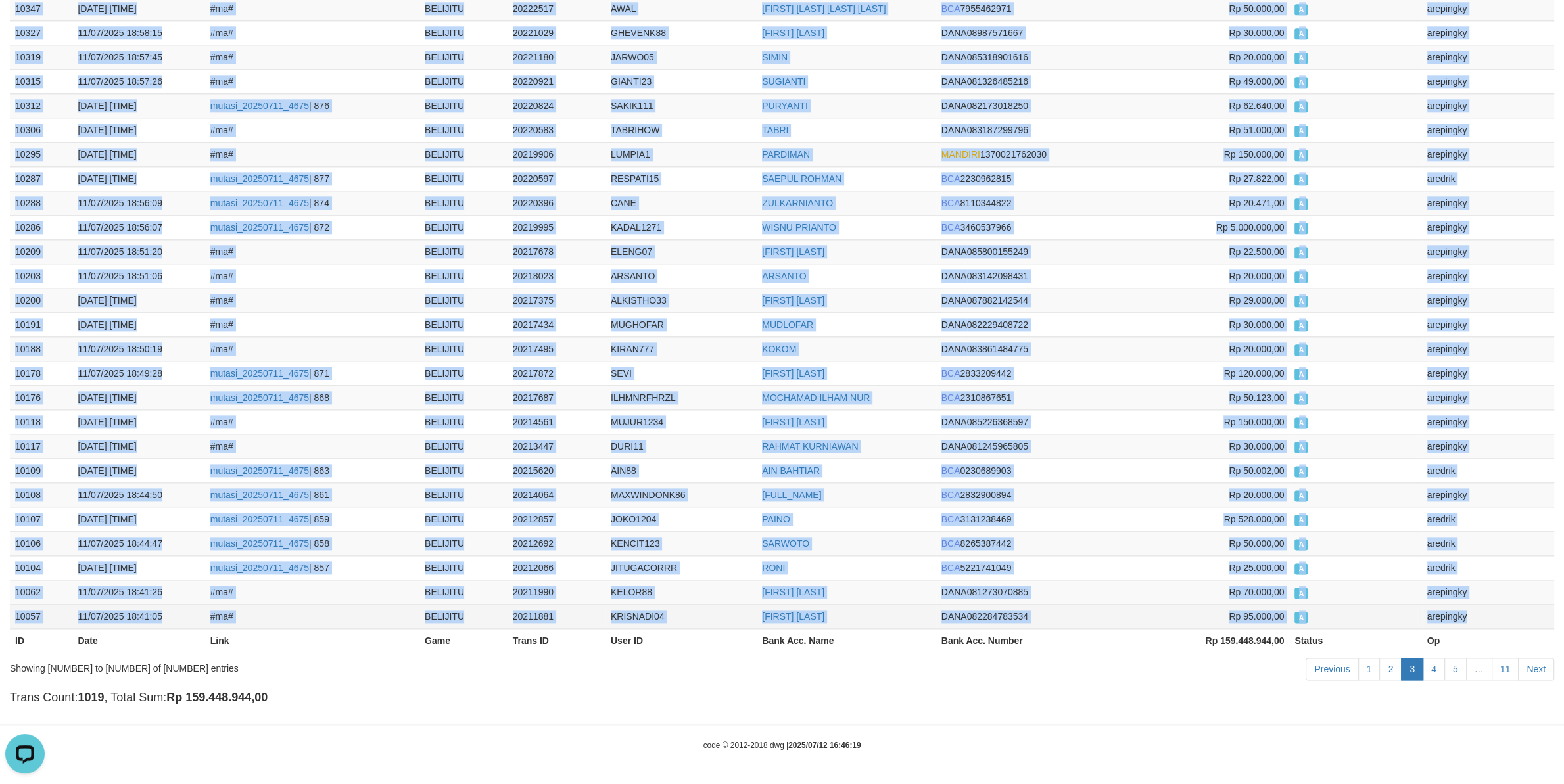 click on "arepingky" at bounding box center (1488, 616) 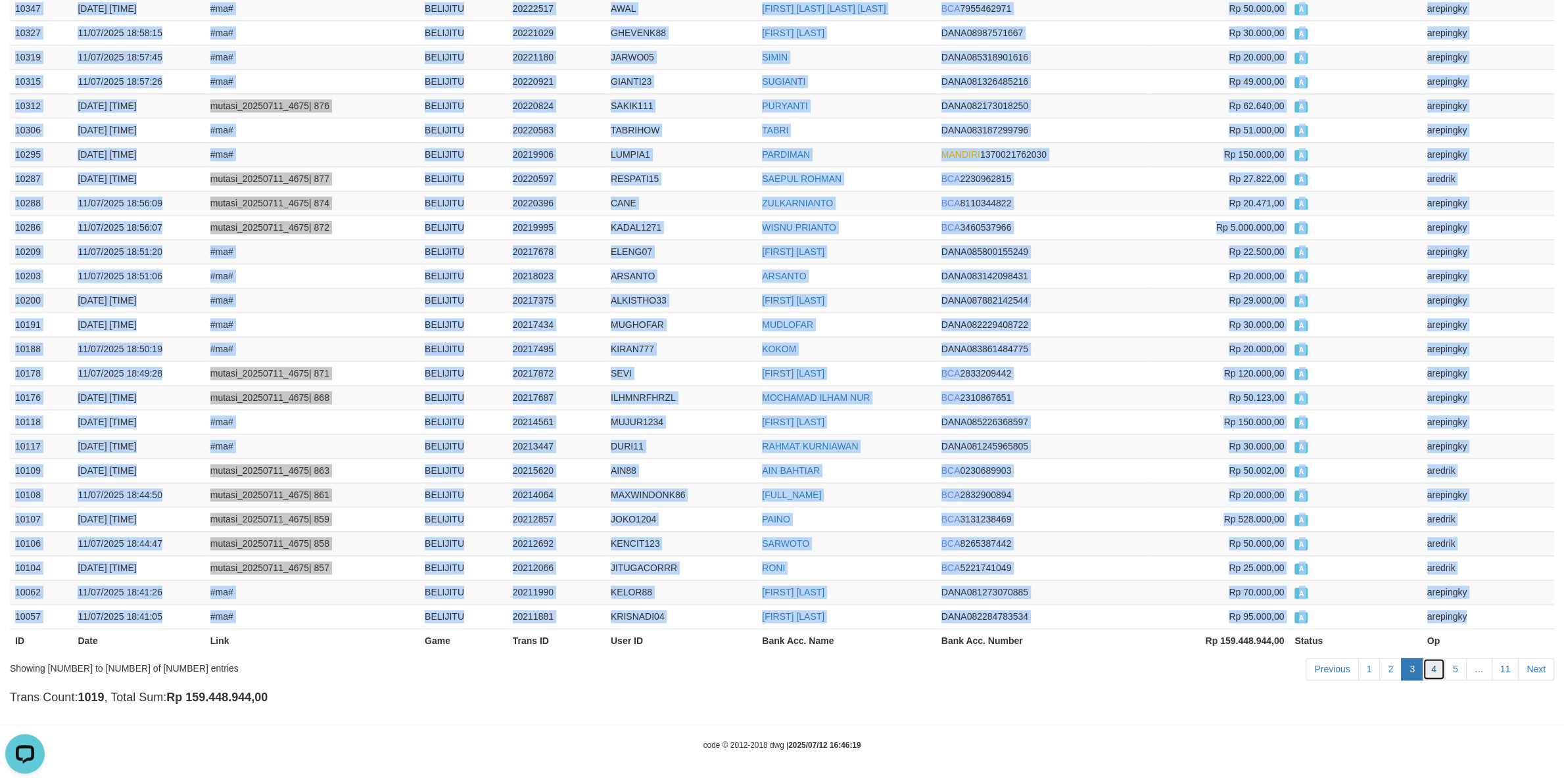 click on "4" at bounding box center (1434, 669) 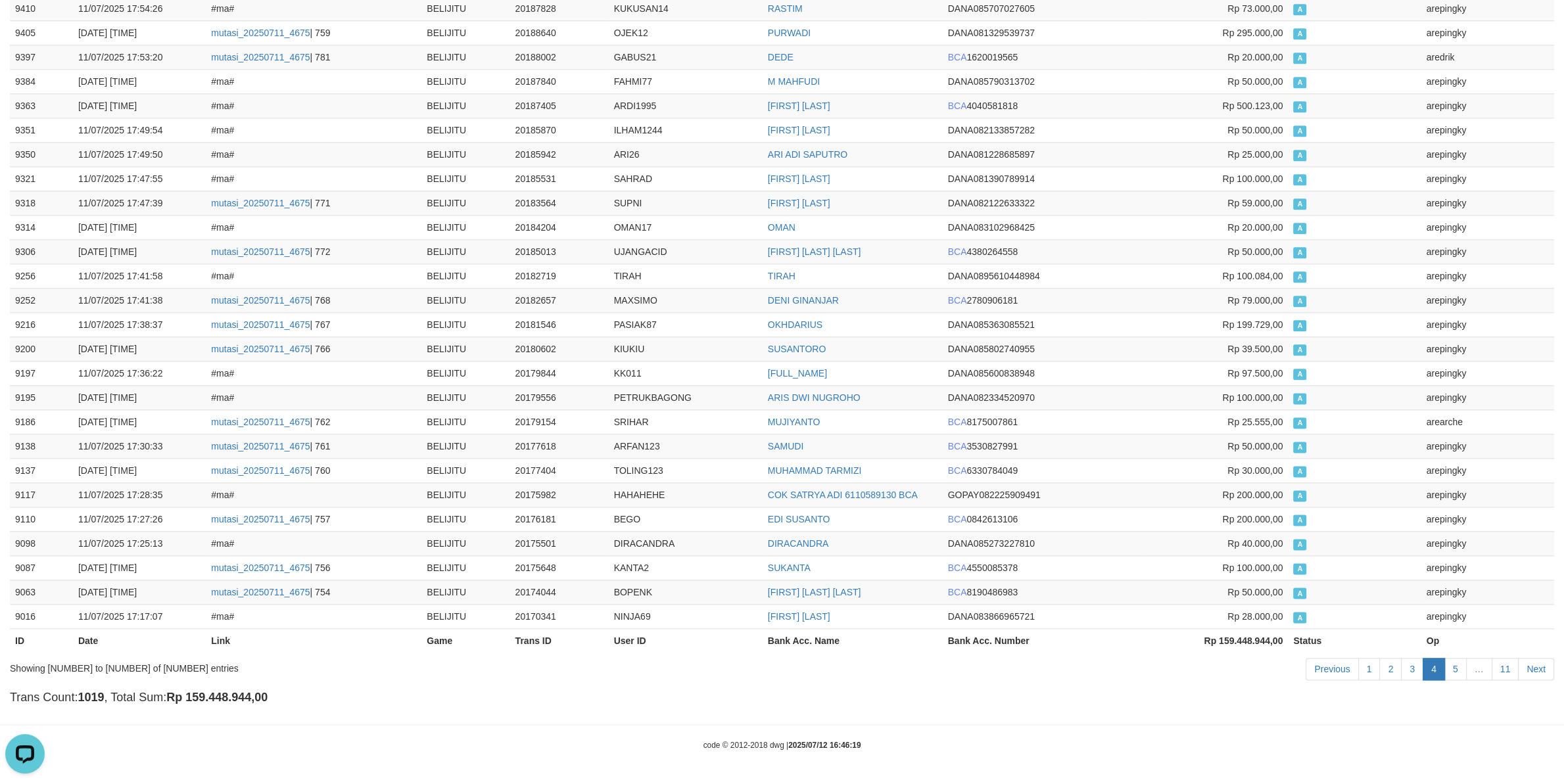 click on "4" at bounding box center (1434, 669) 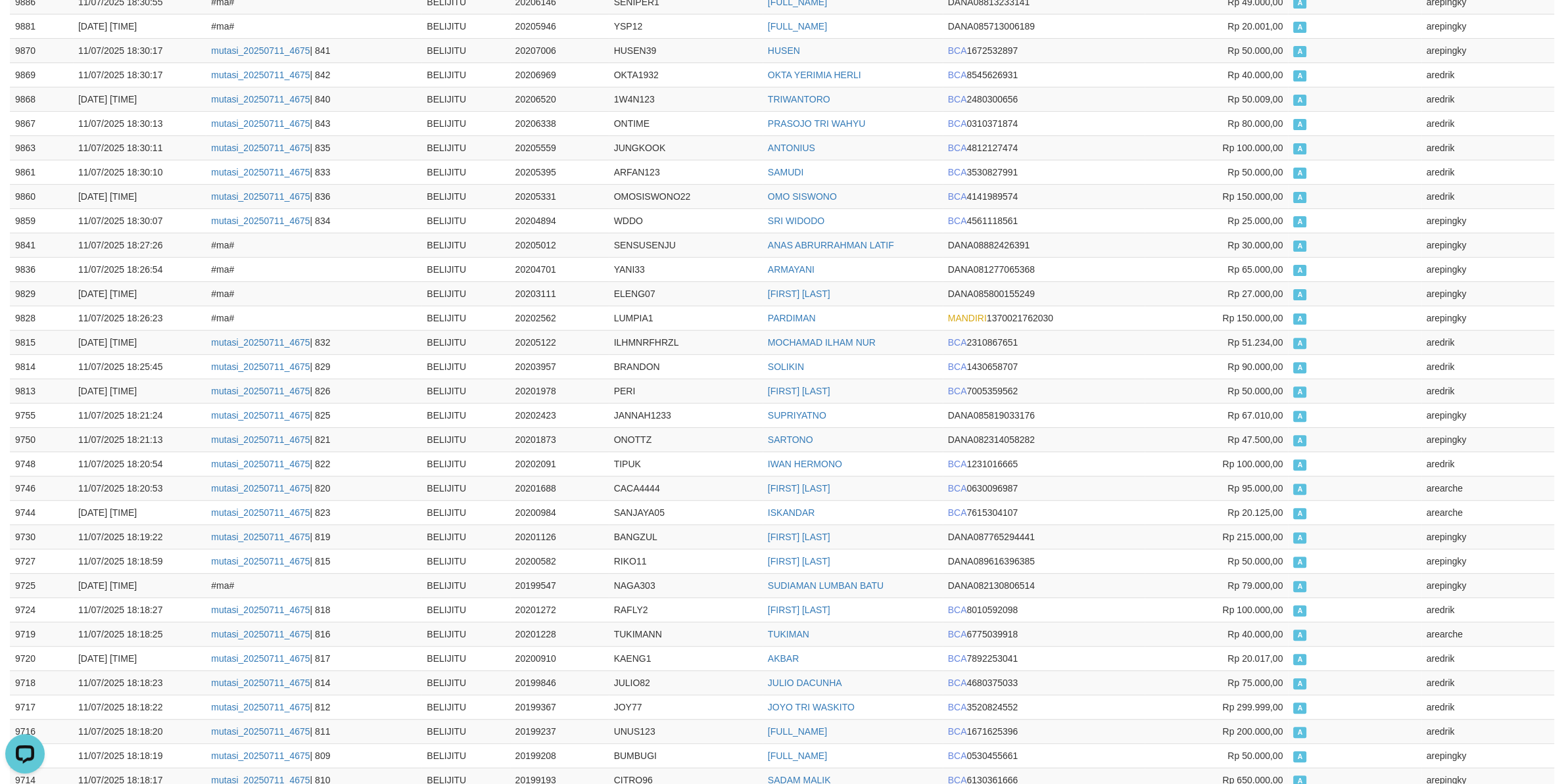 scroll, scrollTop: 0, scrollLeft: 0, axis: both 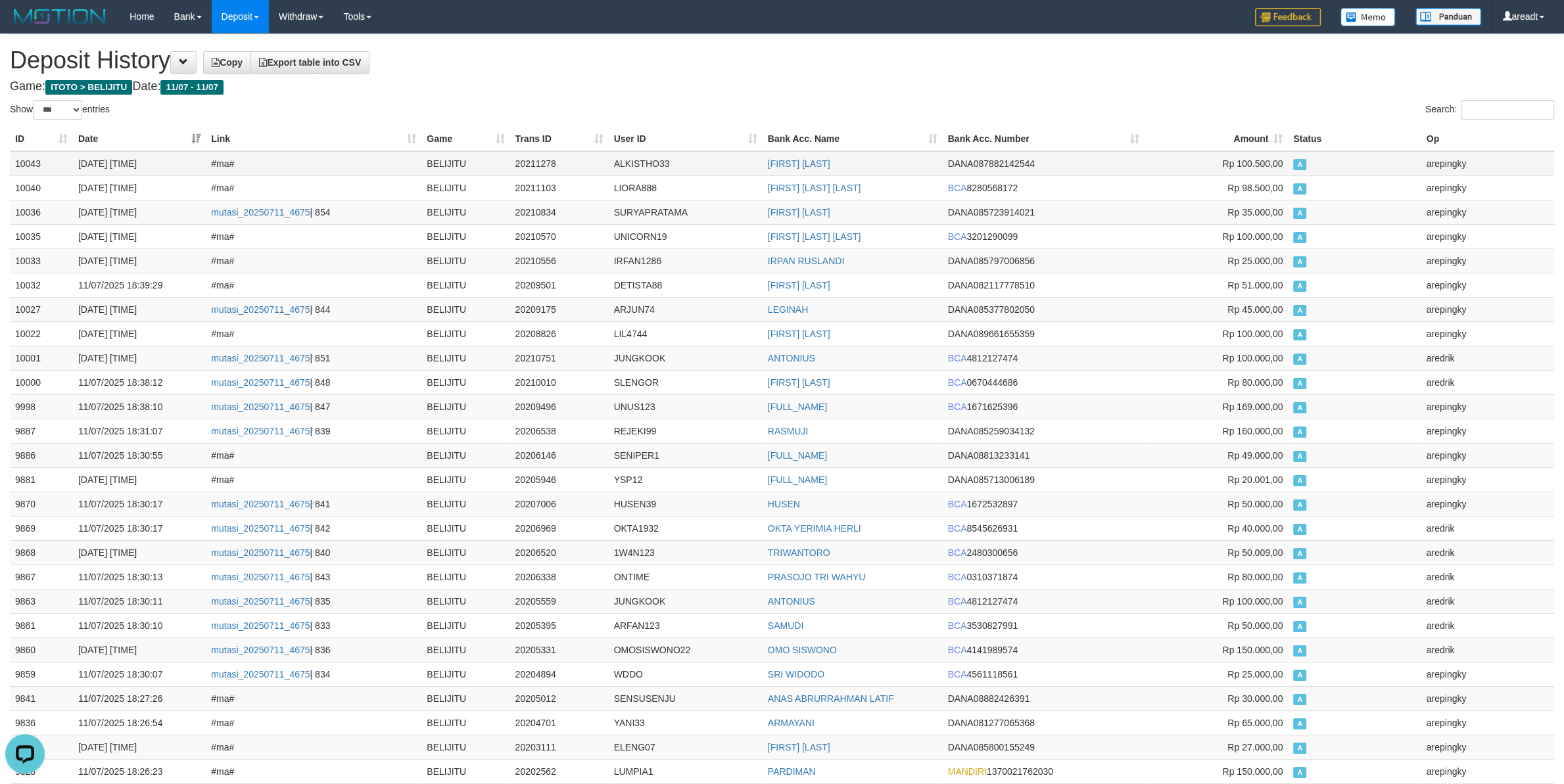 click on "10043" at bounding box center [41, 164] 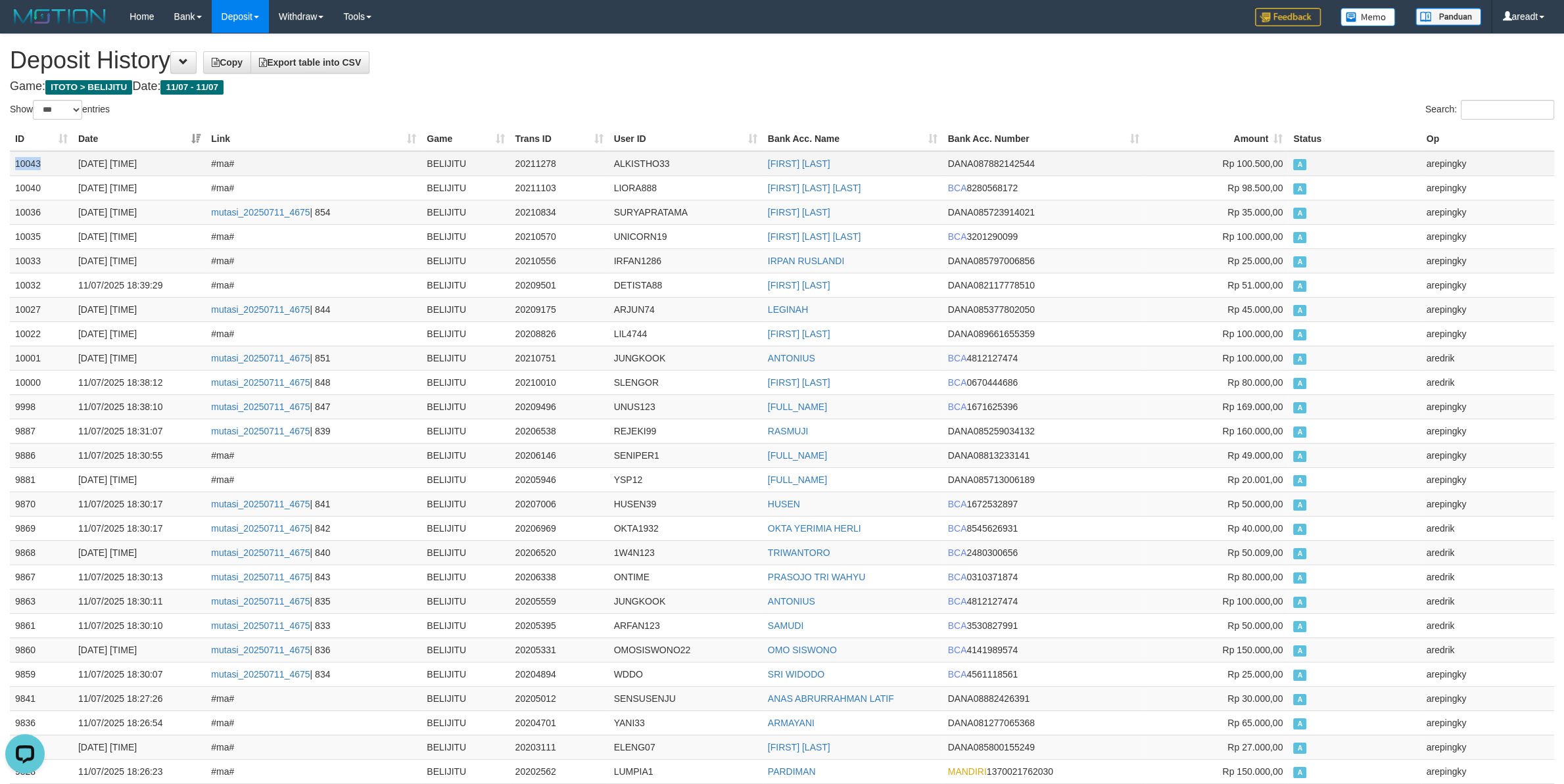 click on "10043" at bounding box center [41, 164] 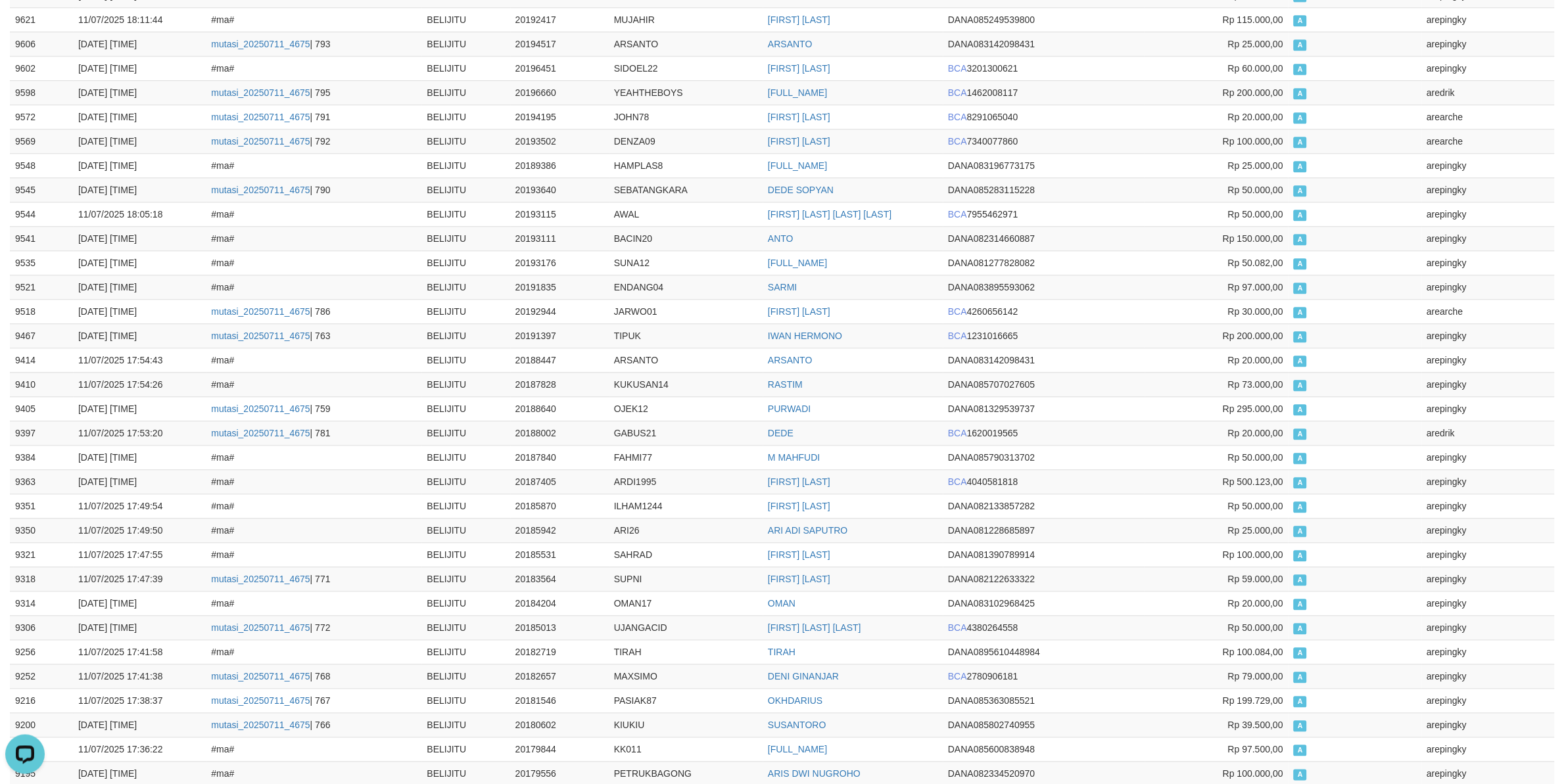 scroll, scrollTop: 1972, scrollLeft: 0, axis: vertical 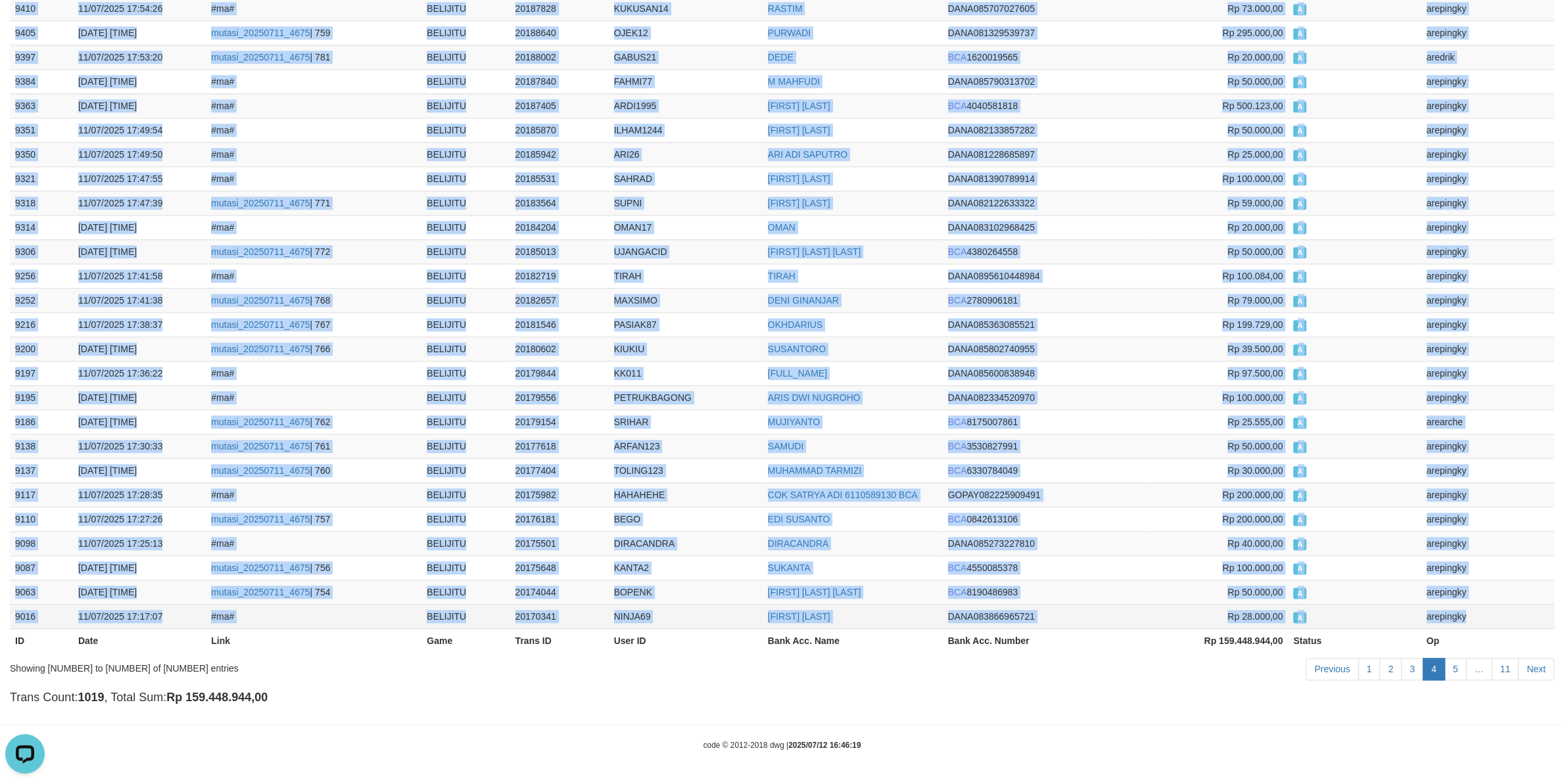 click on "arepingky" at bounding box center (1488, 616) 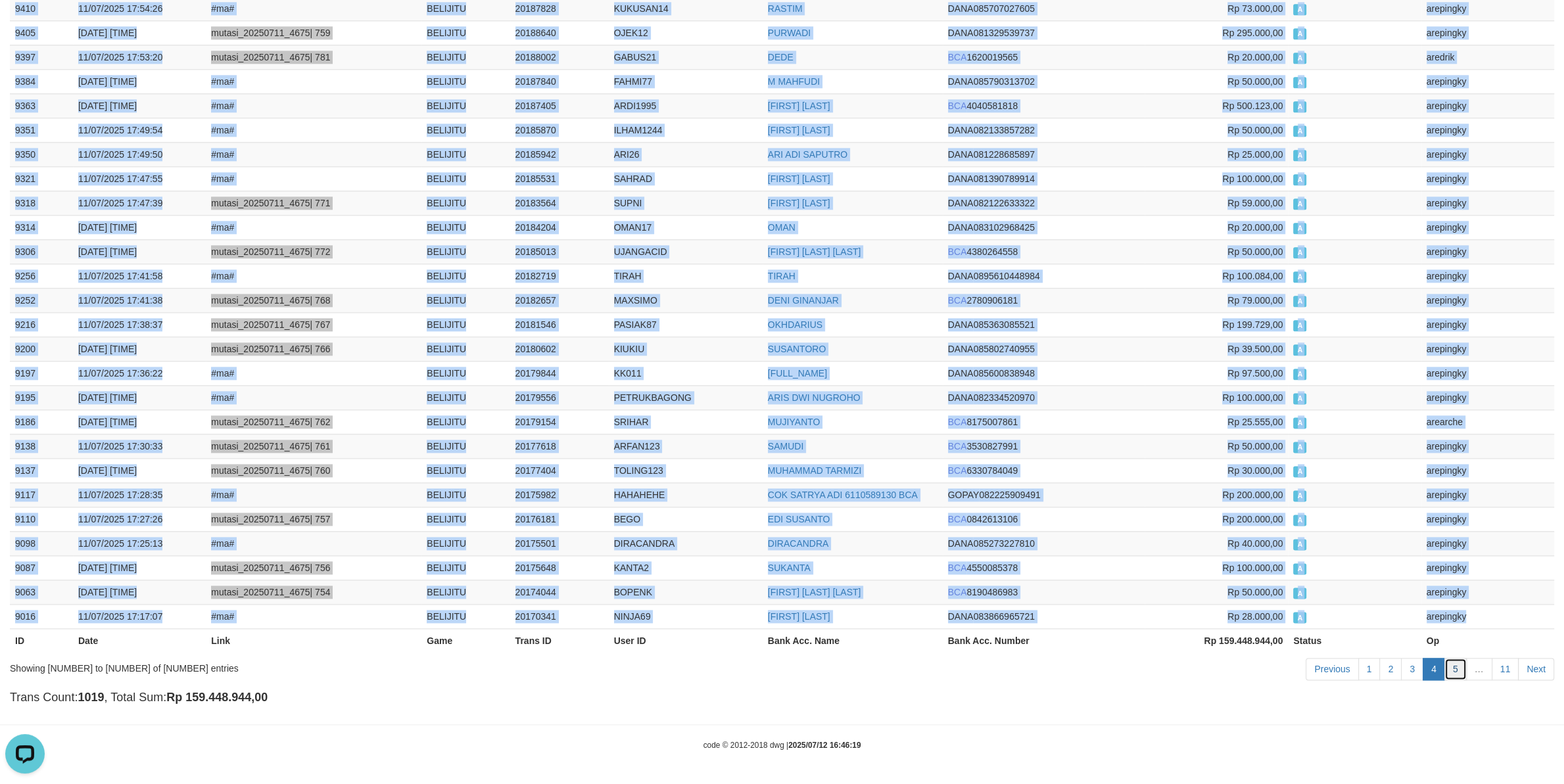 click on "5" at bounding box center (1456, 669) 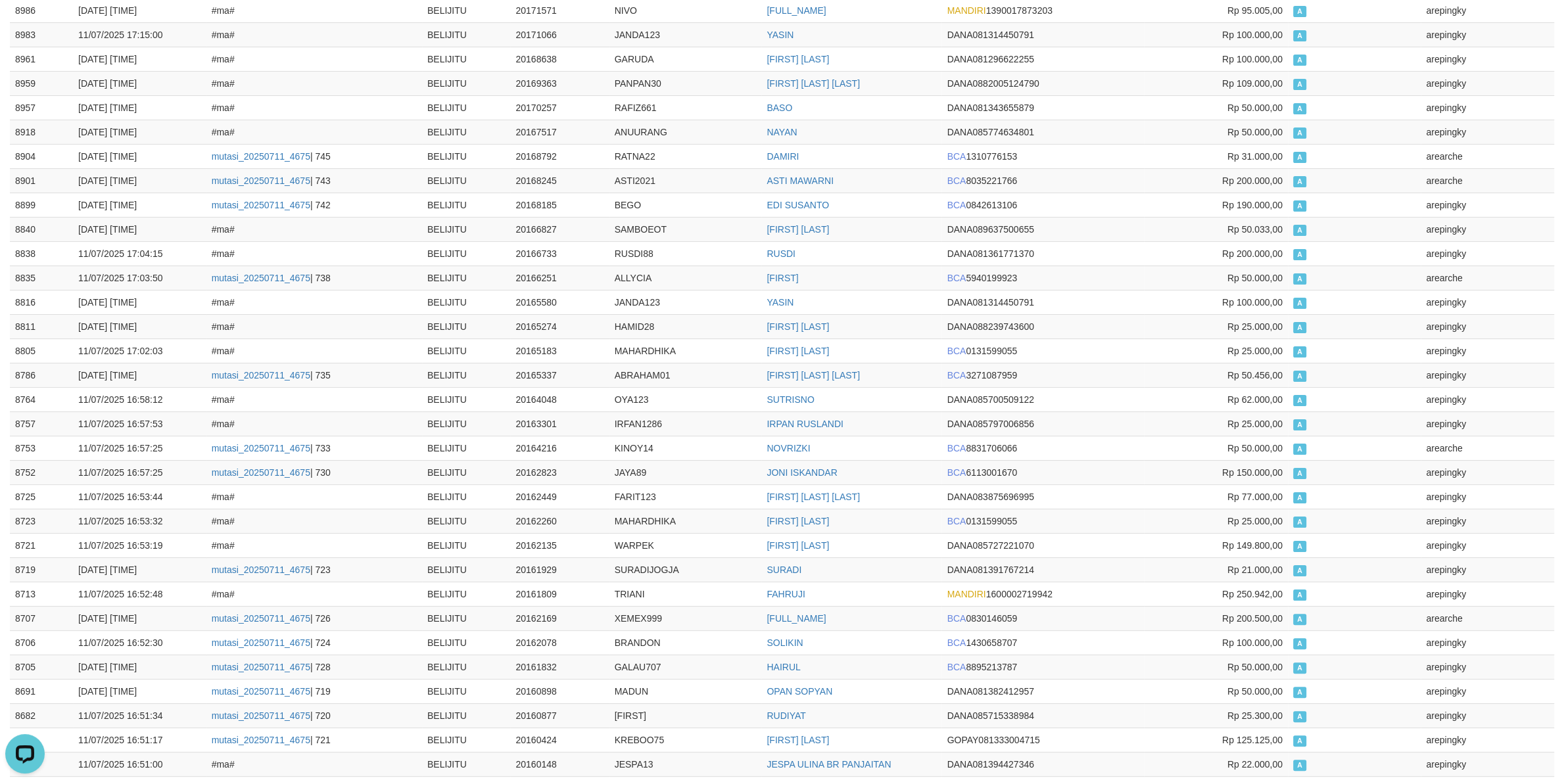scroll, scrollTop: 0, scrollLeft: 0, axis: both 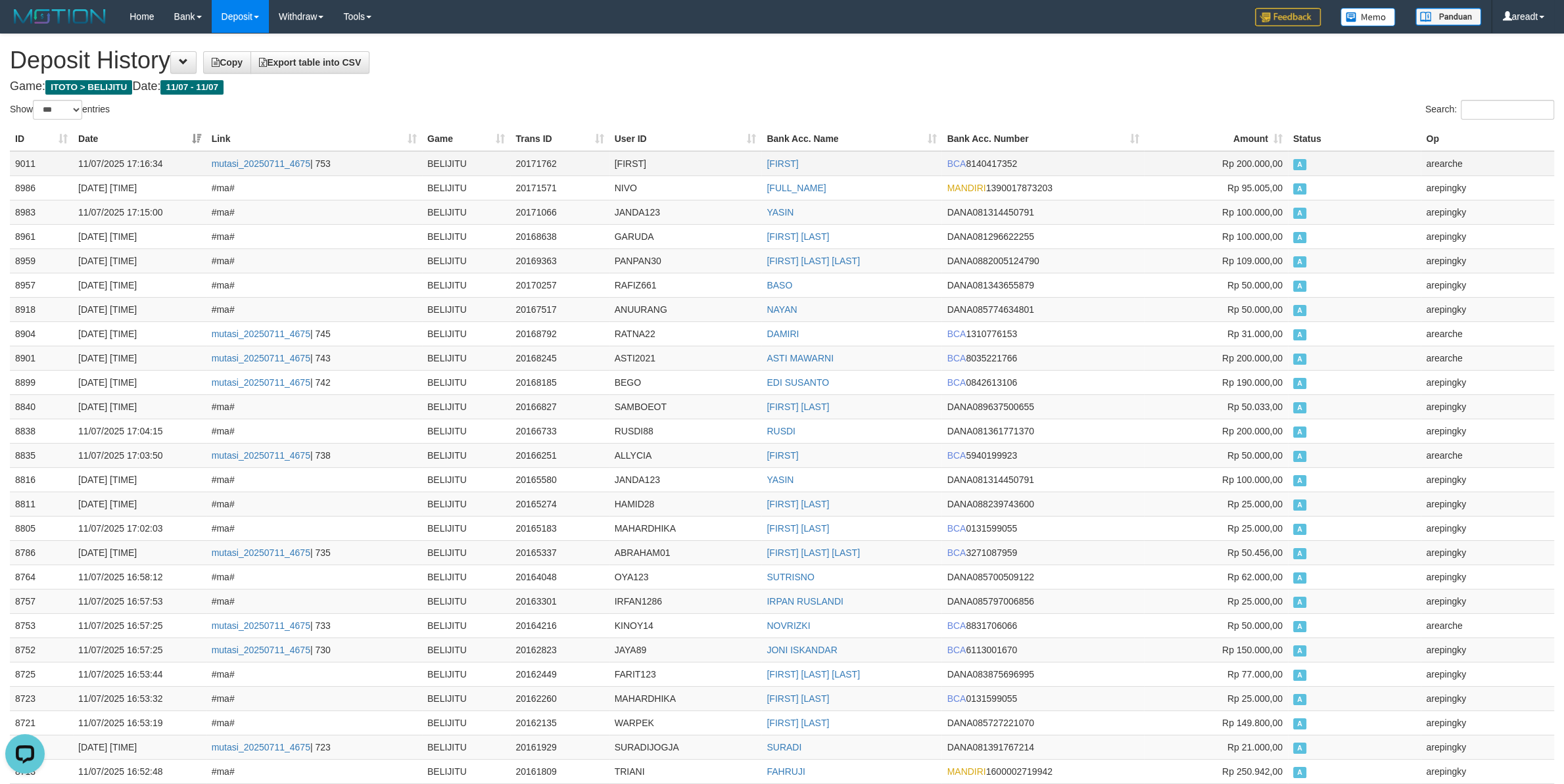 click on "9011" at bounding box center (41, 164) 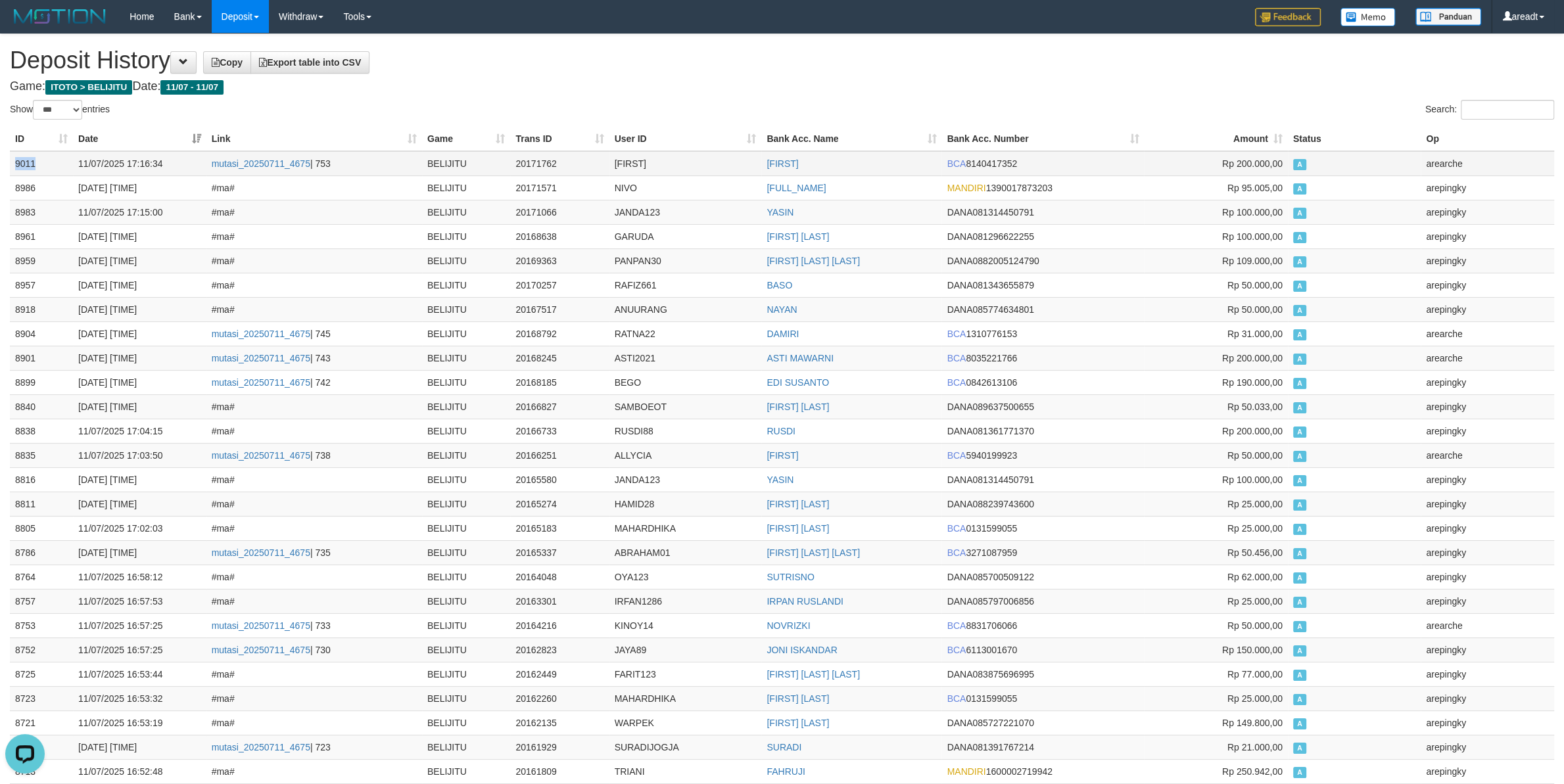 click on "9011" at bounding box center [41, 164] 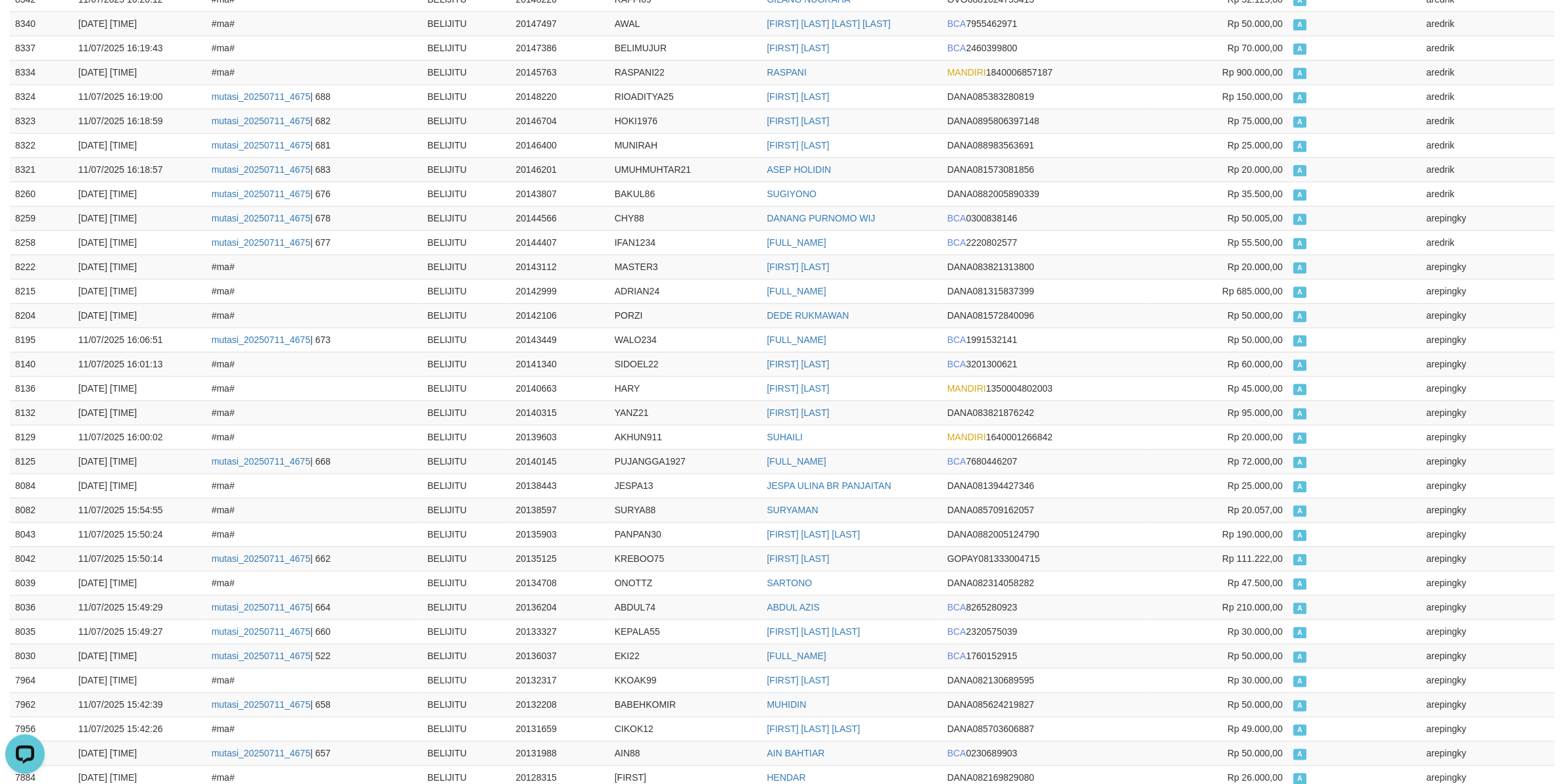scroll, scrollTop: 1972, scrollLeft: 0, axis: vertical 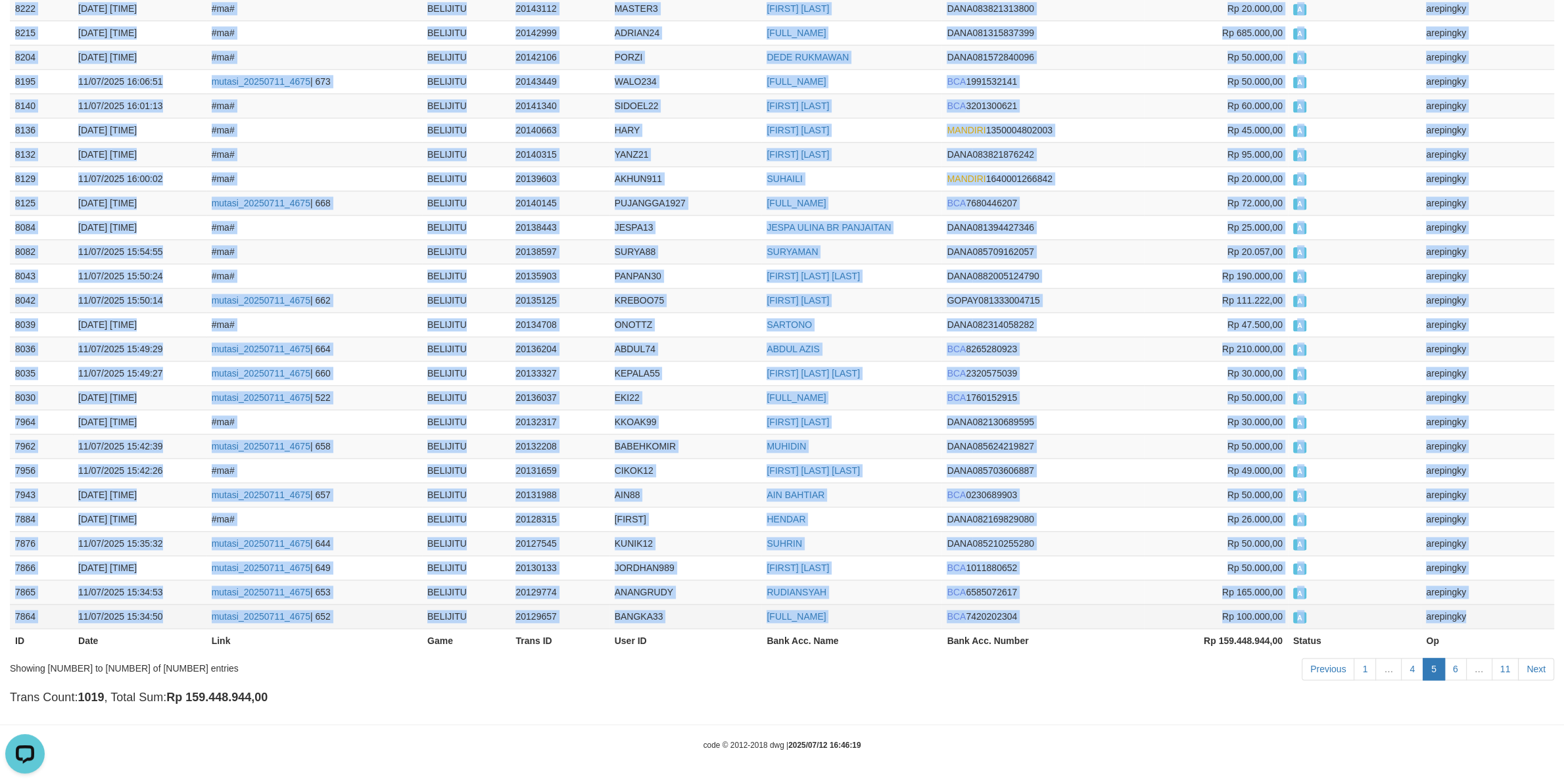click on "arepingky" at bounding box center [1487, 616] 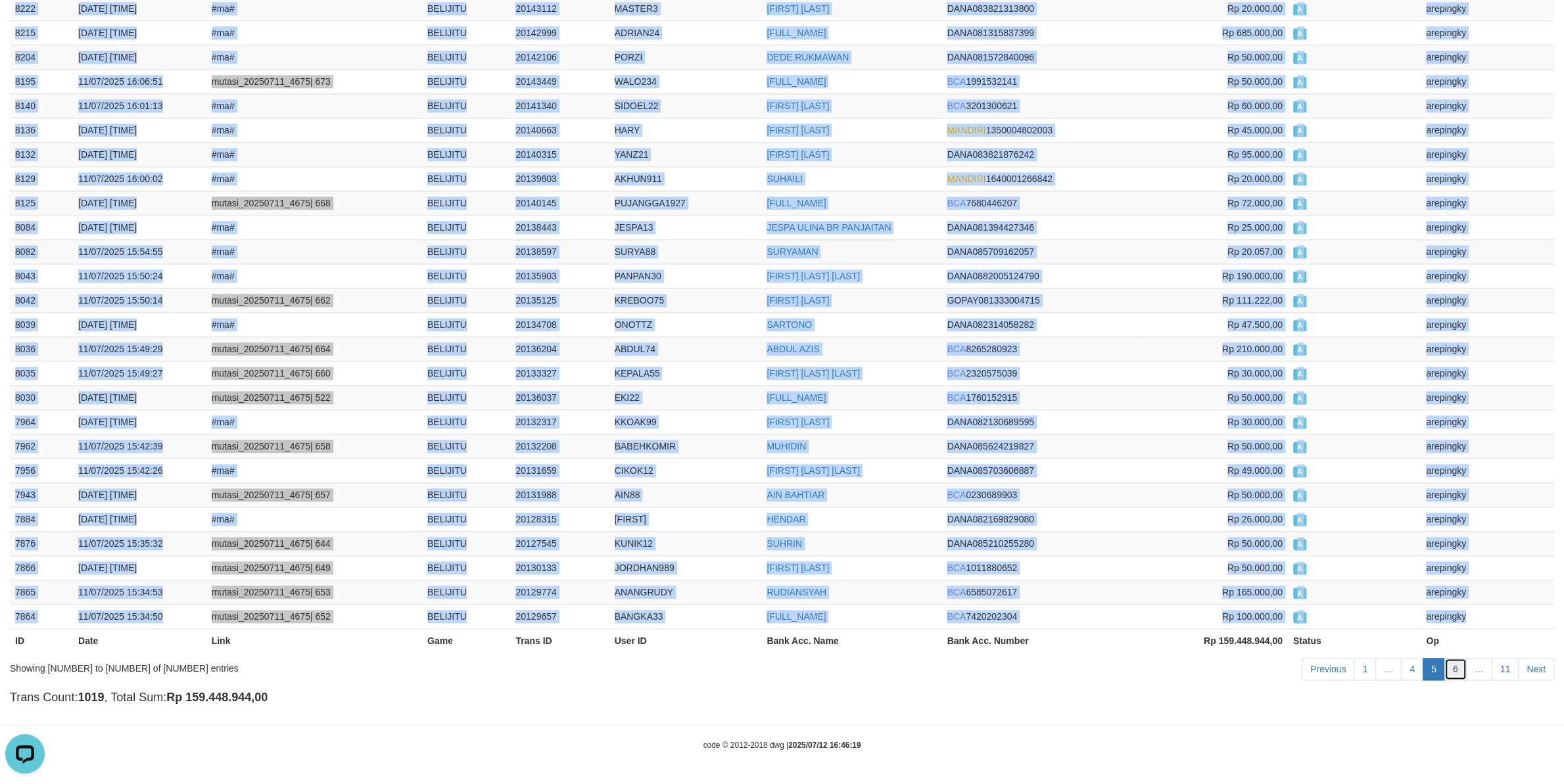 click on "6" at bounding box center (1456, 669) 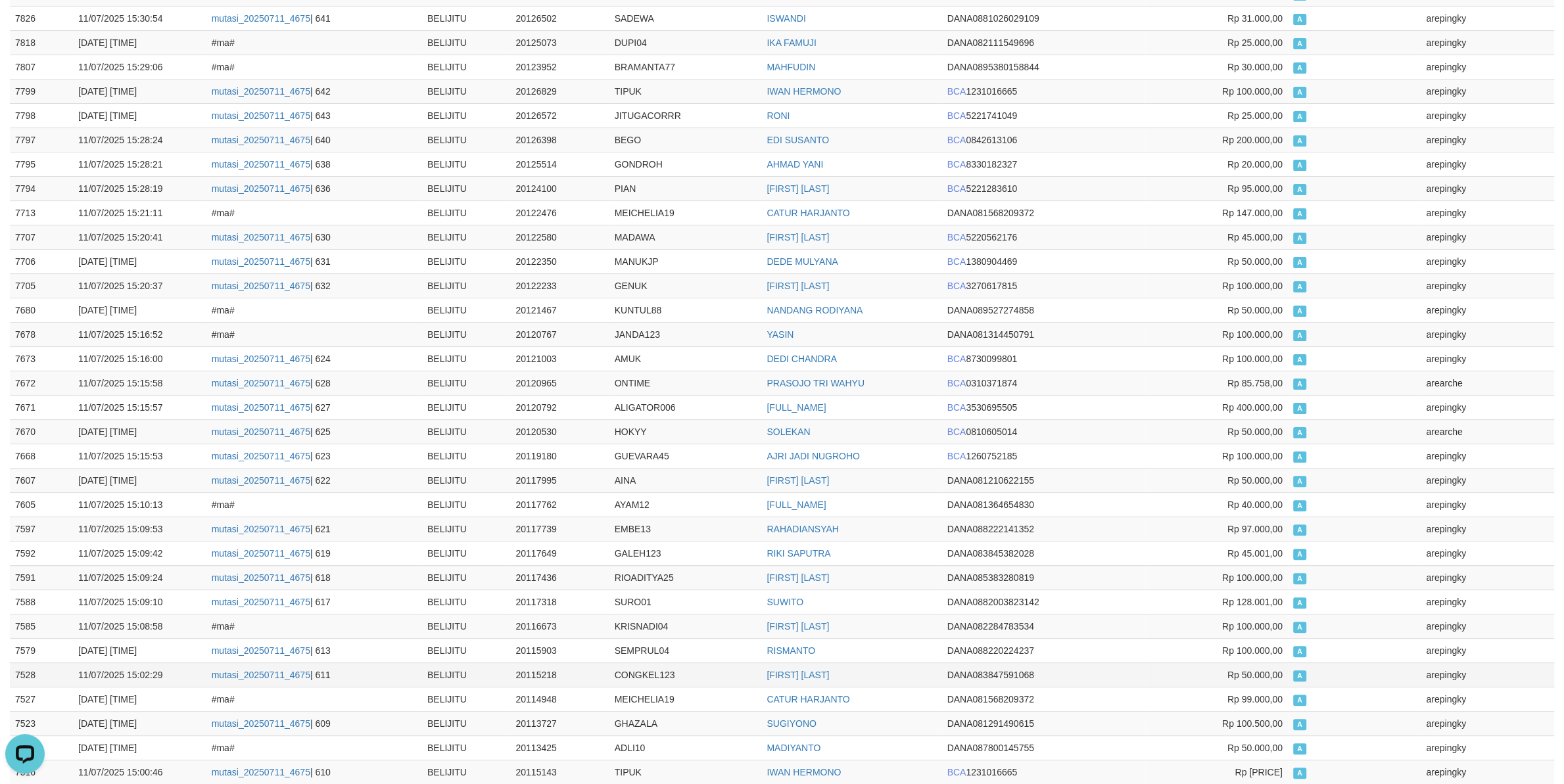 scroll, scrollTop: 0, scrollLeft: 0, axis: both 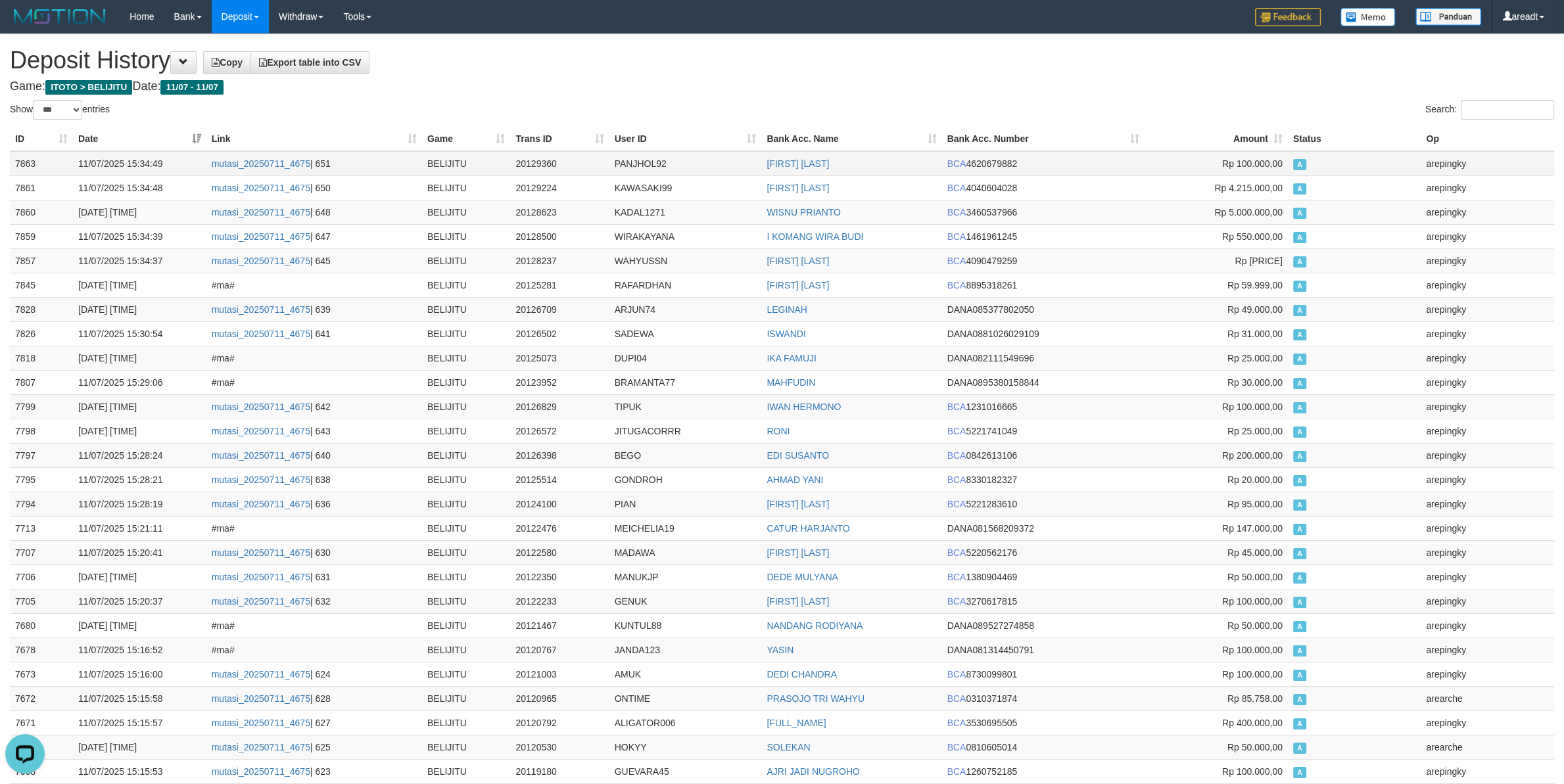 click on "7863" at bounding box center [41, 164] 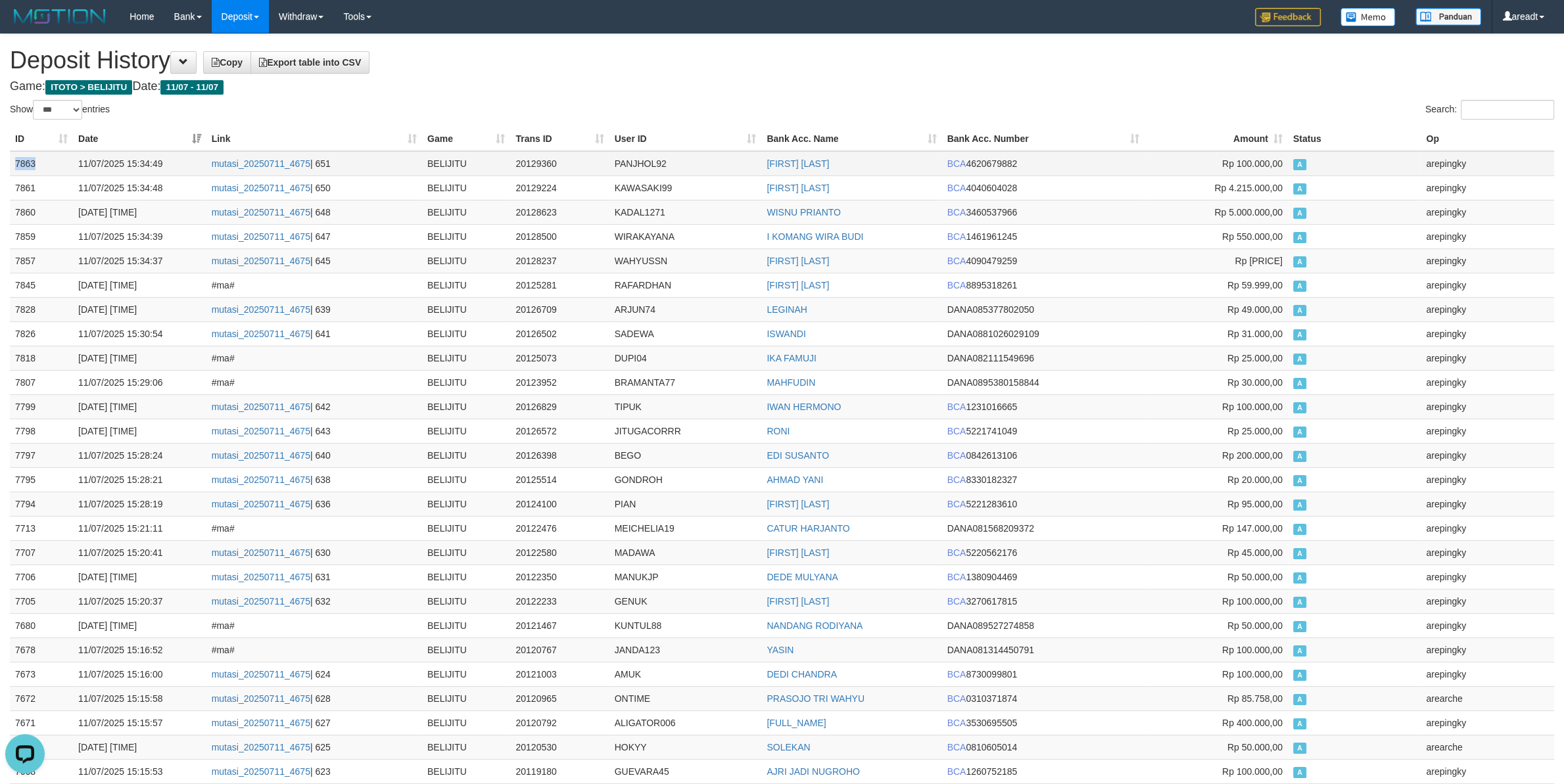 click on "7863" at bounding box center (41, 164) 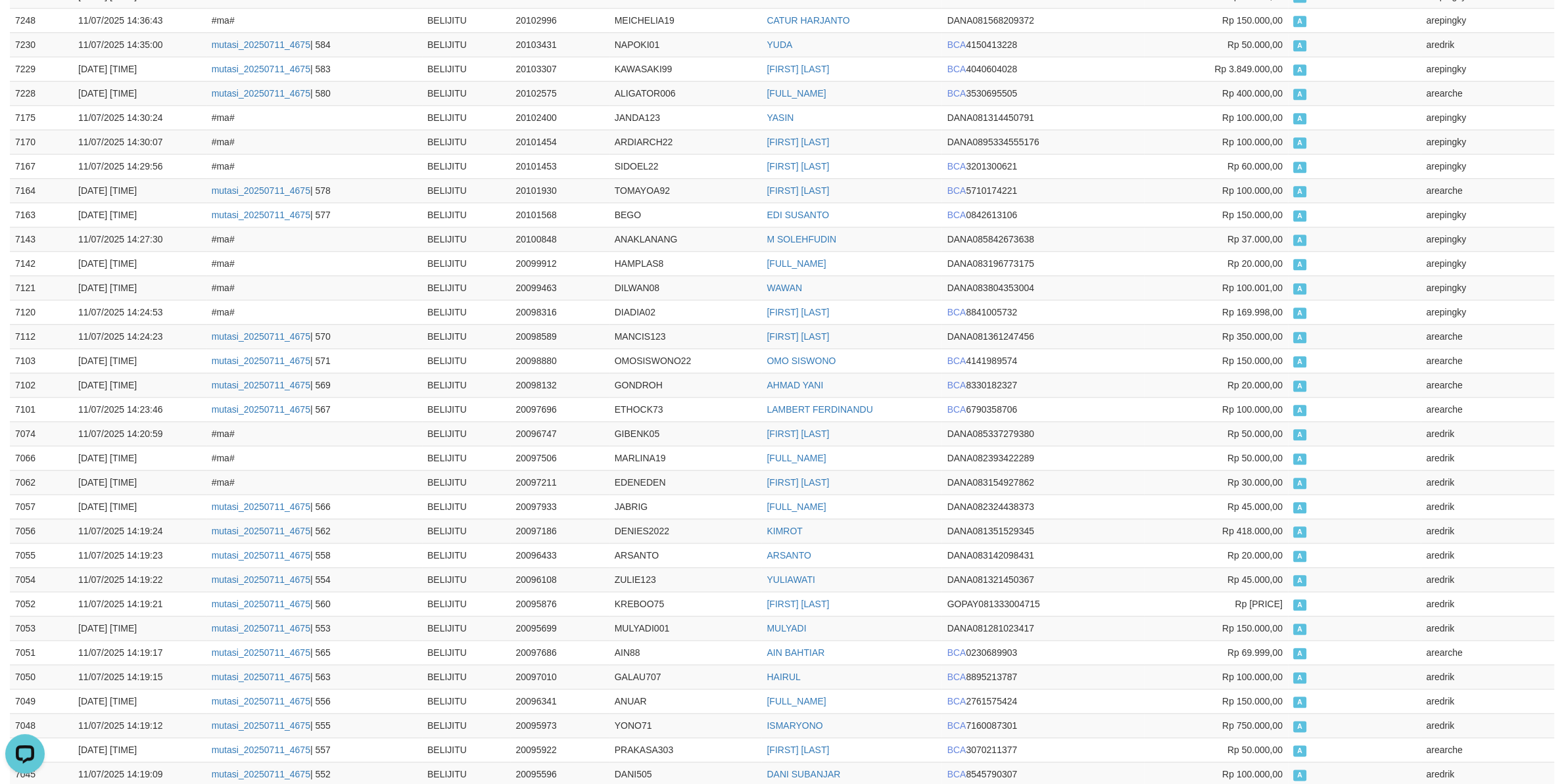 scroll, scrollTop: 1972, scrollLeft: 0, axis: vertical 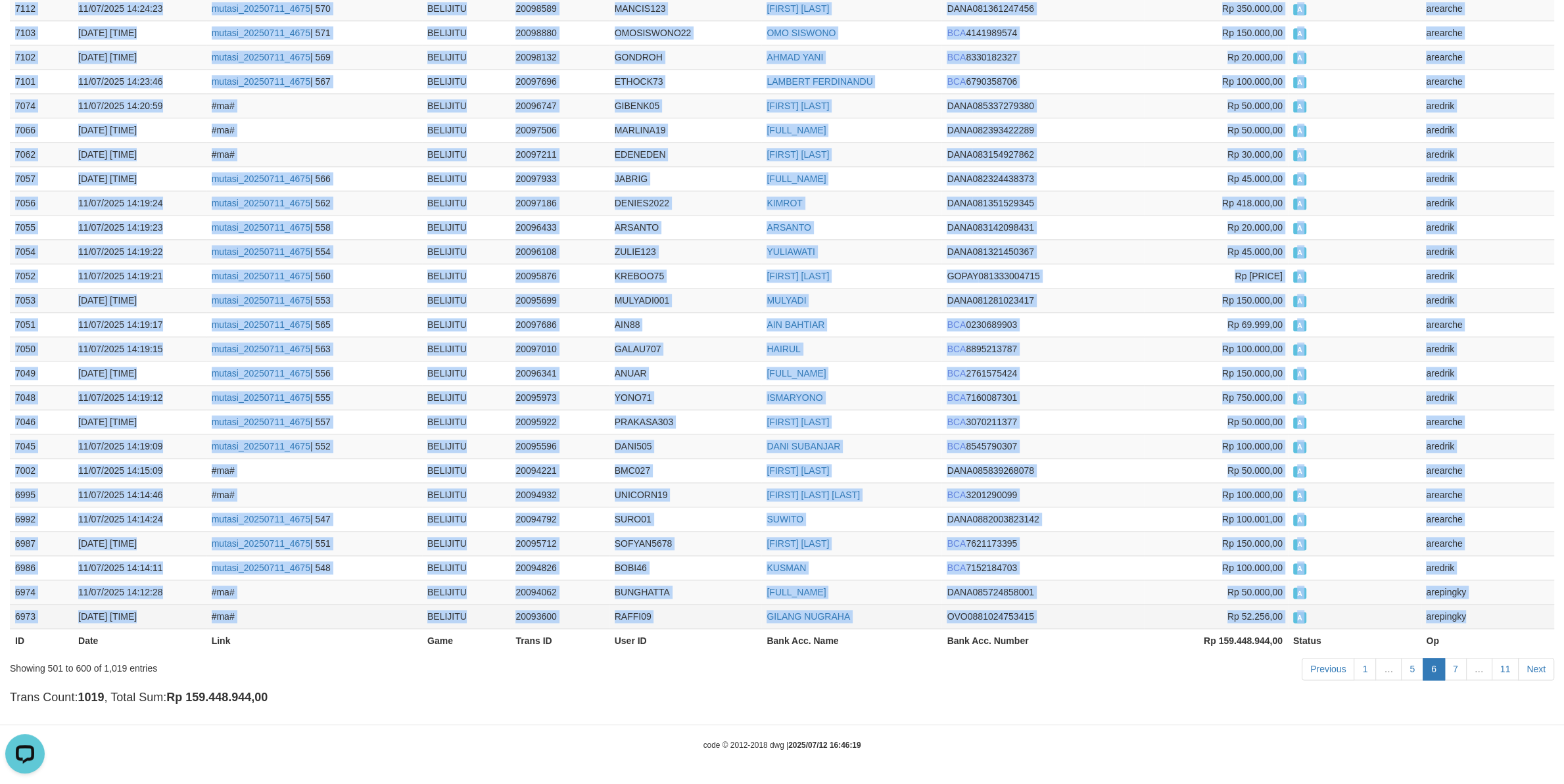 click on "arepingky" at bounding box center (1487, 616) 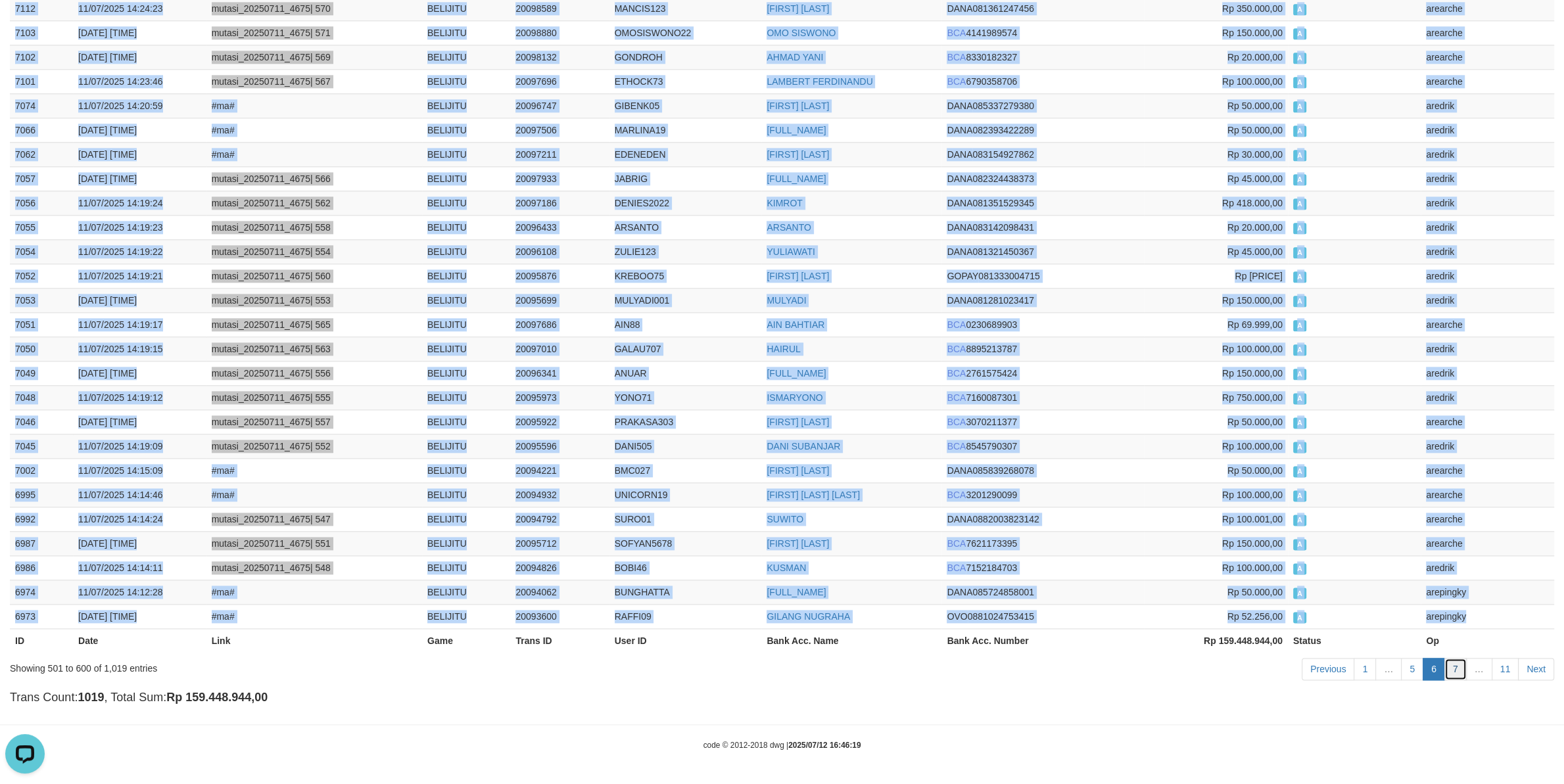 click on "7" at bounding box center [1456, 669] 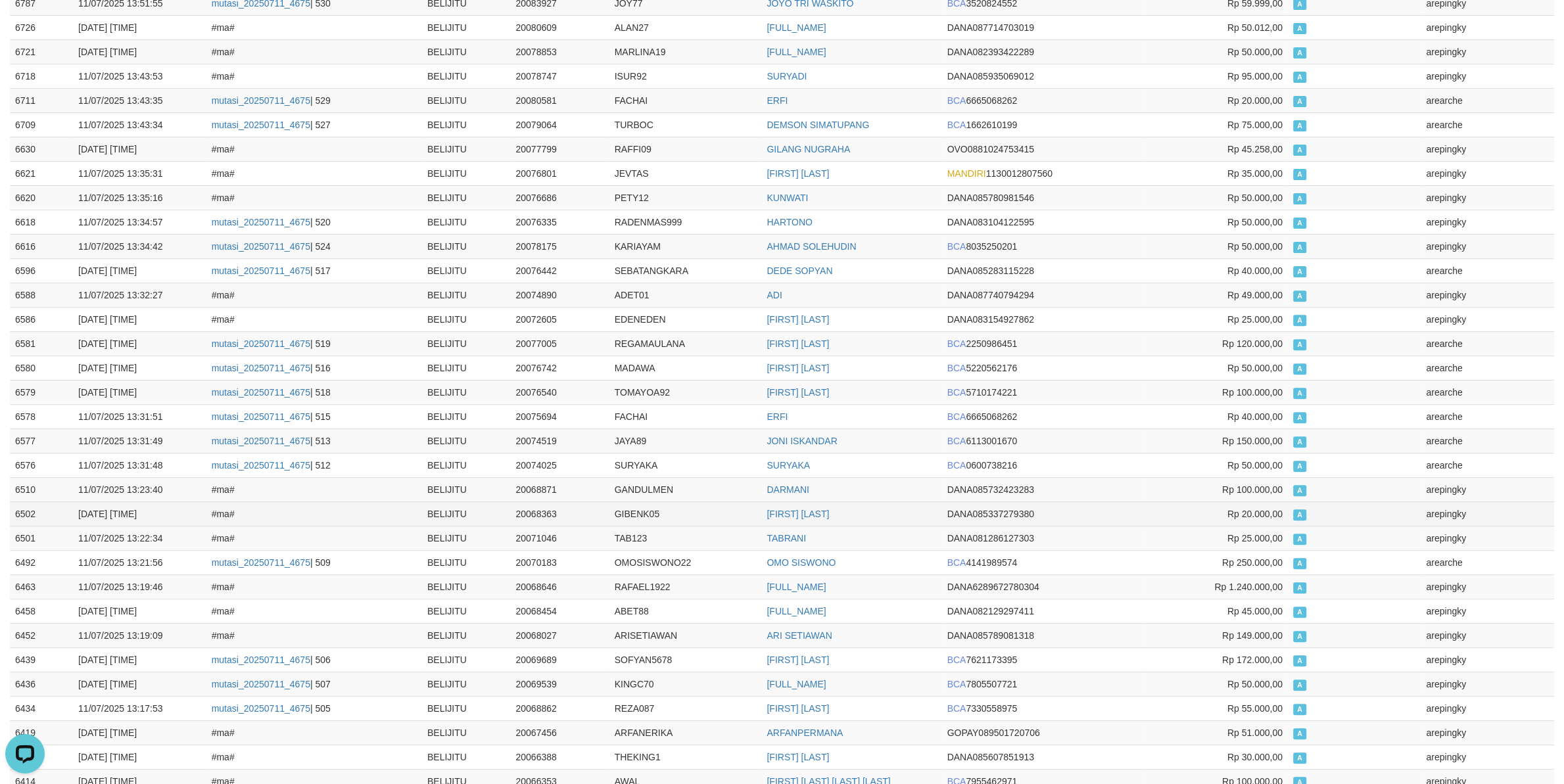 scroll, scrollTop: 0, scrollLeft: 0, axis: both 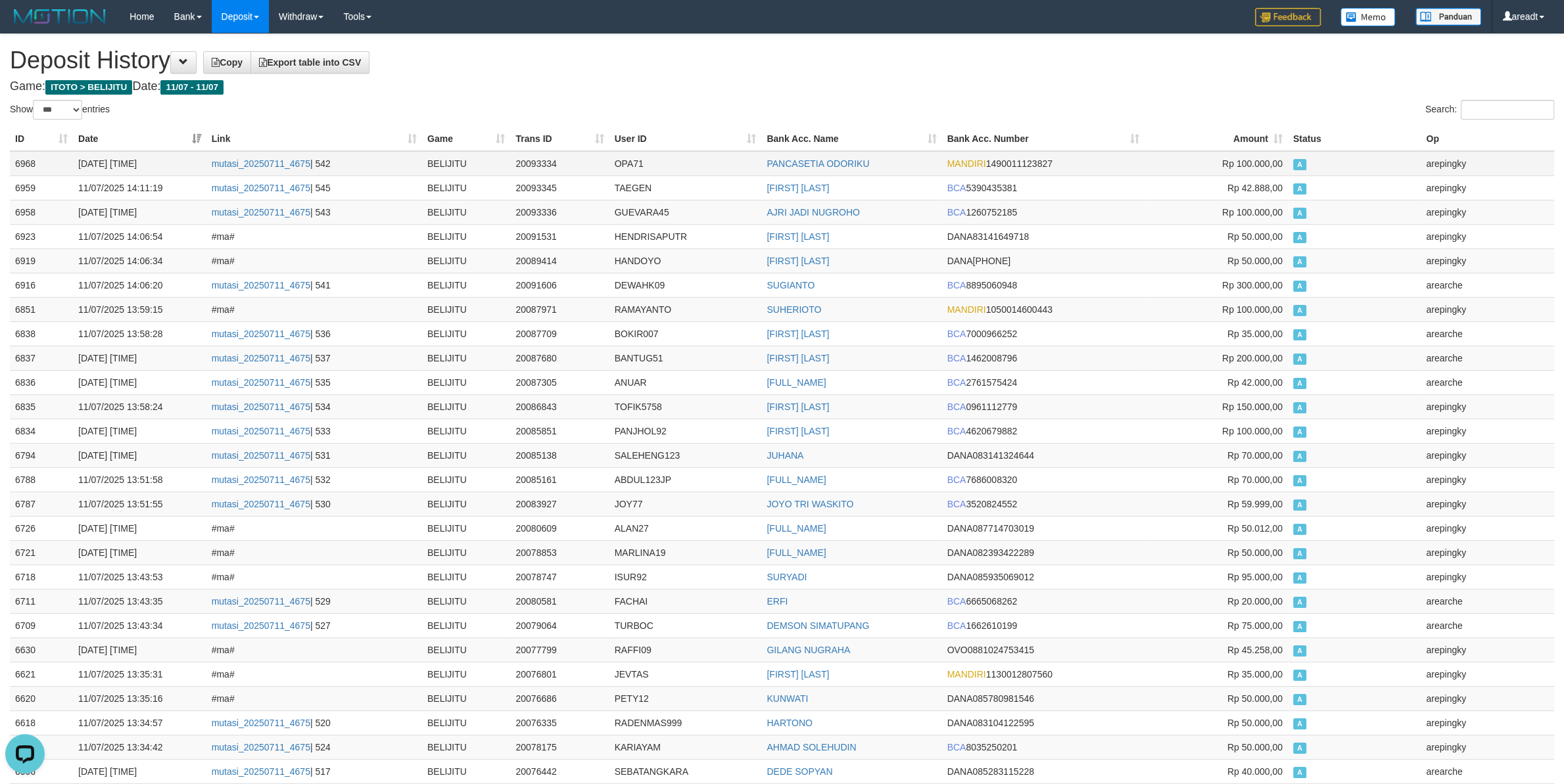 click on "6968" at bounding box center [41, 164] 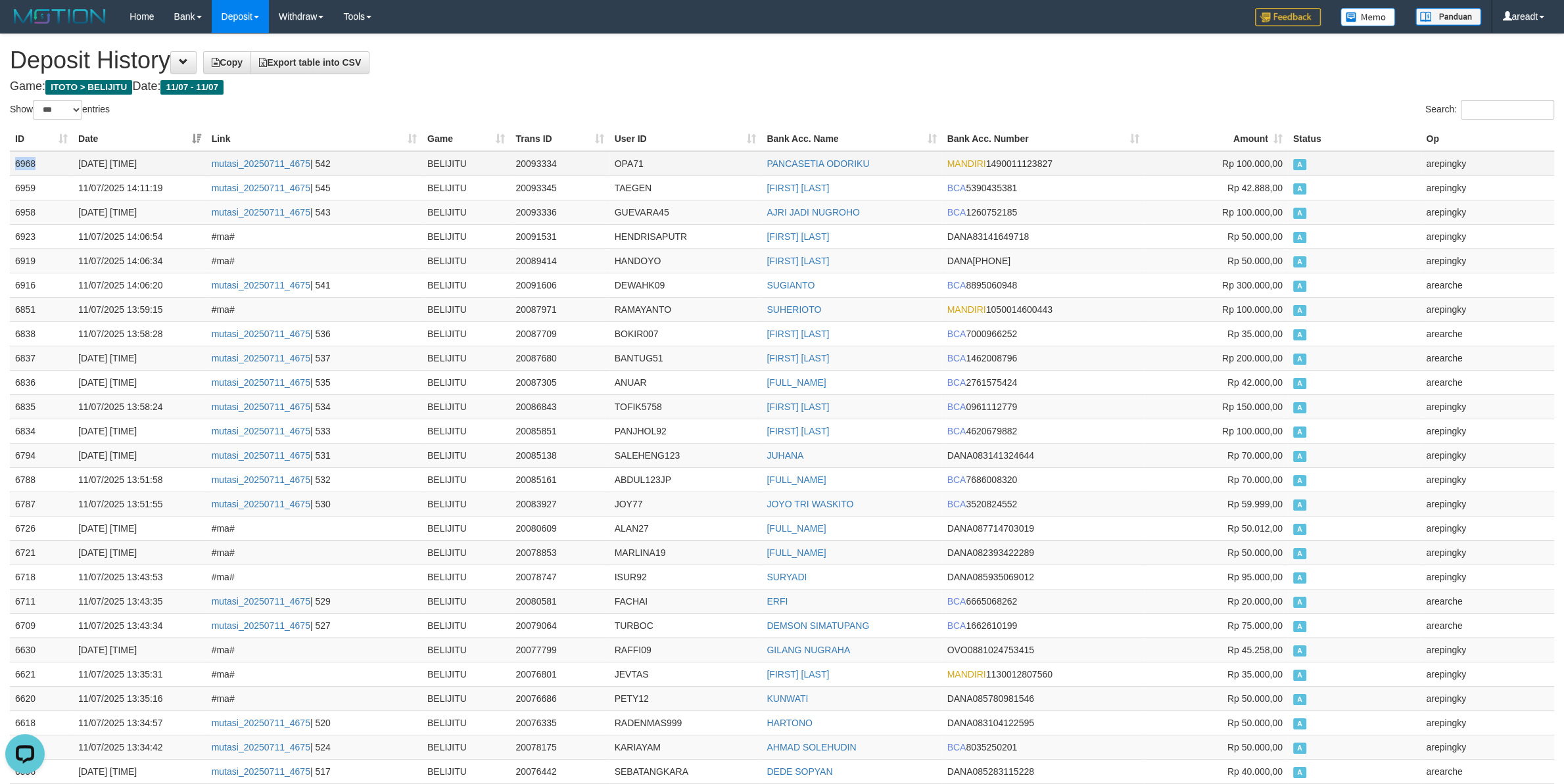 click on "6968" at bounding box center (41, 164) 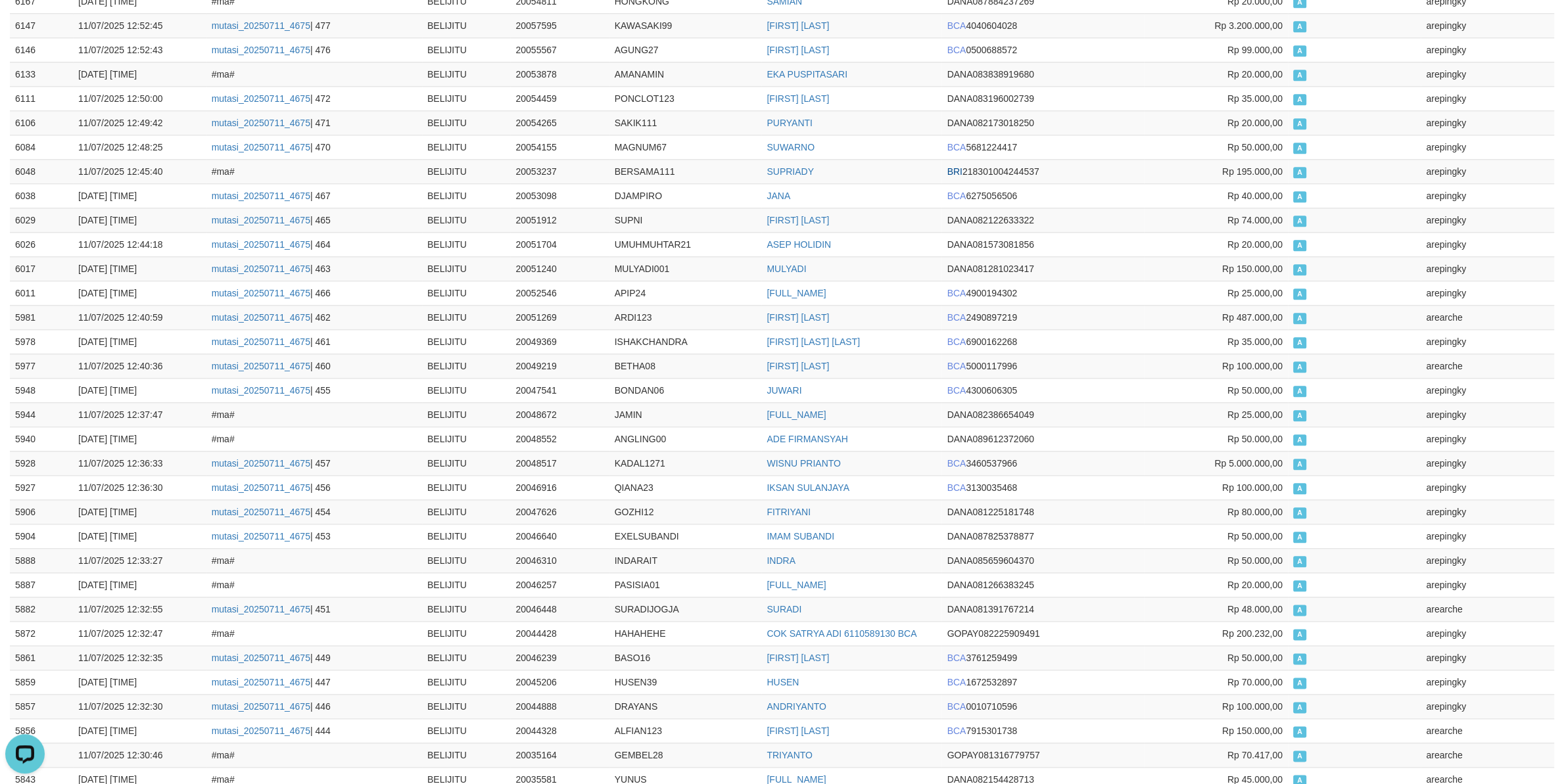 scroll, scrollTop: 1972, scrollLeft: 0, axis: vertical 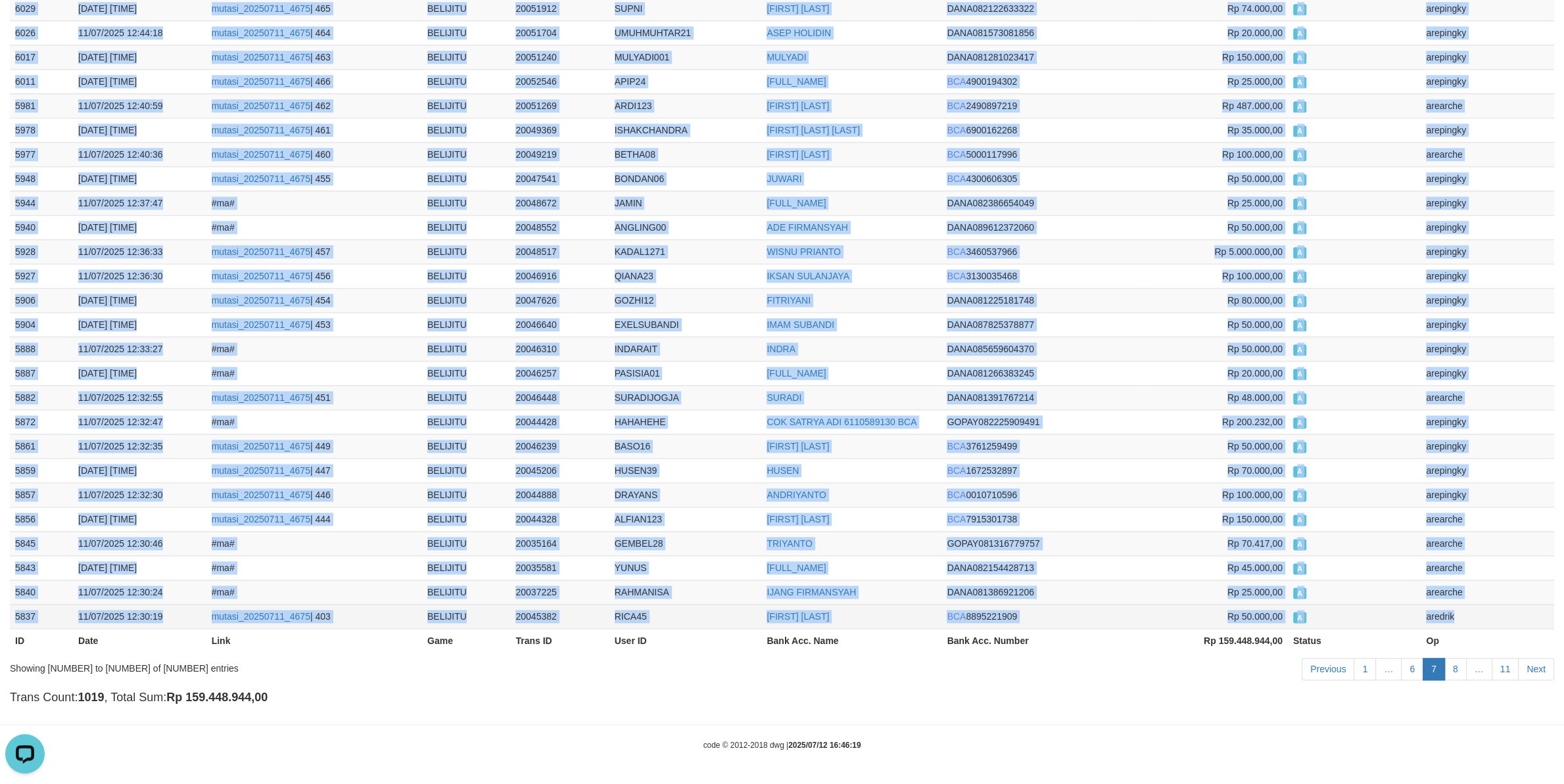 click on "aredrik" at bounding box center (1487, 616) 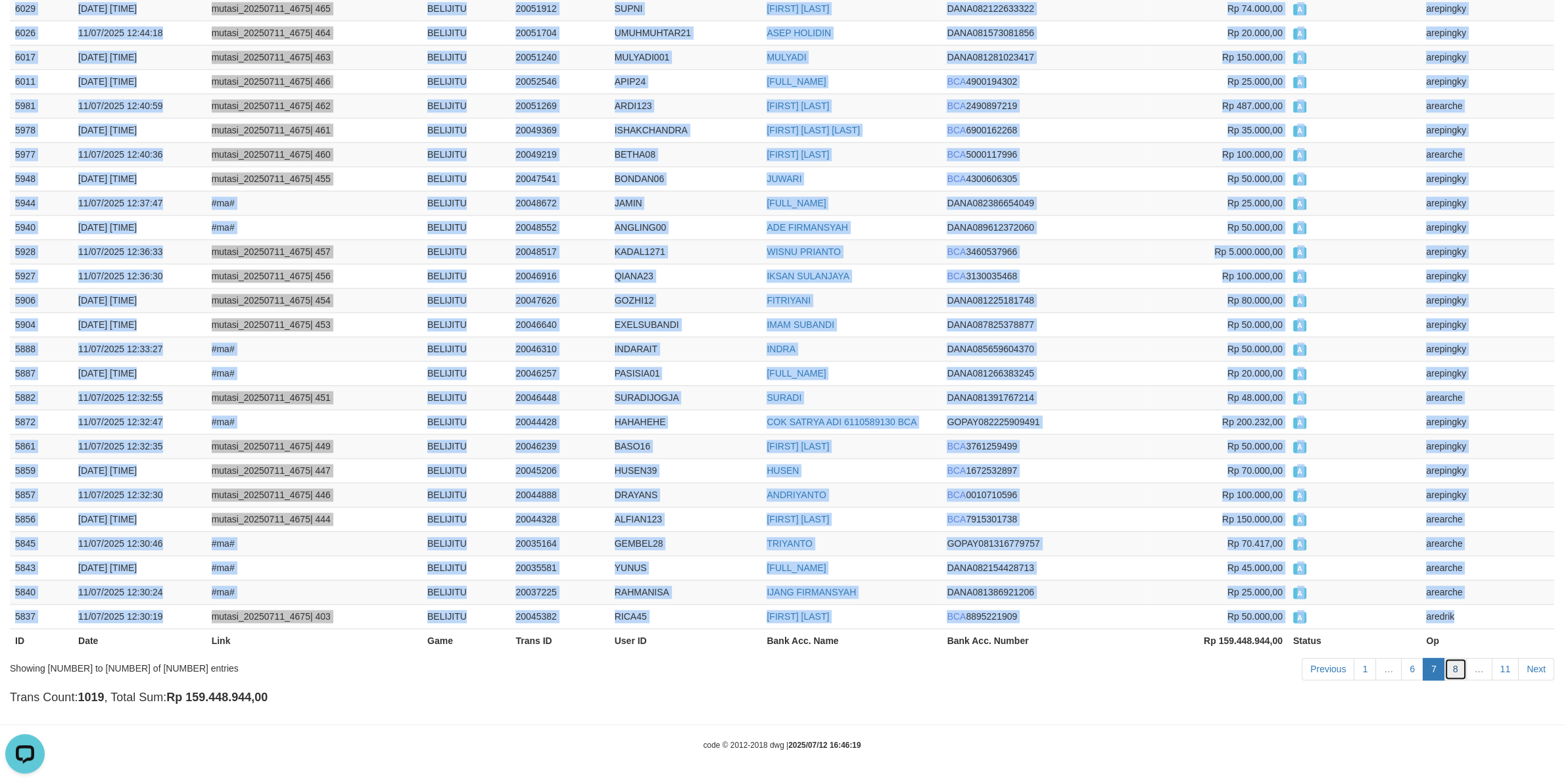 click on "8" at bounding box center (1456, 669) 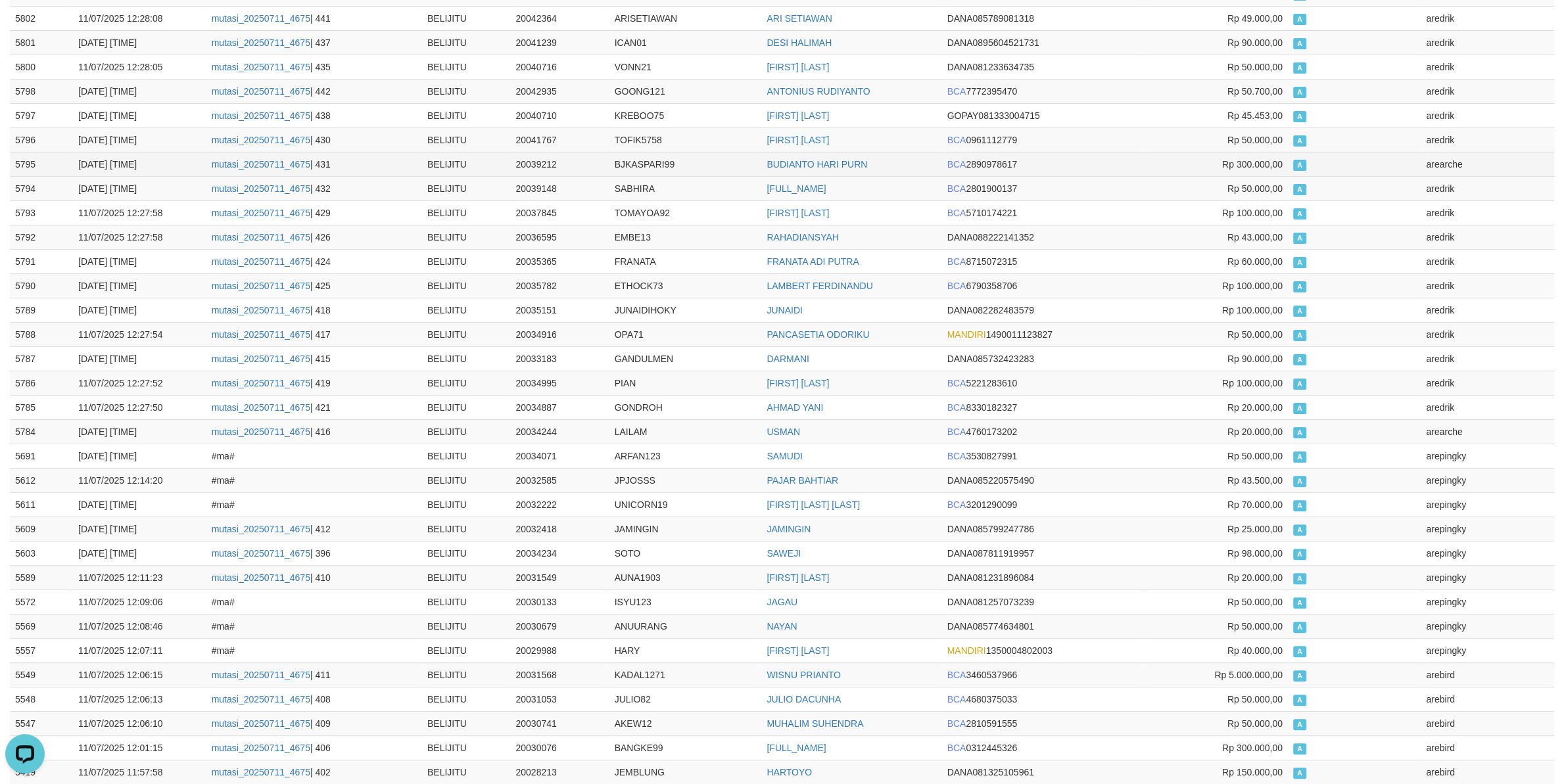 scroll, scrollTop: 0, scrollLeft: 0, axis: both 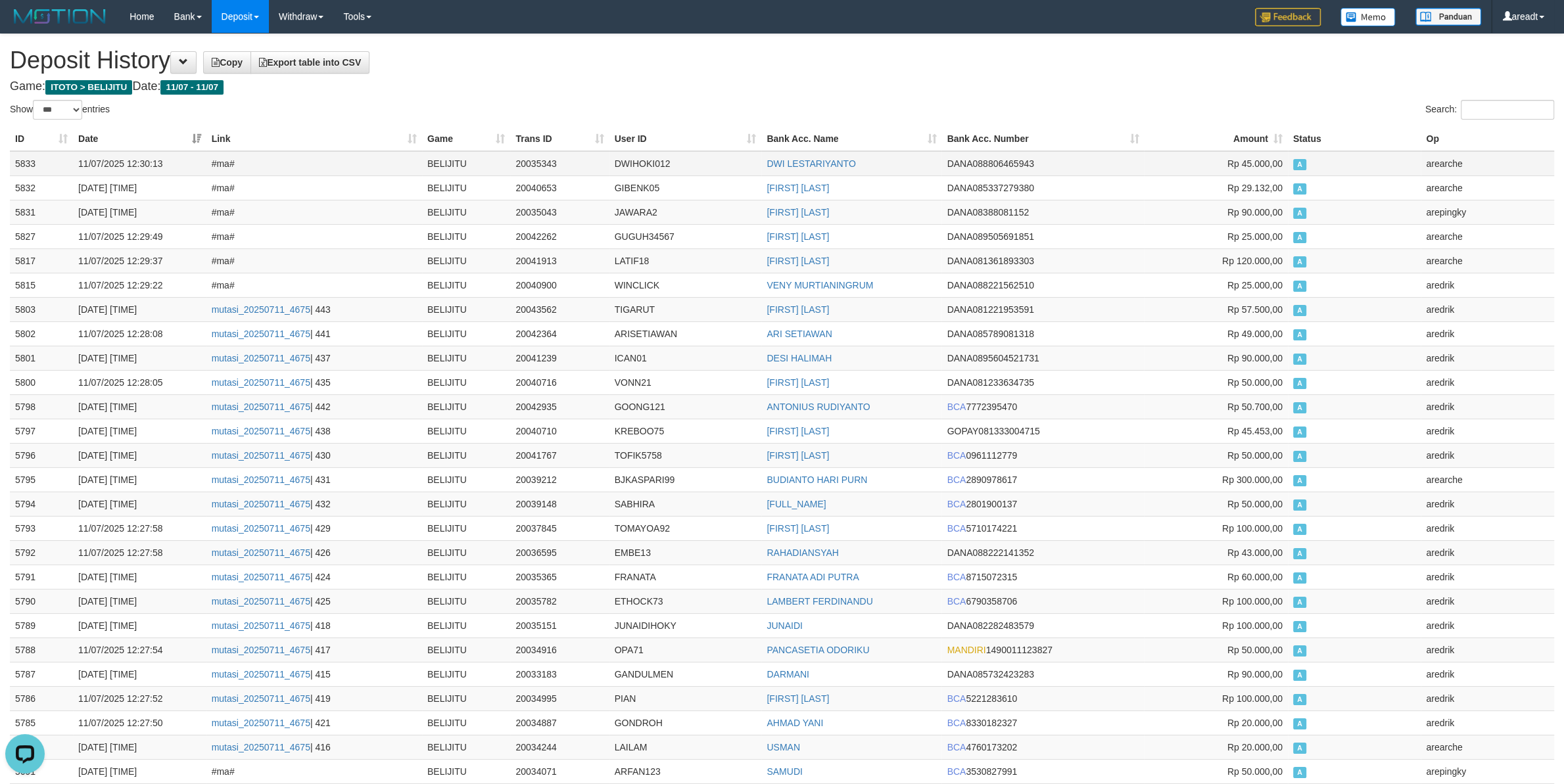 click on "5833" at bounding box center [41, 164] 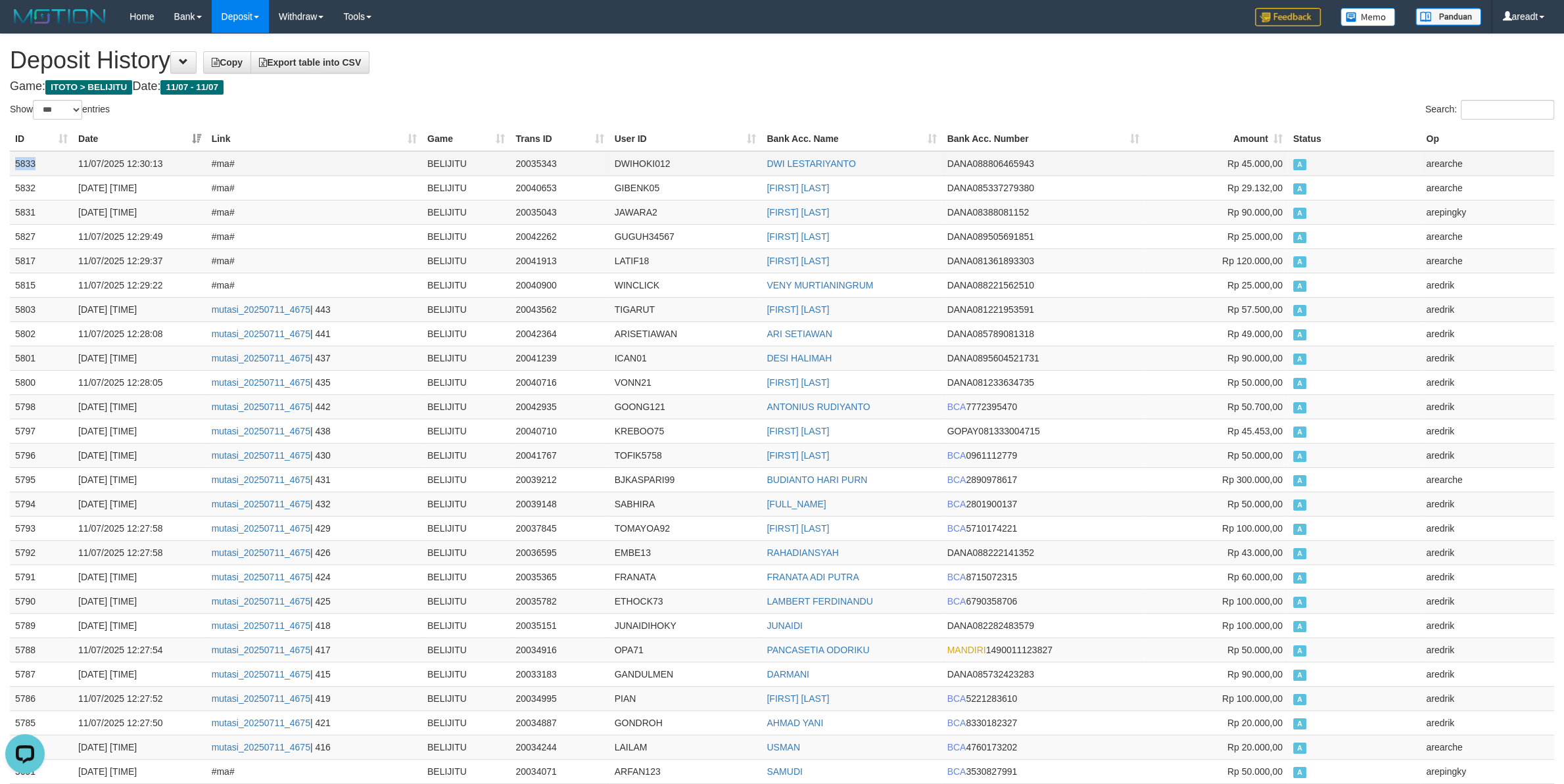 click on "5833" at bounding box center [41, 164] 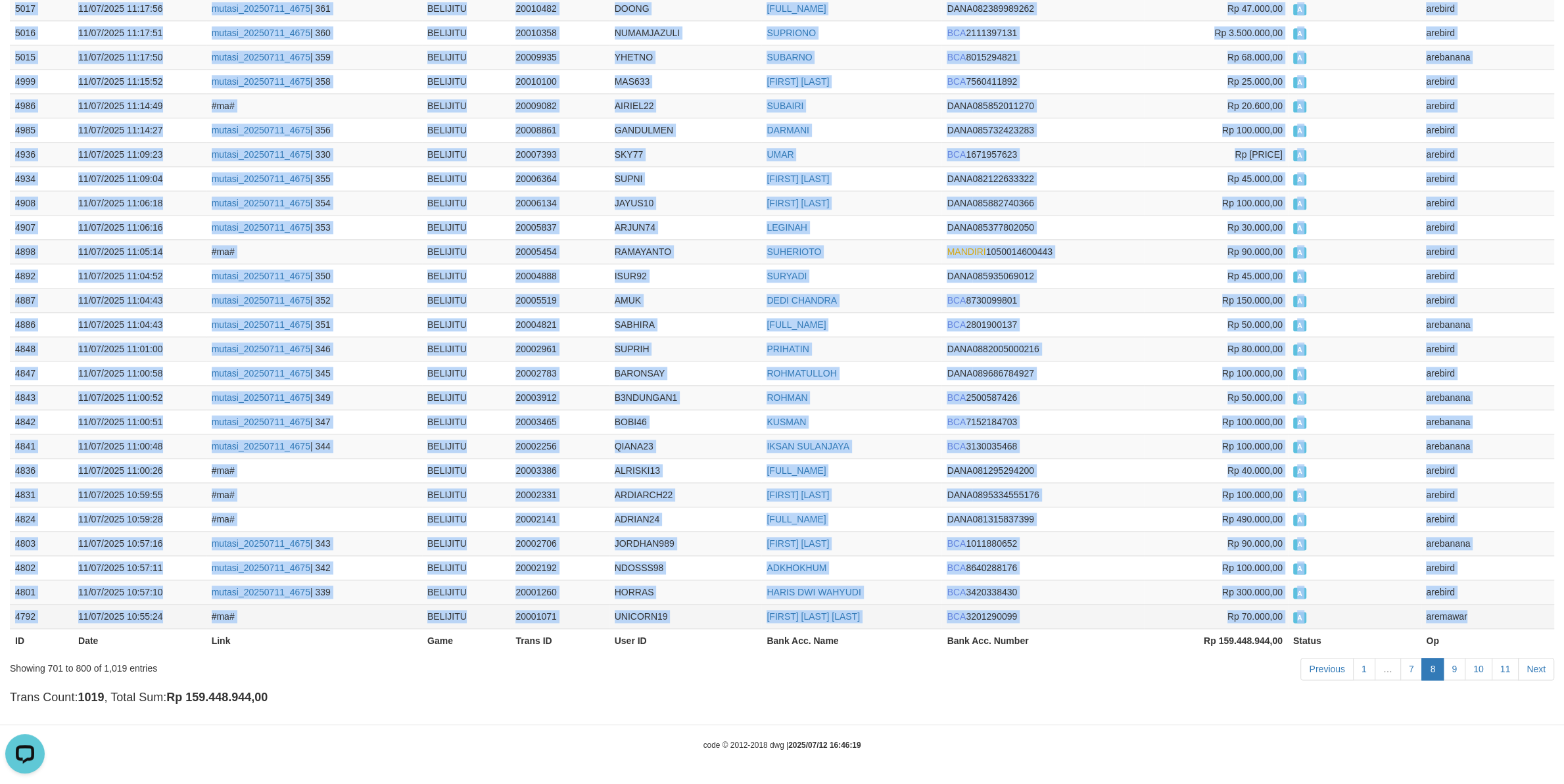 click on "aremawar" at bounding box center (1487, 616) 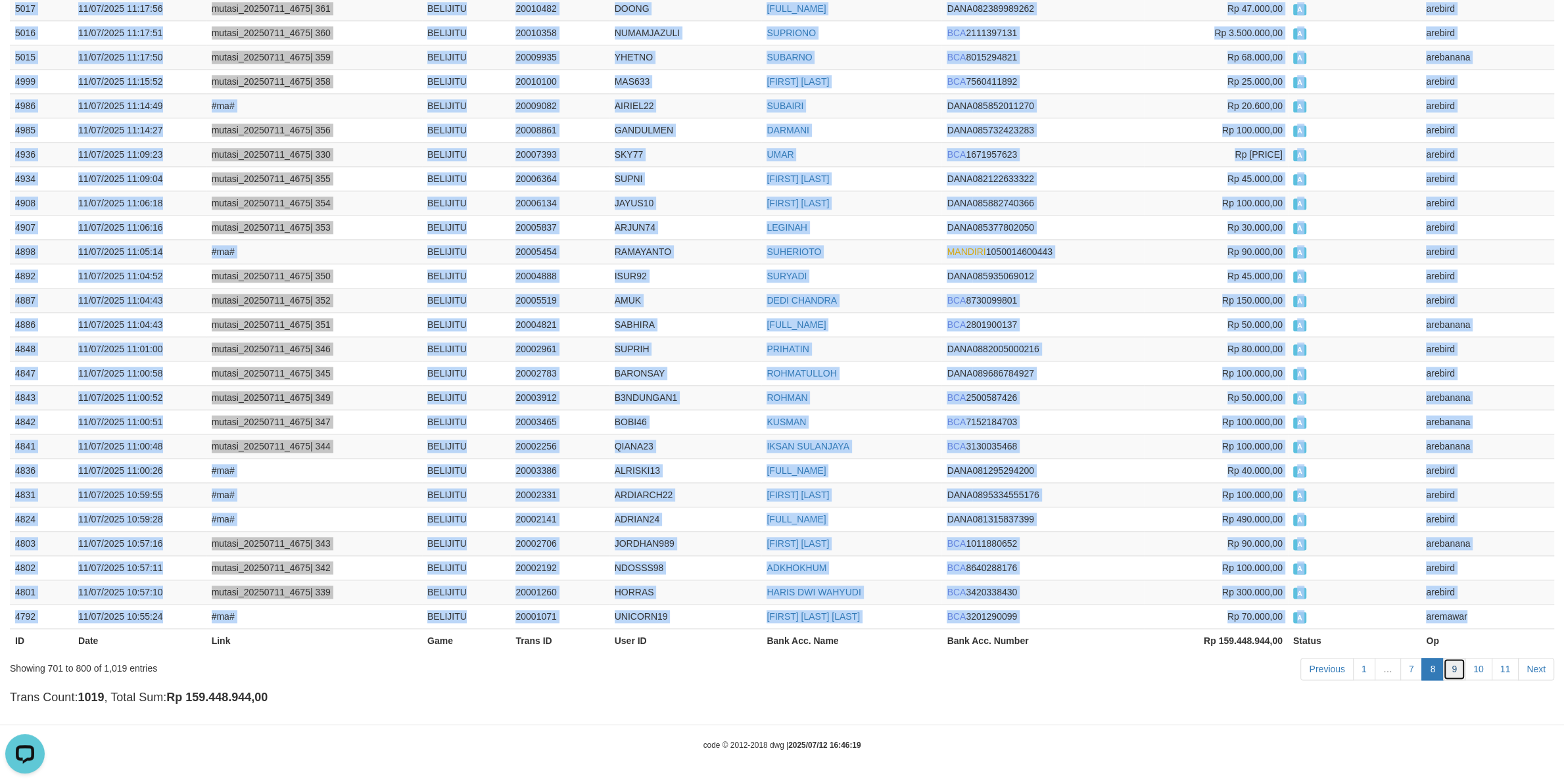 click on "9" at bounding box center (1454, 669) 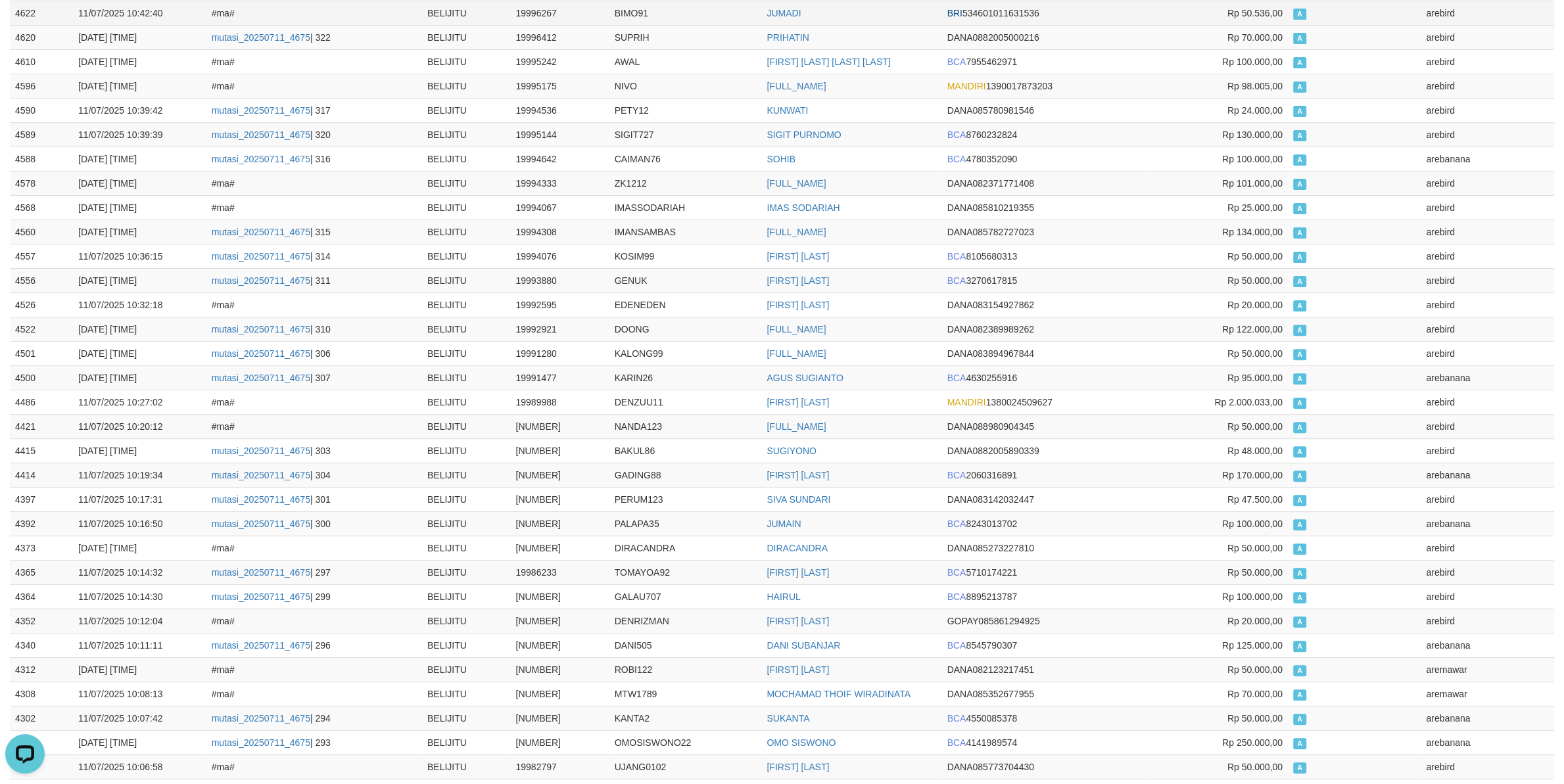 scroll, scrollTop: 0, scrollLeft: 0, axis: both 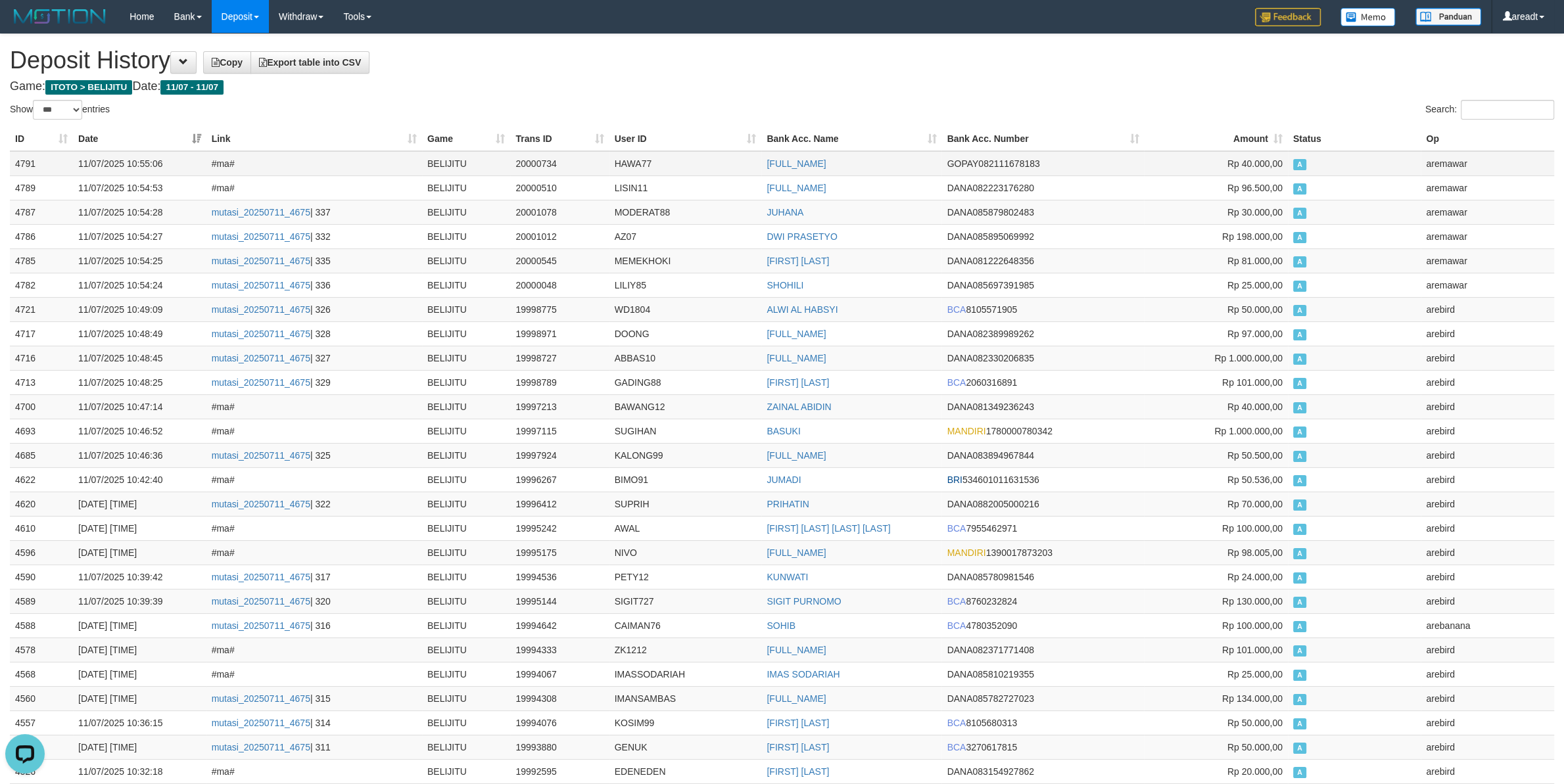 click on "4791" at bounding box center (41, 164) 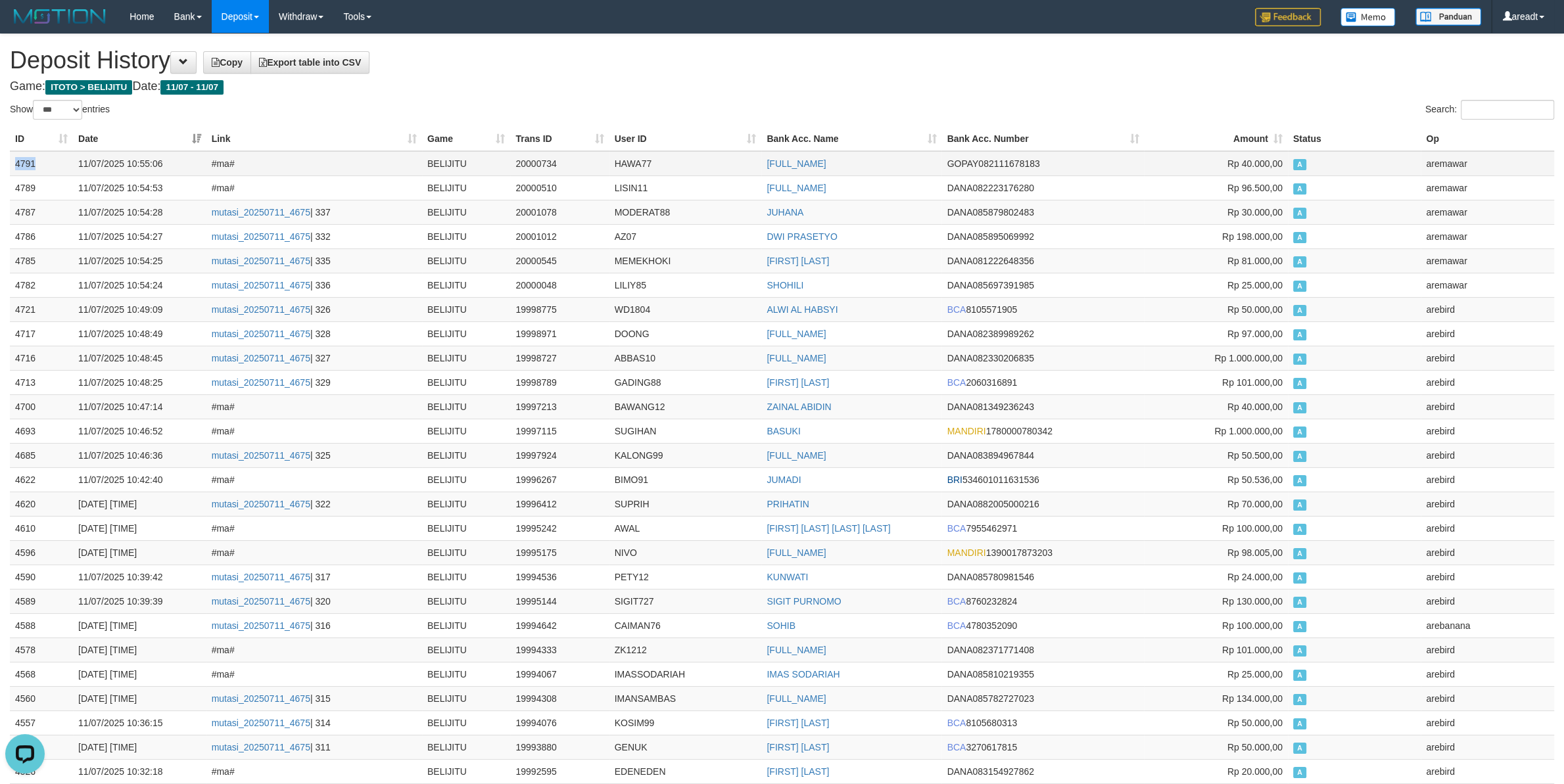 click on "4791" at bounding box center (41, 164) 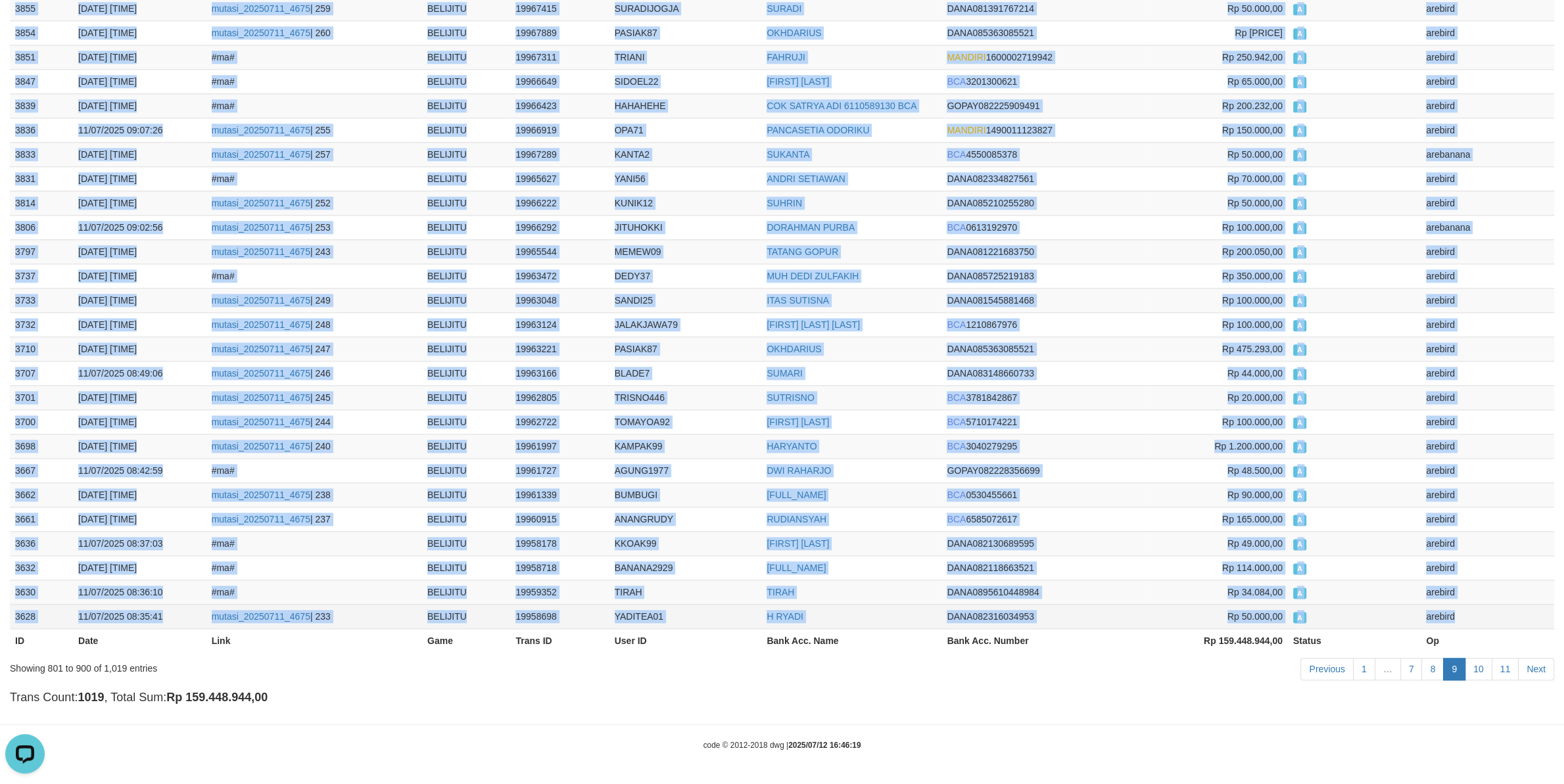 click on "arebird" at bounding box center [1487, 616] 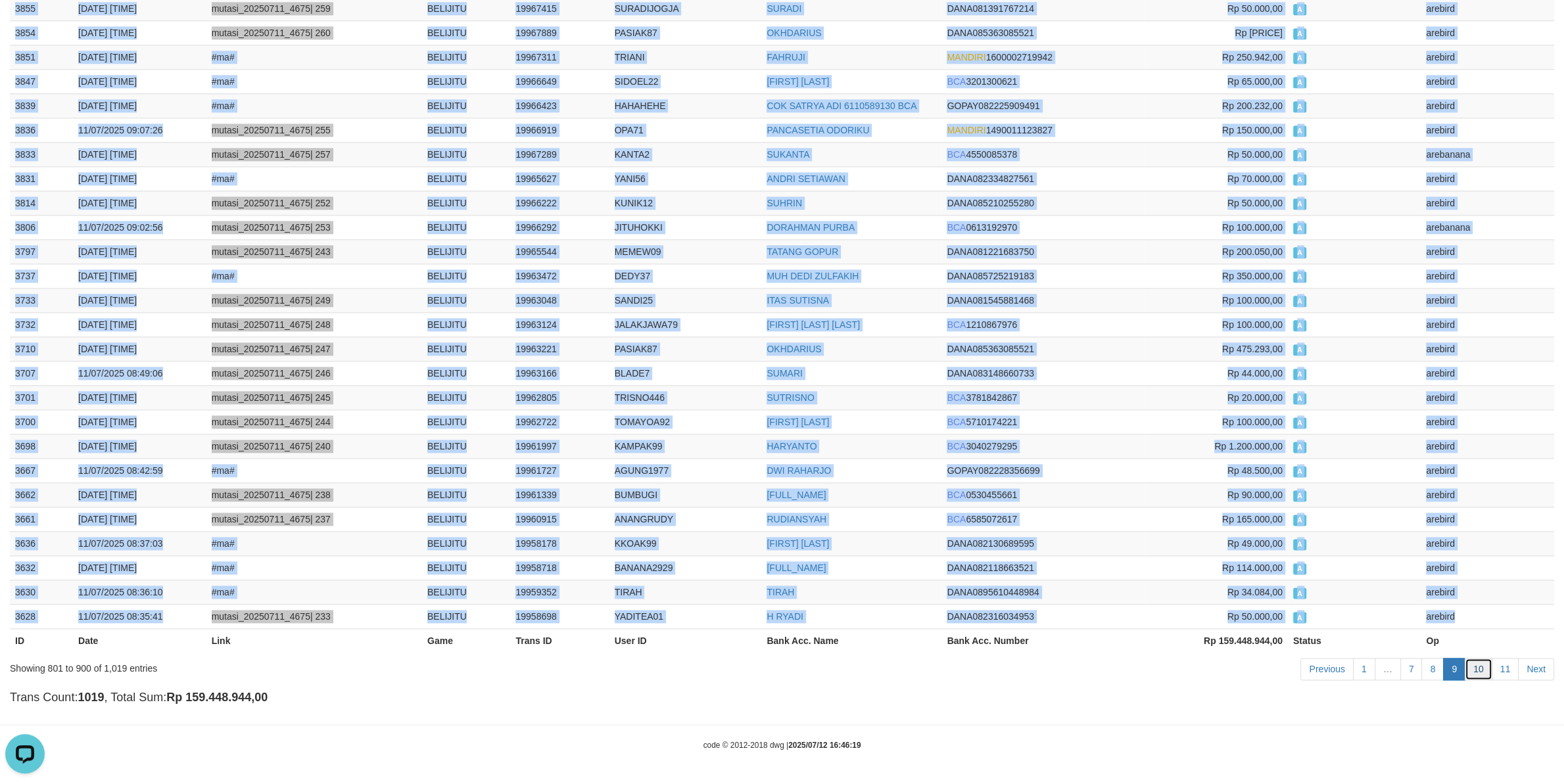 click on "10" at bounding box center [1479, 669] 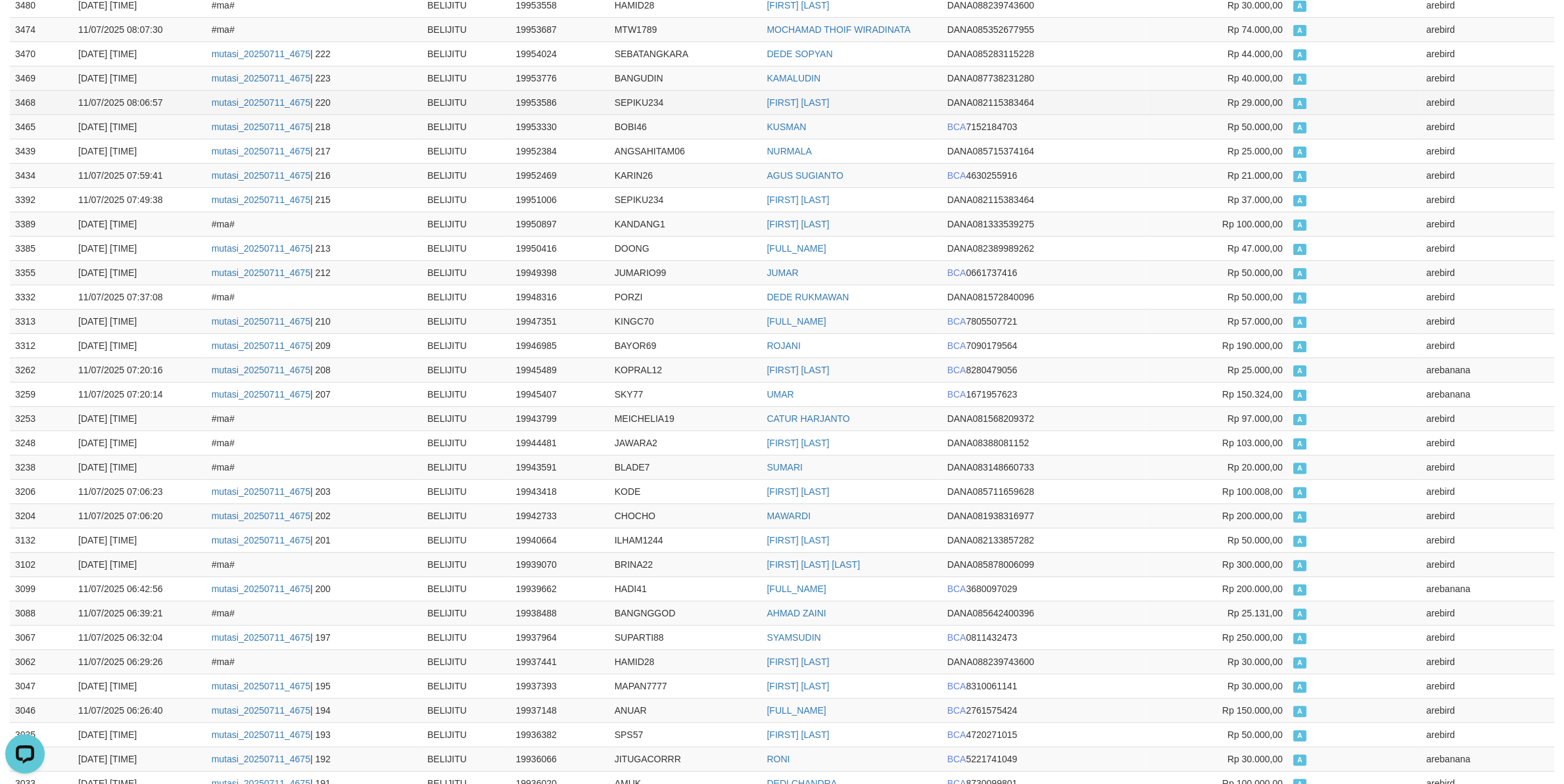 scroll, scrollTop: 0, scrollLeft: 0, axis: both 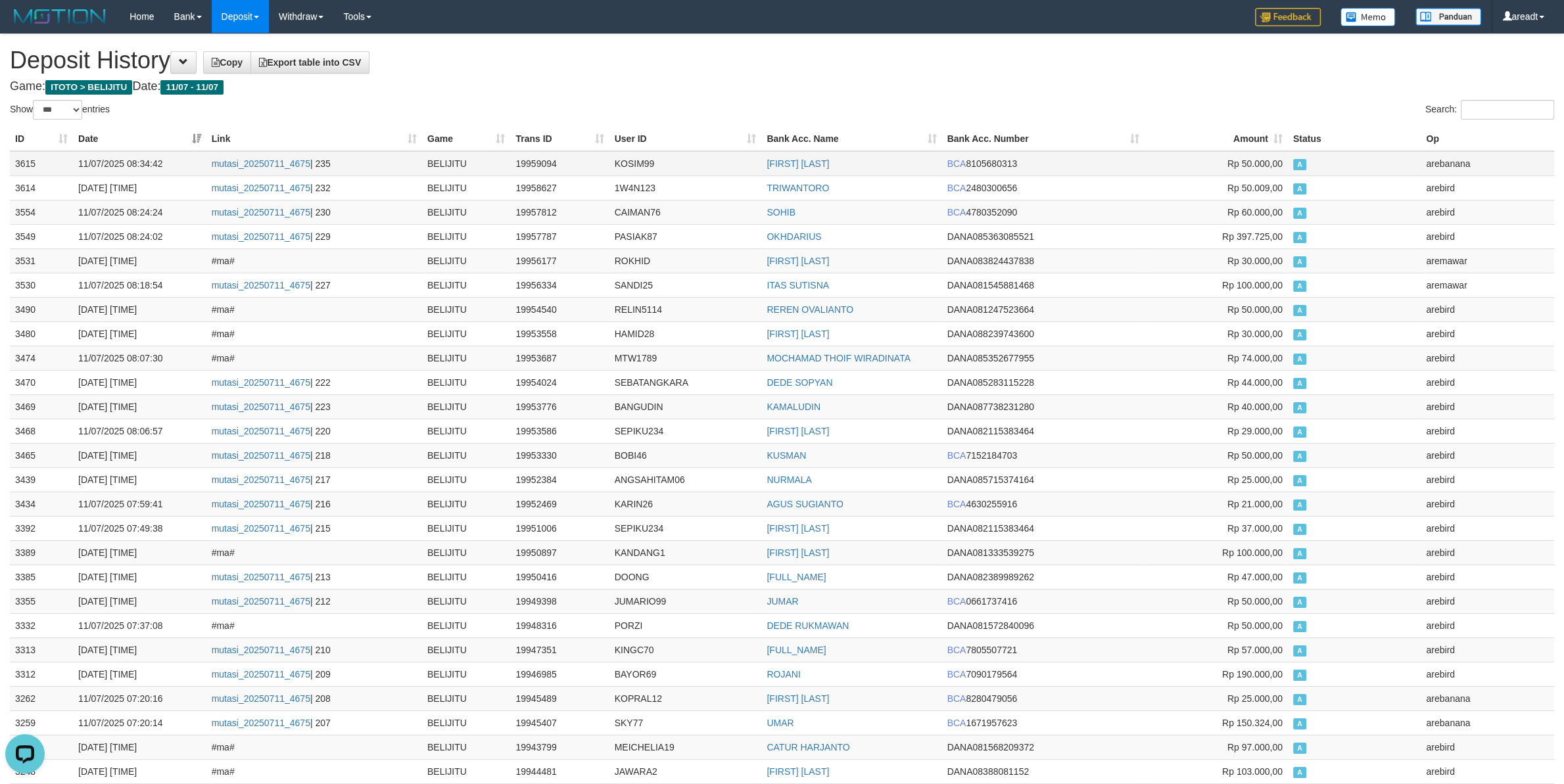 click on "3615" at bounding box center (41, 164) 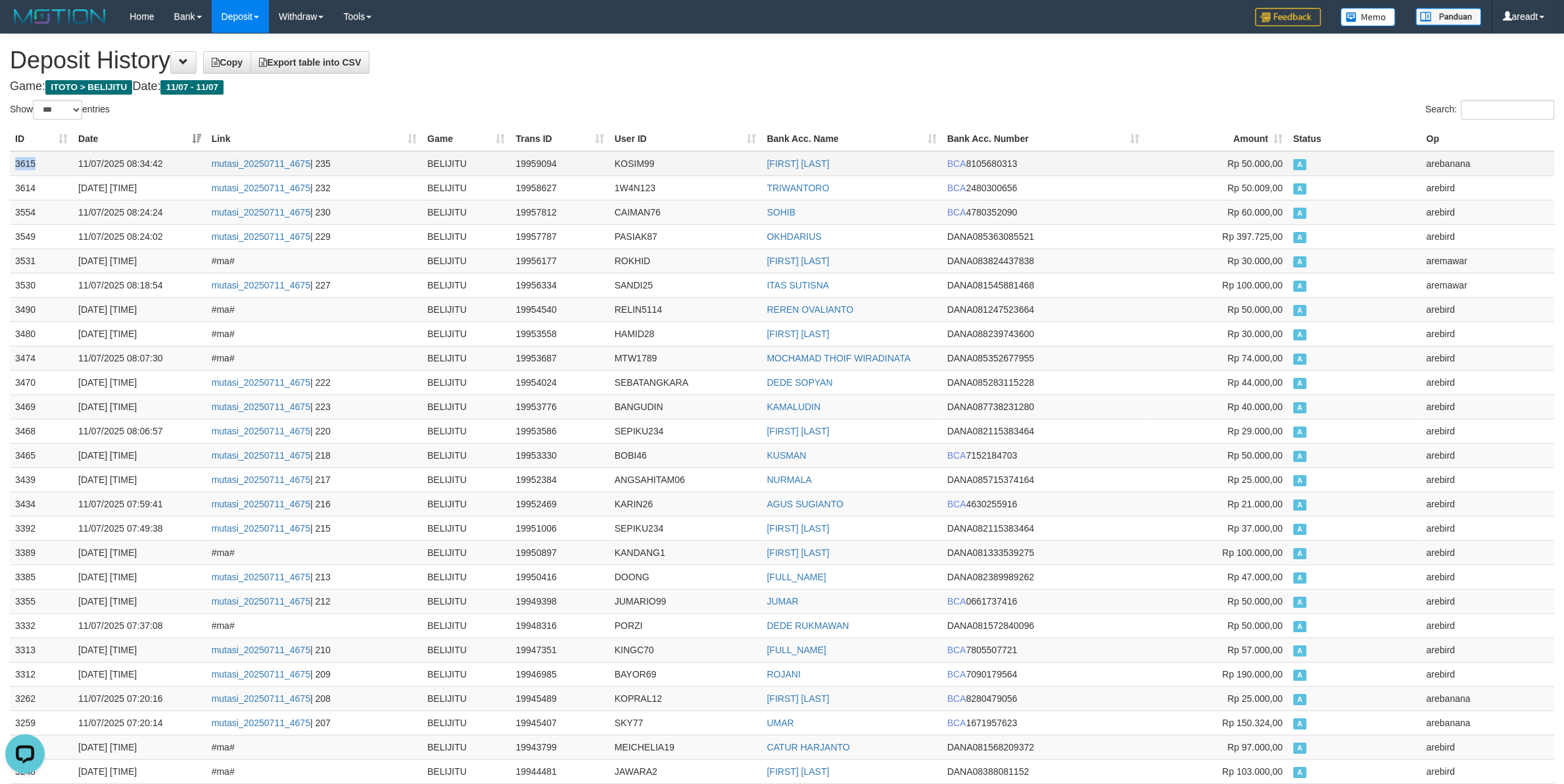 click on "3615" at bounding box center (41, 164) 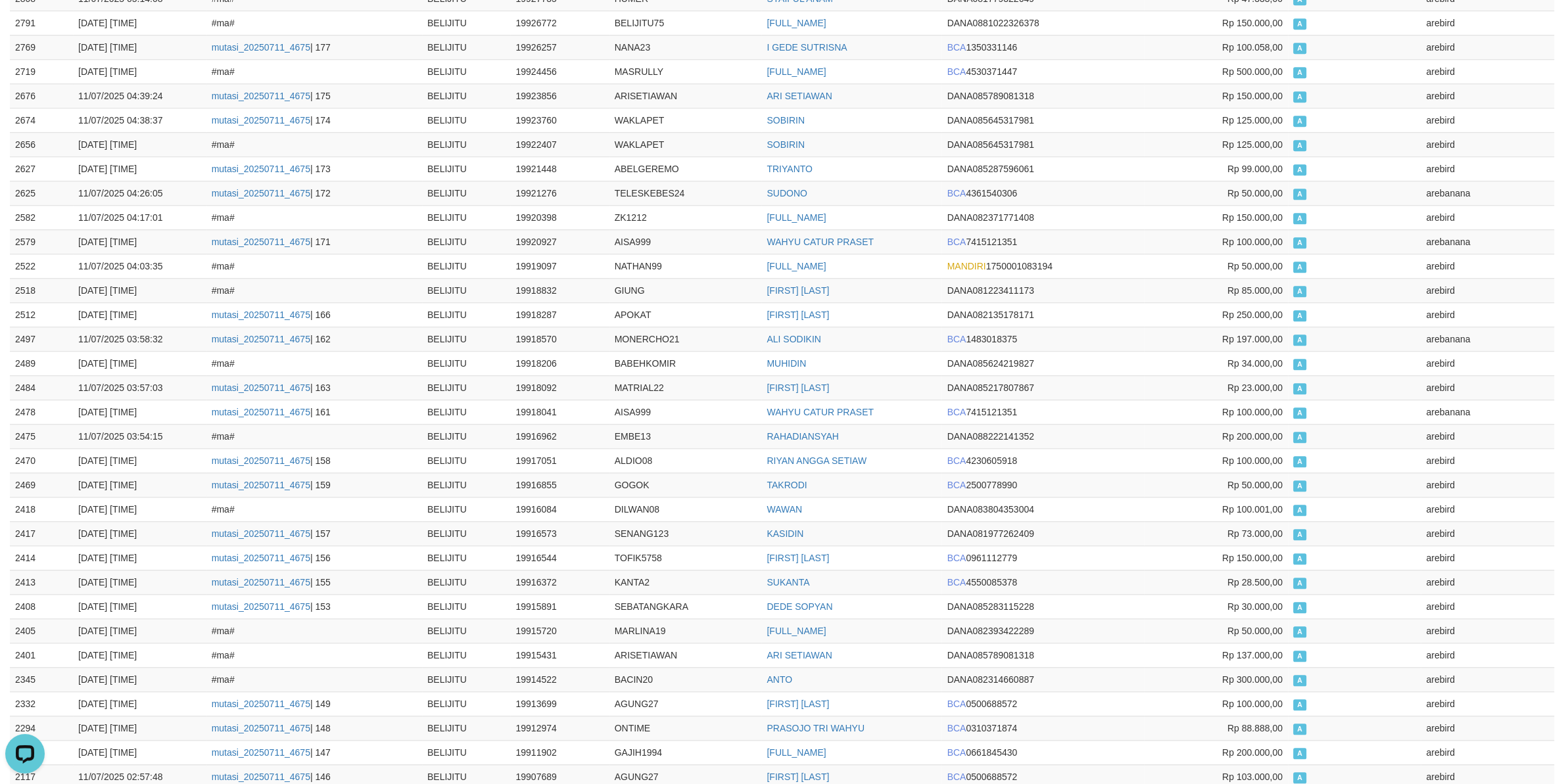 scroll, scrollTop: 1985, scrollLeft: 0, axis: vertical 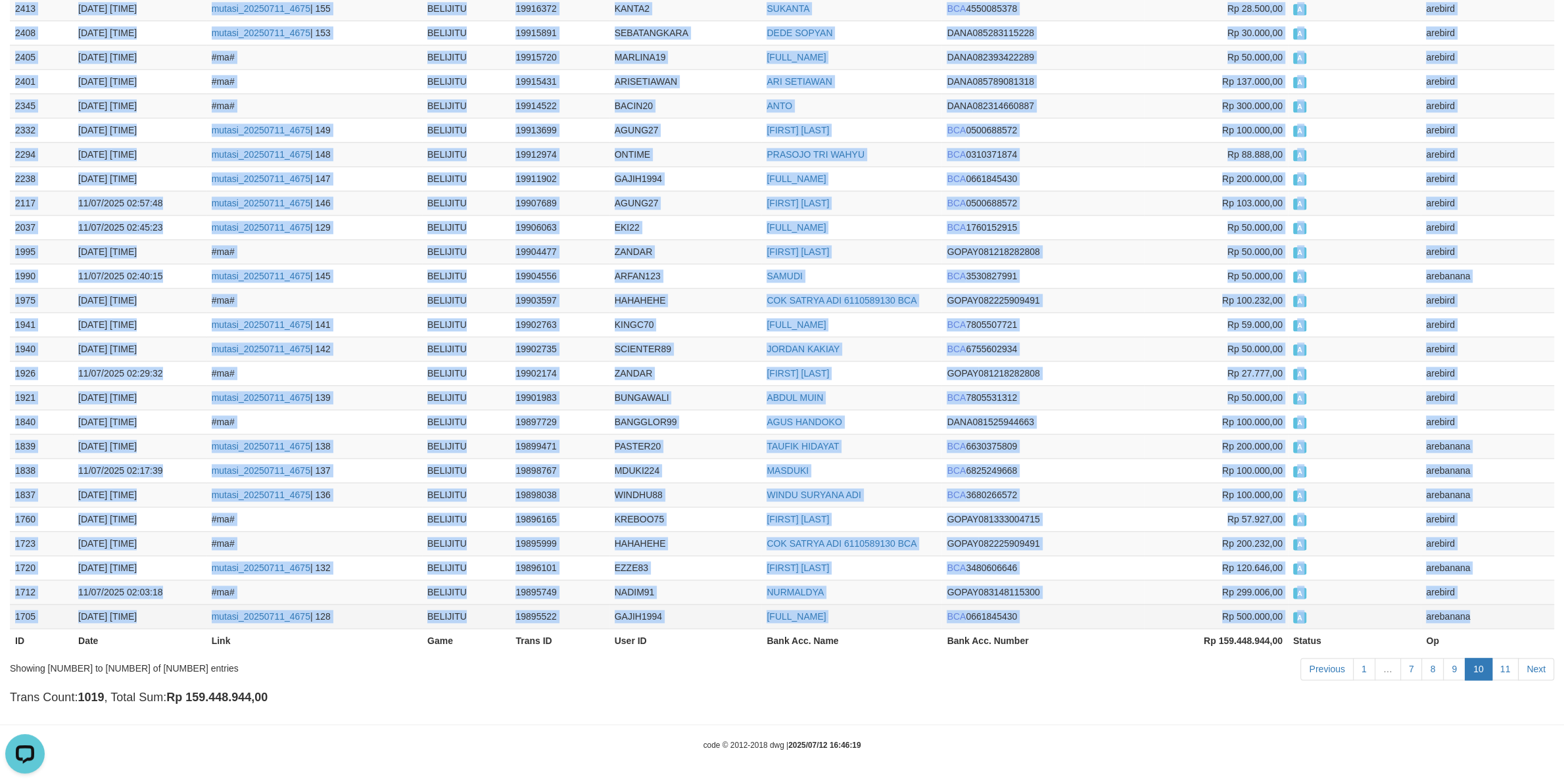 click on "arebanana" at bounding box center [1487, 616] 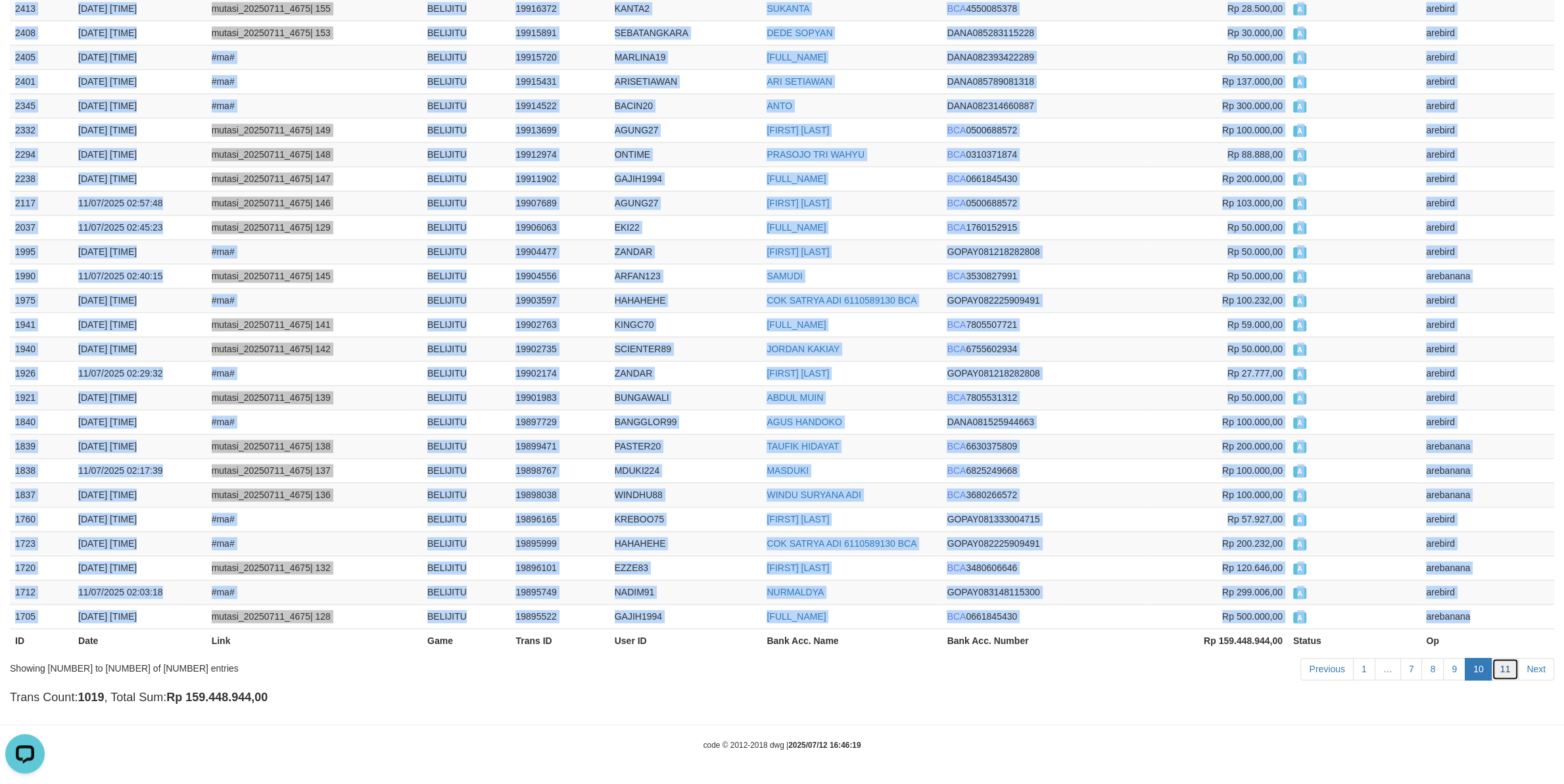 click on "11" at bounding box center (1505, 669) 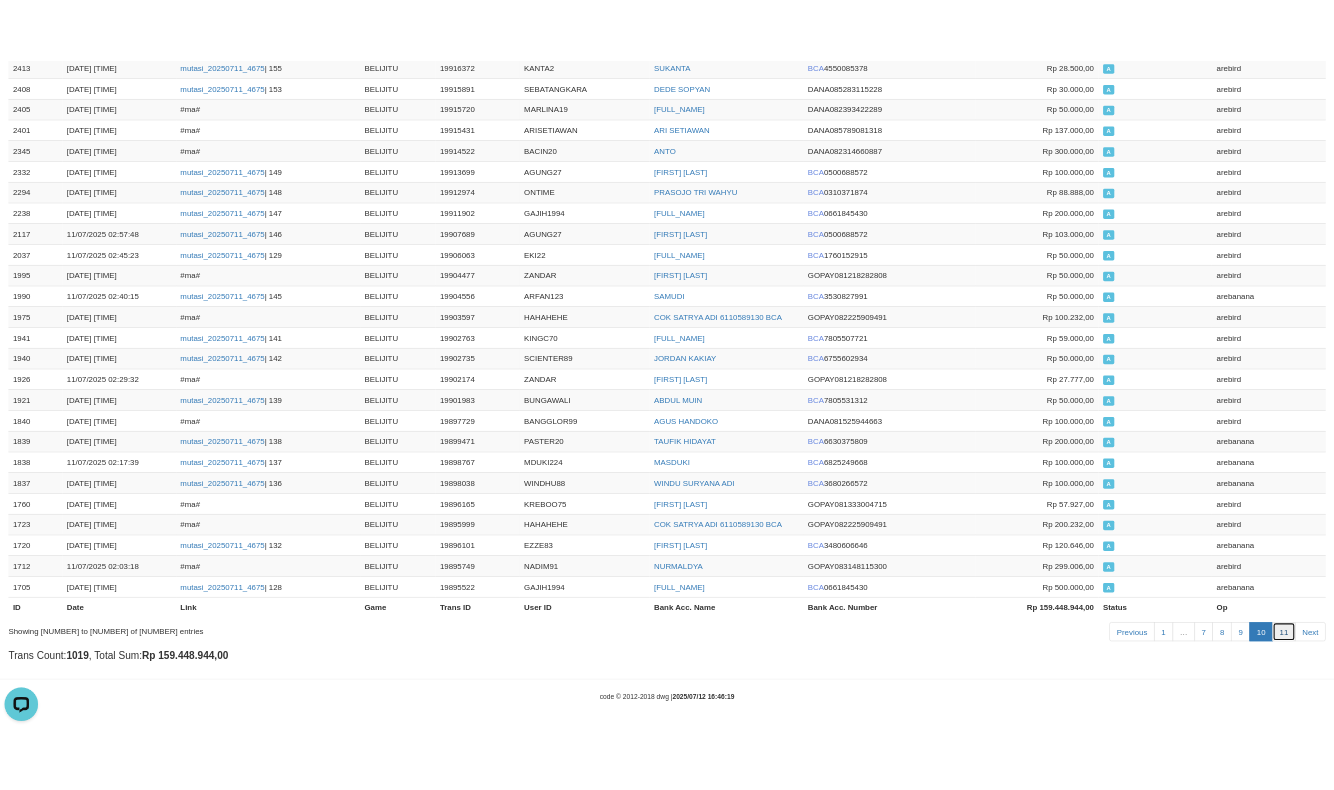 scroll, scrollTop: 0, scrollLeft: 0, axis: both 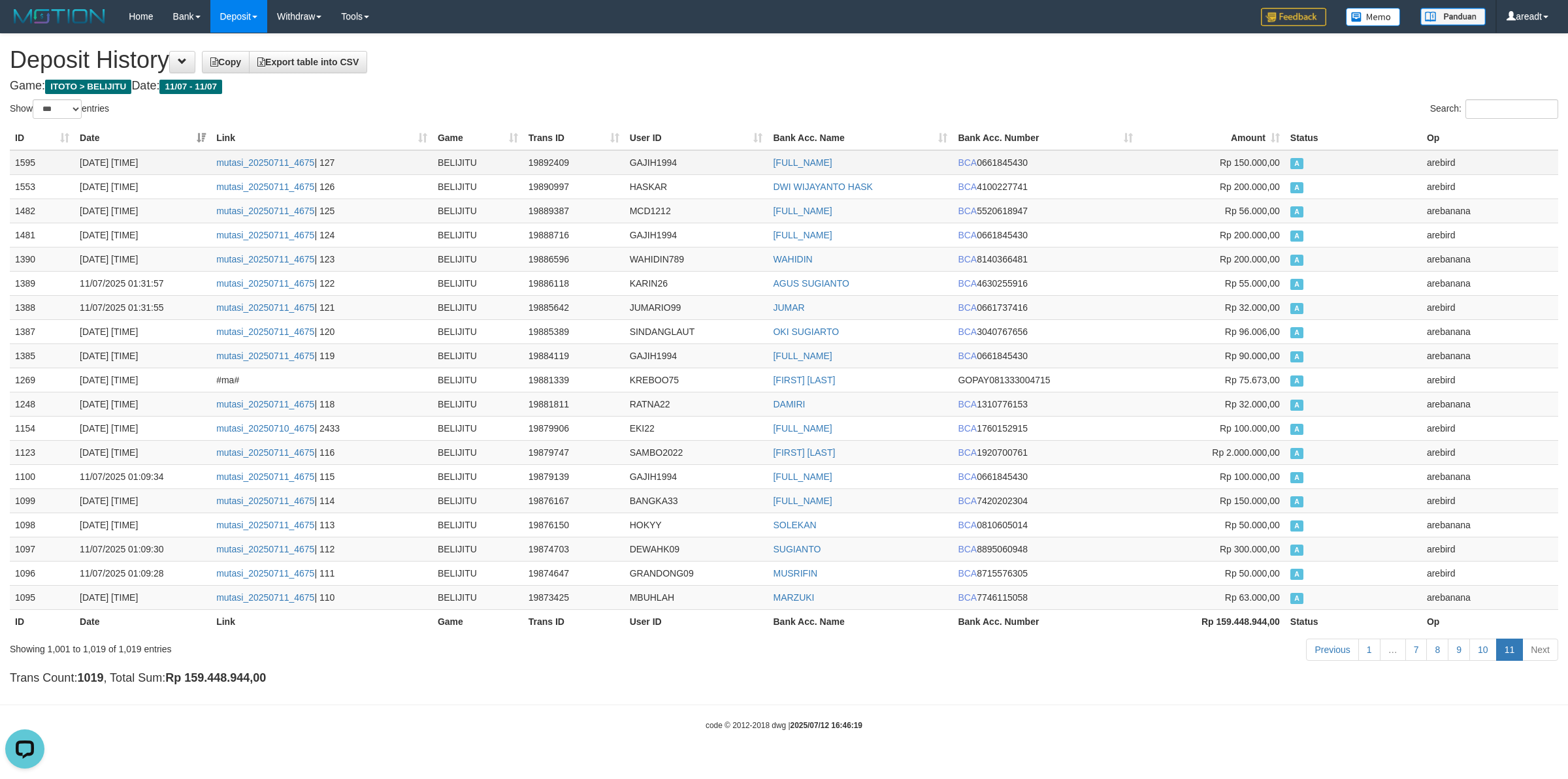 click on "1595" at bounding box center [42, 163] 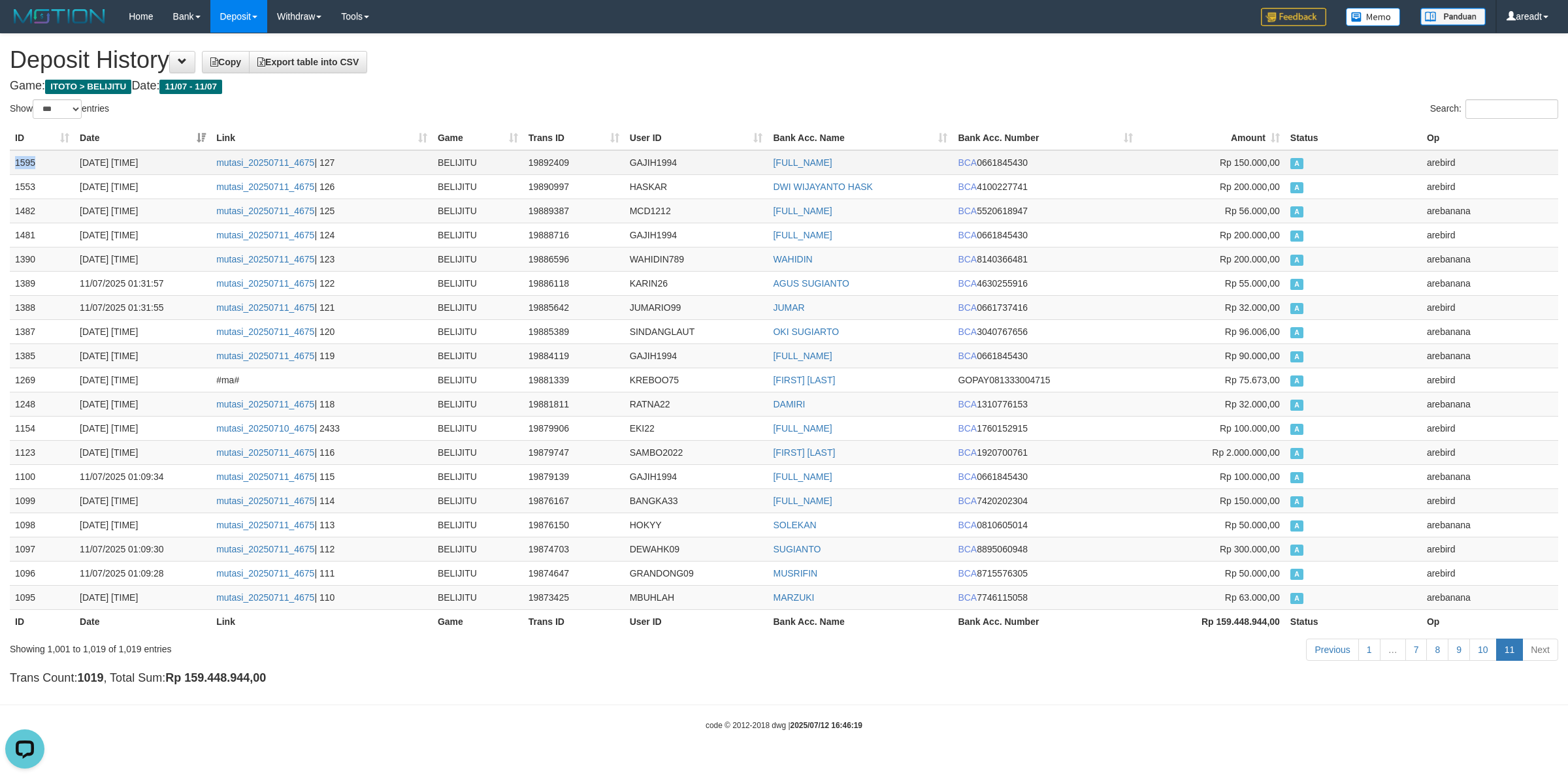 click on "1595" at bounding box center (42, 163) 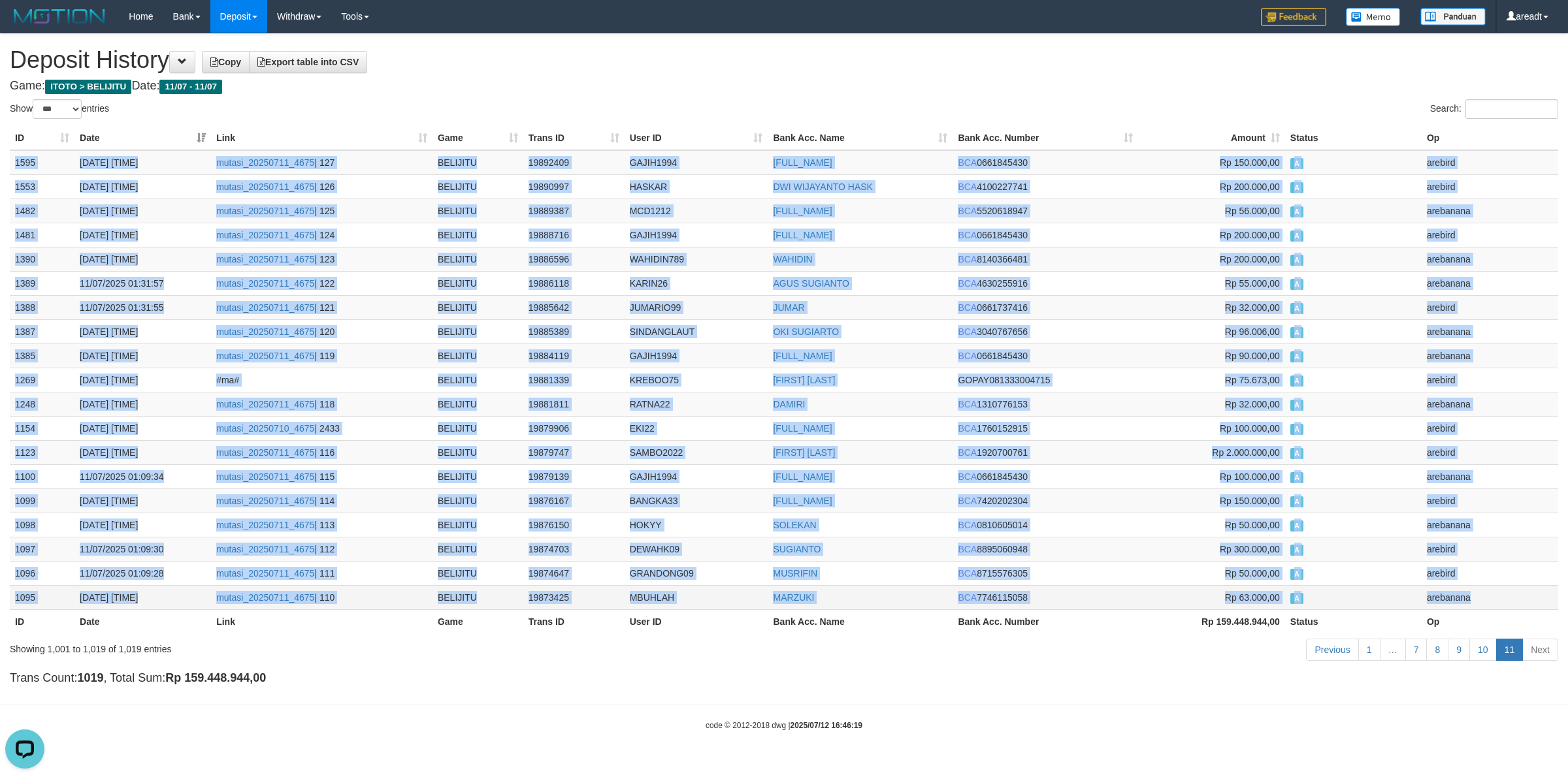 click on "arebanana" at bounding box center [1490, 597] 